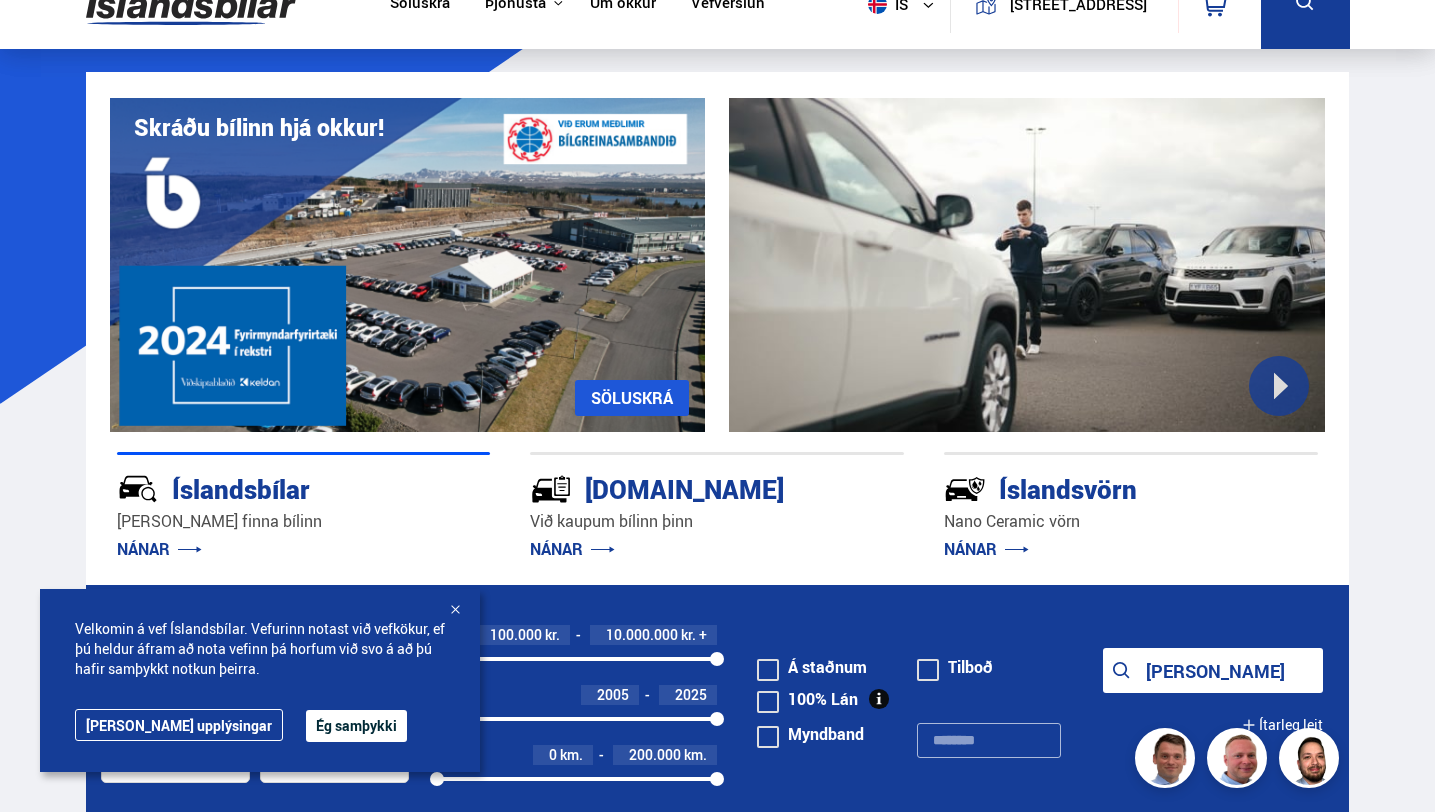 click at bounding box center (455, 611) 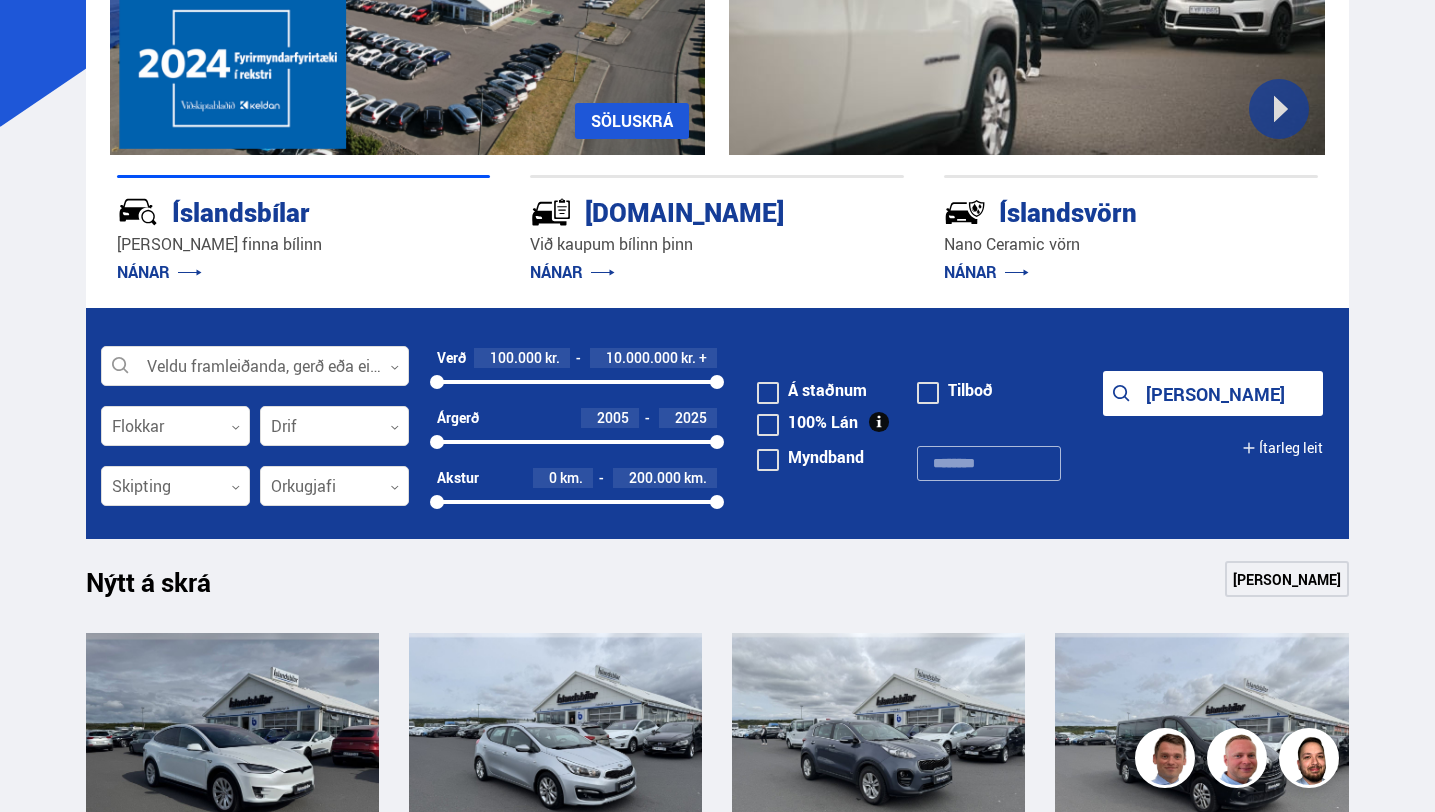 scroll, scrollTop: 320, scrollLeft: 0, axis: vertical 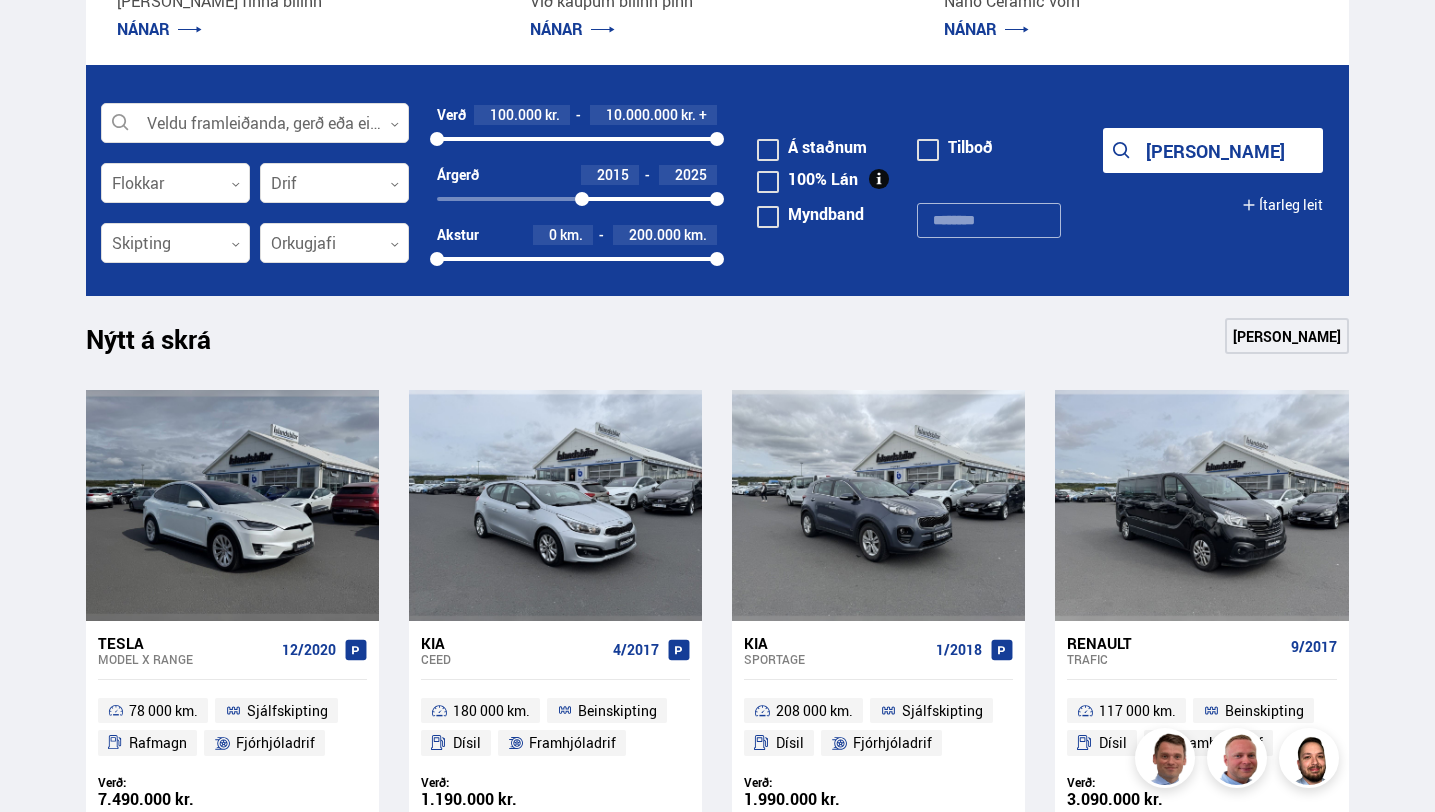 drag, startPoint x: 434, startPoint y: 197, endPoint x: 582, endPoint y: 197, distance: 148 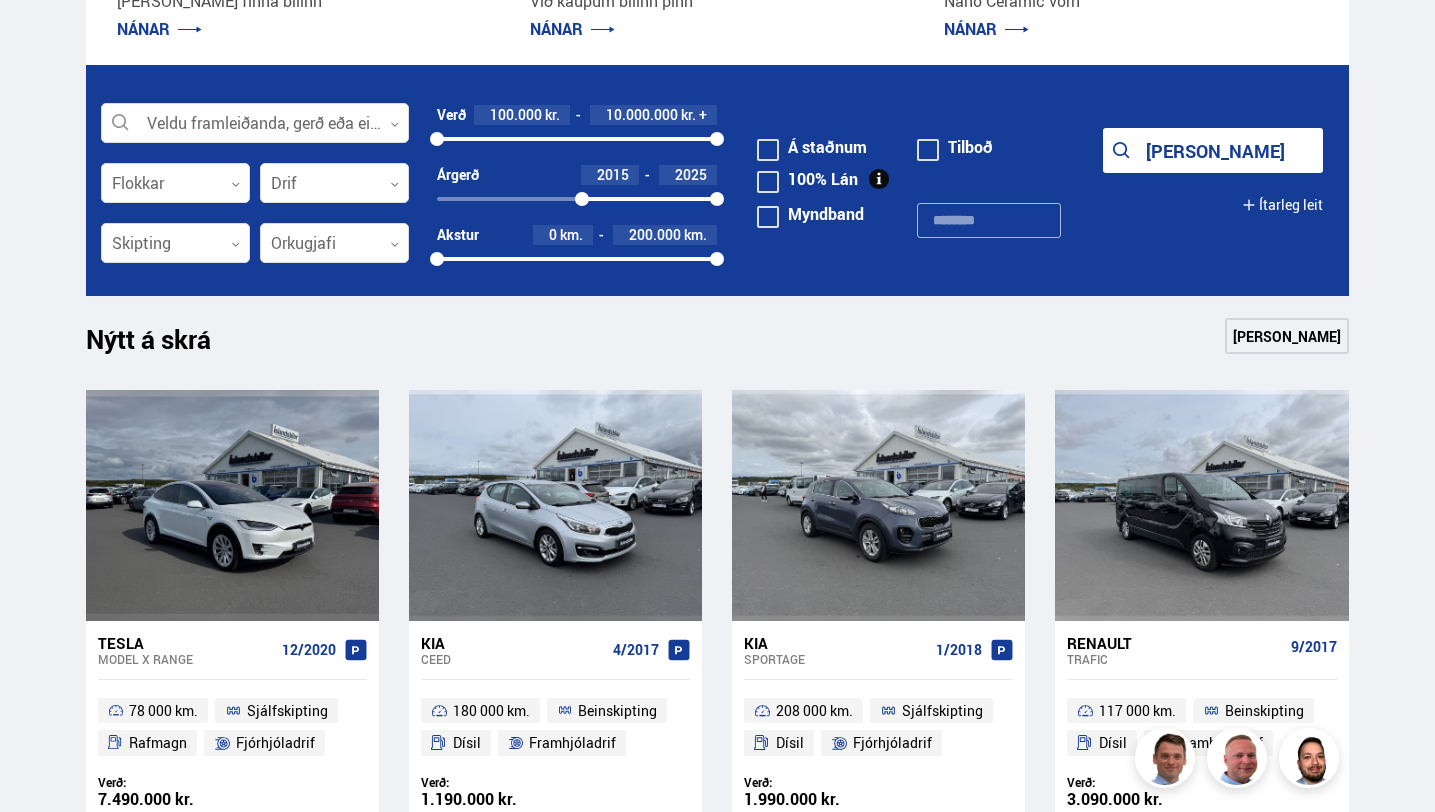 click at bounding box center (582, 199) 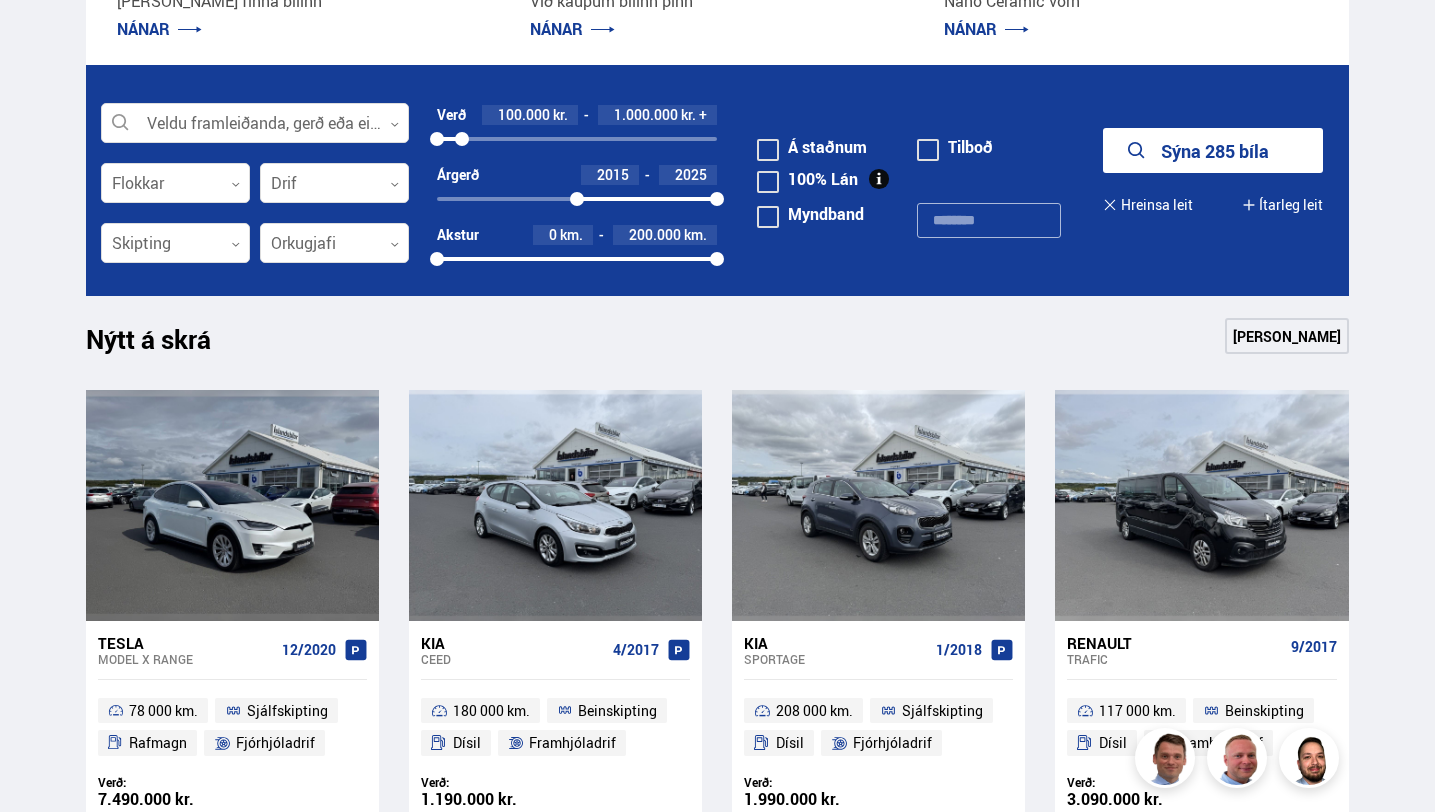 drag, startPoint x: 706, startPoint y: 139, endPoint x: 462, endPoint y: 138, distance: 244.00204 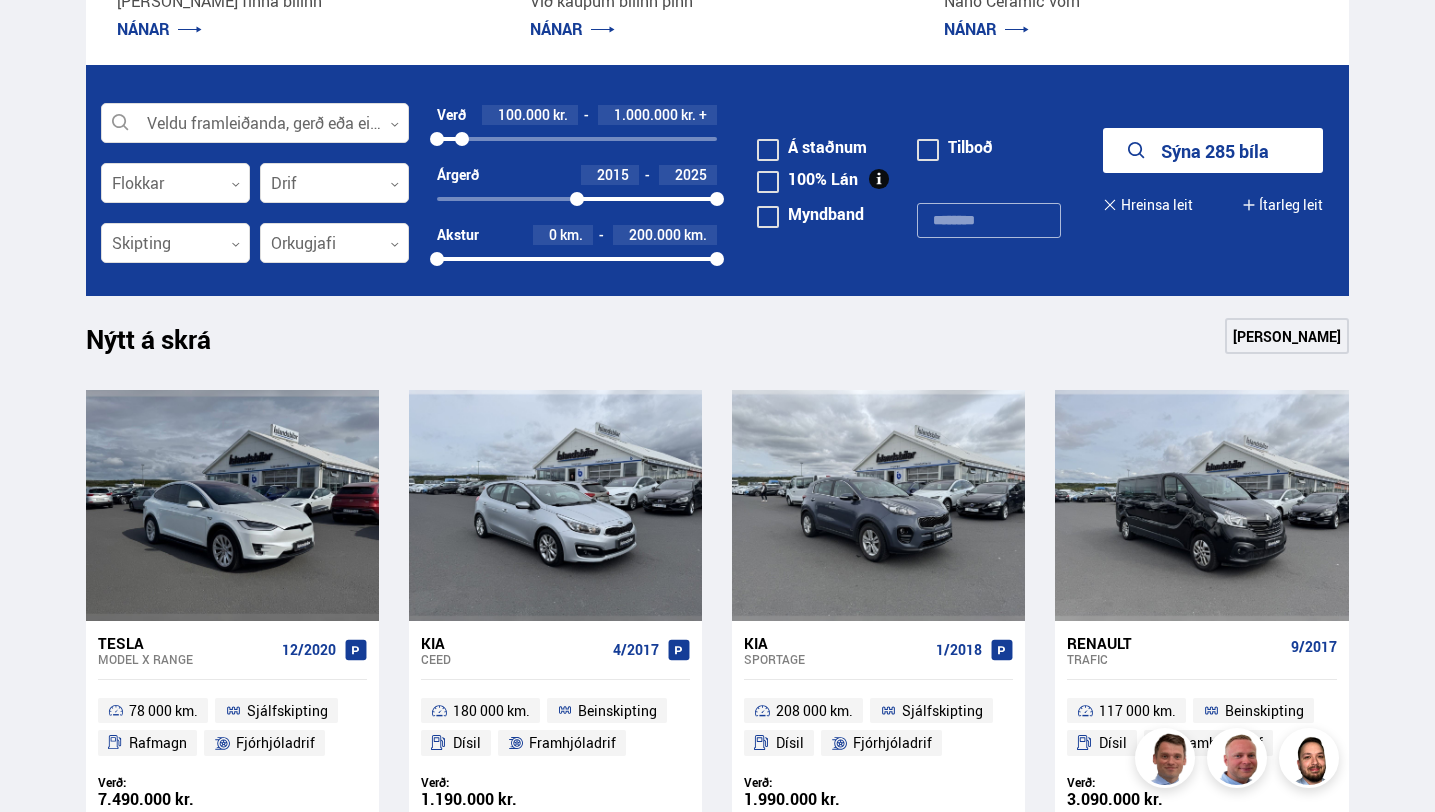 click at bounding box center (462, 139) 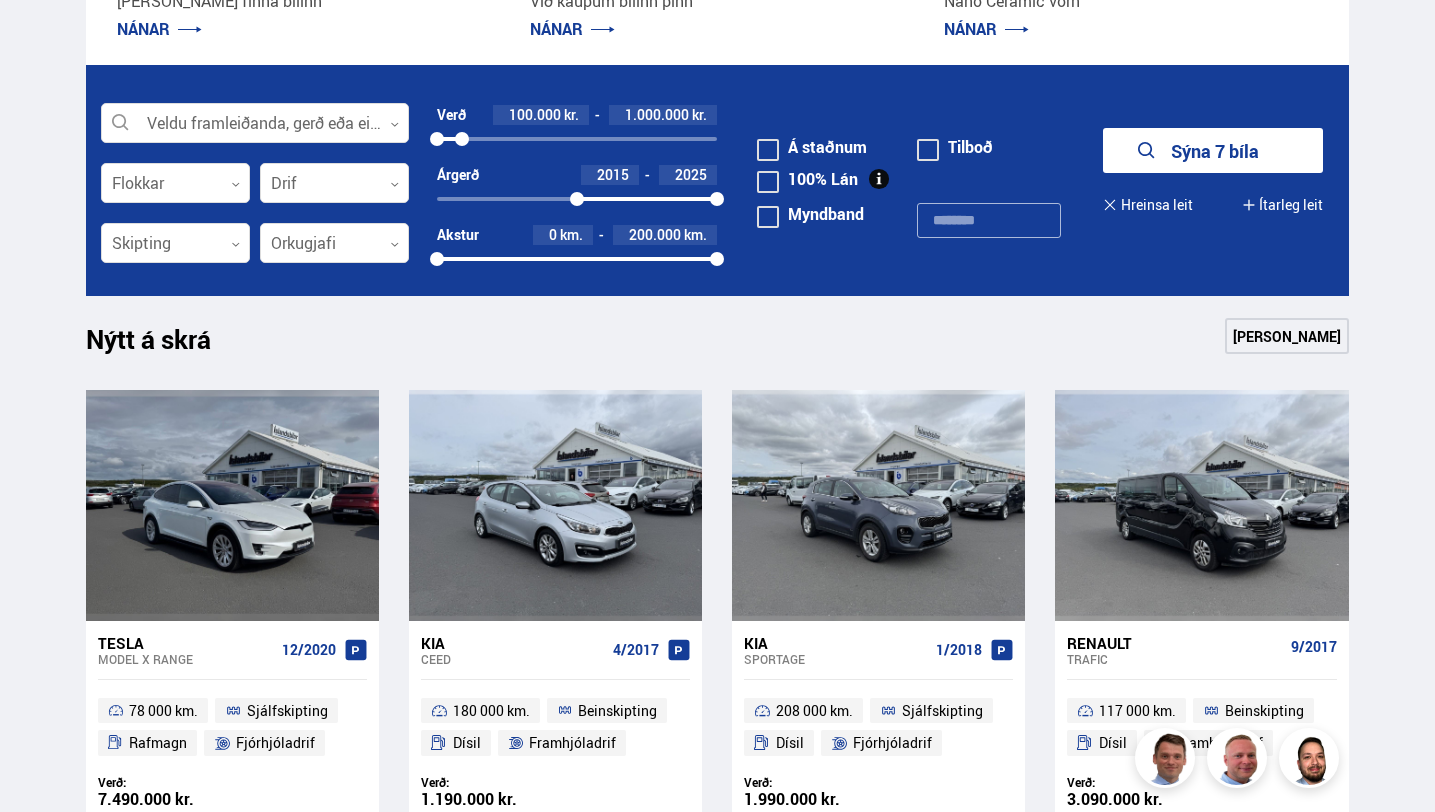 click on "Sýna 7 bíla" at bounding box center (1213, 150) 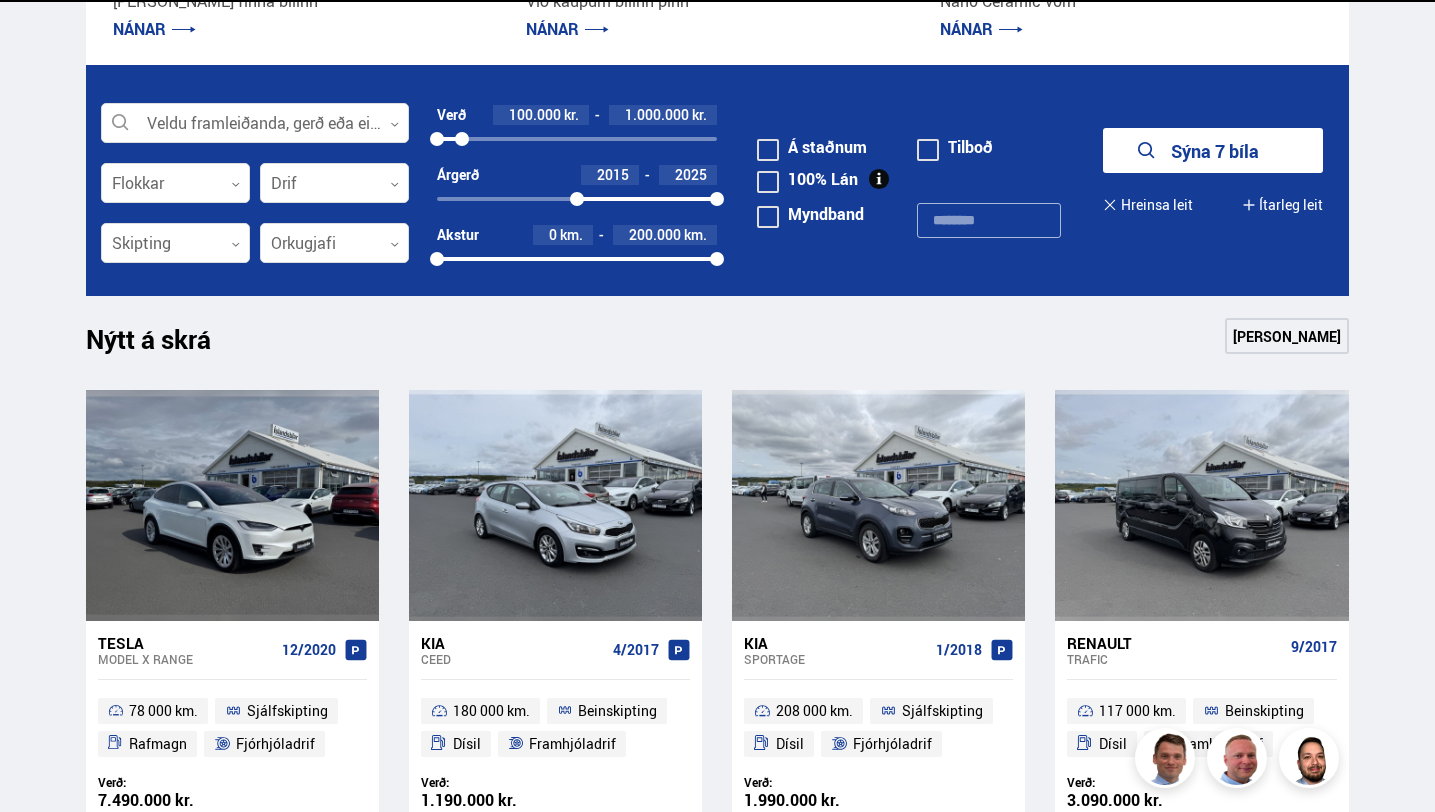 scroll, scrollTop: 0, scrollLeft: 0, axis: both 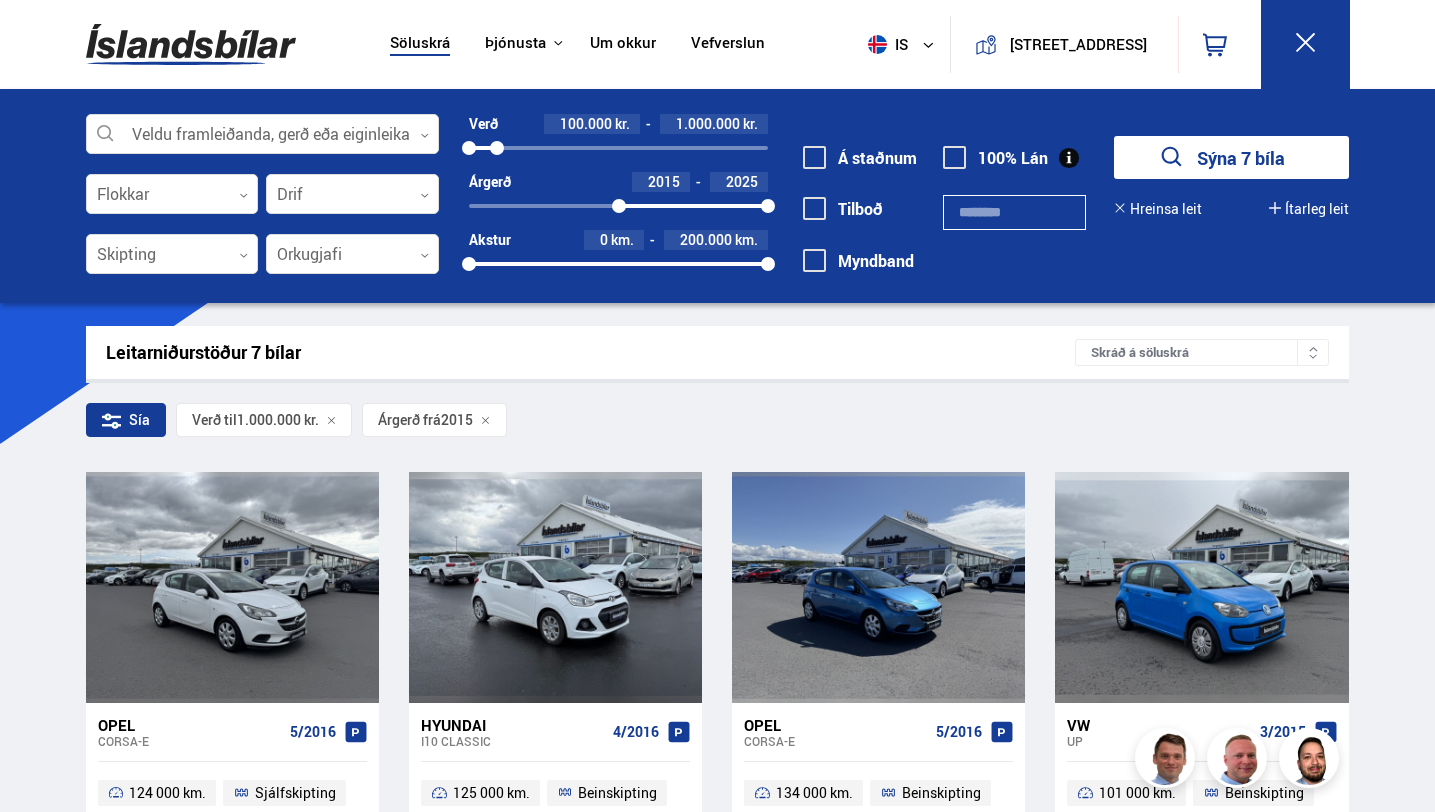 click on "Söluskrá
Þjónusta
Íslandsbílar
[DOMAIN_NAME]
Íslandsvörn
Leiðbeiningar
Um okkur
Vefverslun
is      is
en
[STREET_ADDRESS]
0
[GEOGRAPHIC_DATA]
Þjónusta
Íslandsbílar
[DOMAIN_NAME]
Íslandsvörn
Leiðbeiningar
Um okkur
Vefverslun
Klettháls, 110 Reykjavík    is      is
en
pl
Veldu framleiðanda, gerð eða eiginleika 0   Flokkar 0   Drif 0   Skipting 0   Orkugjafi 0   Verð   100.000   kr.   1.000.000   kr.     100000 1000000   Árgerð   2015     2025       2015 2025   Akstur   0   km.   200.000   km.     0 200000
Á staðnum
[GEOGRAPHIC_DATA]
[GEOGRAPHIC_DATA]
100% Lán" at bounding box center [717, 898] 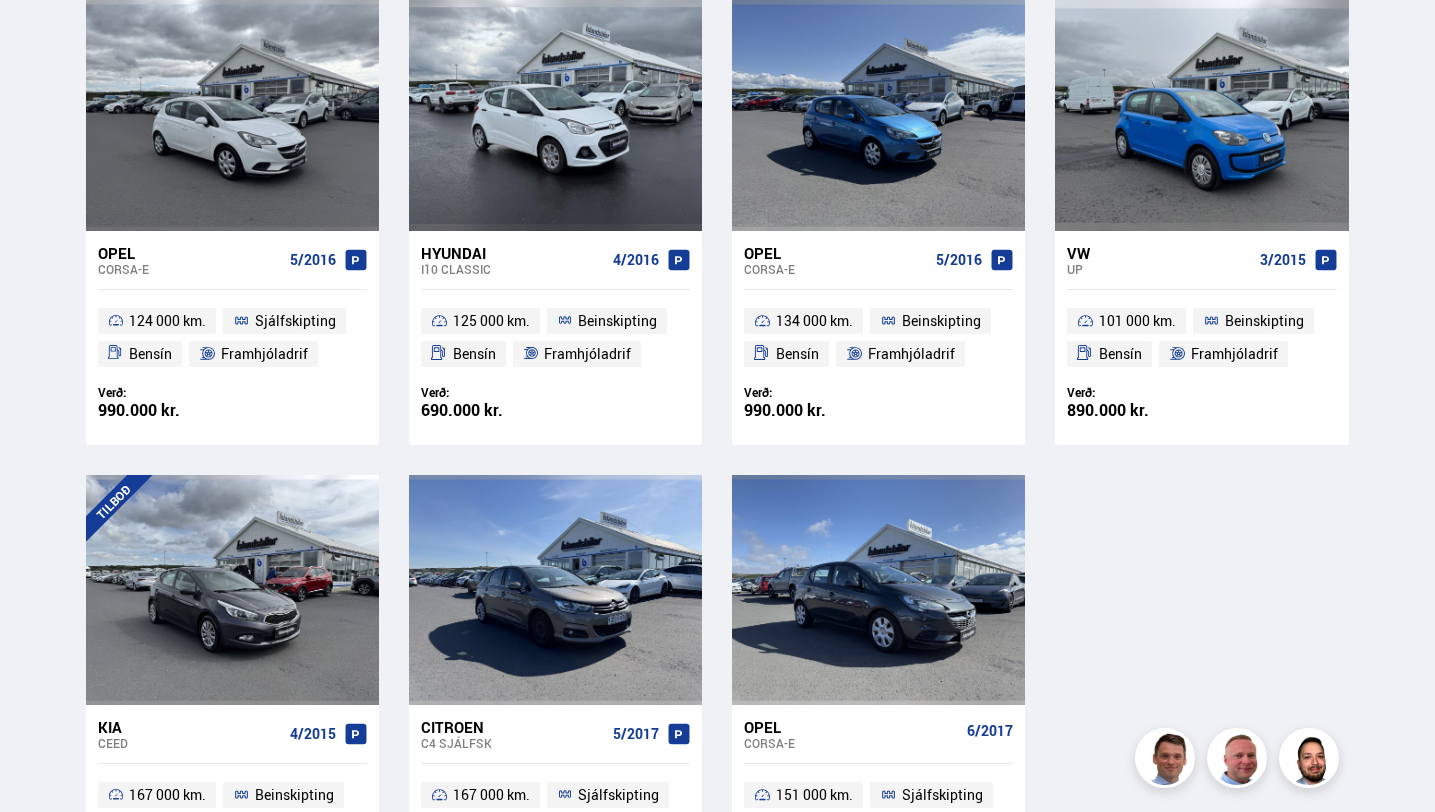 scroll, scrollTop: 432, scrollLeft: 0, axis: vertical 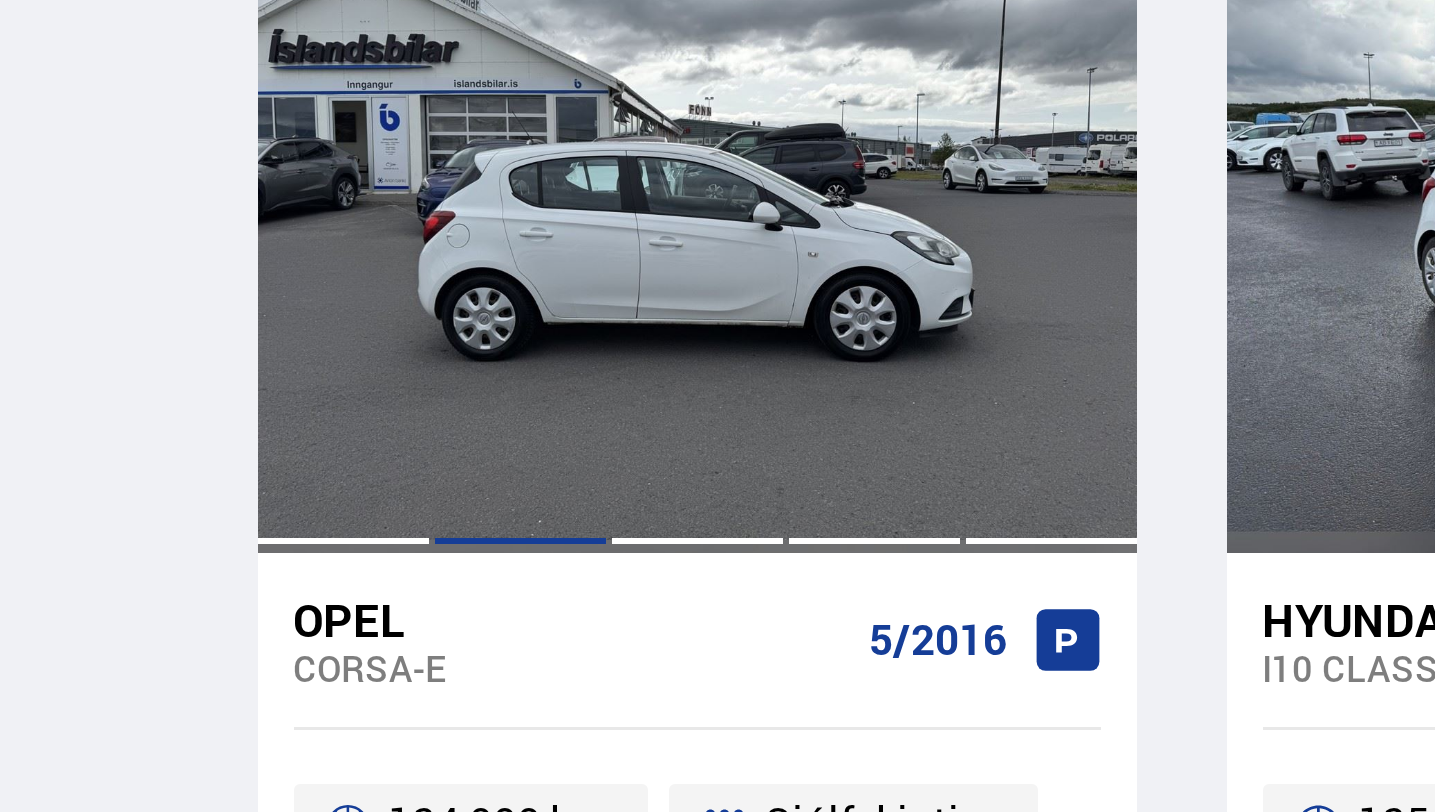click at bounding box center (173, 155) 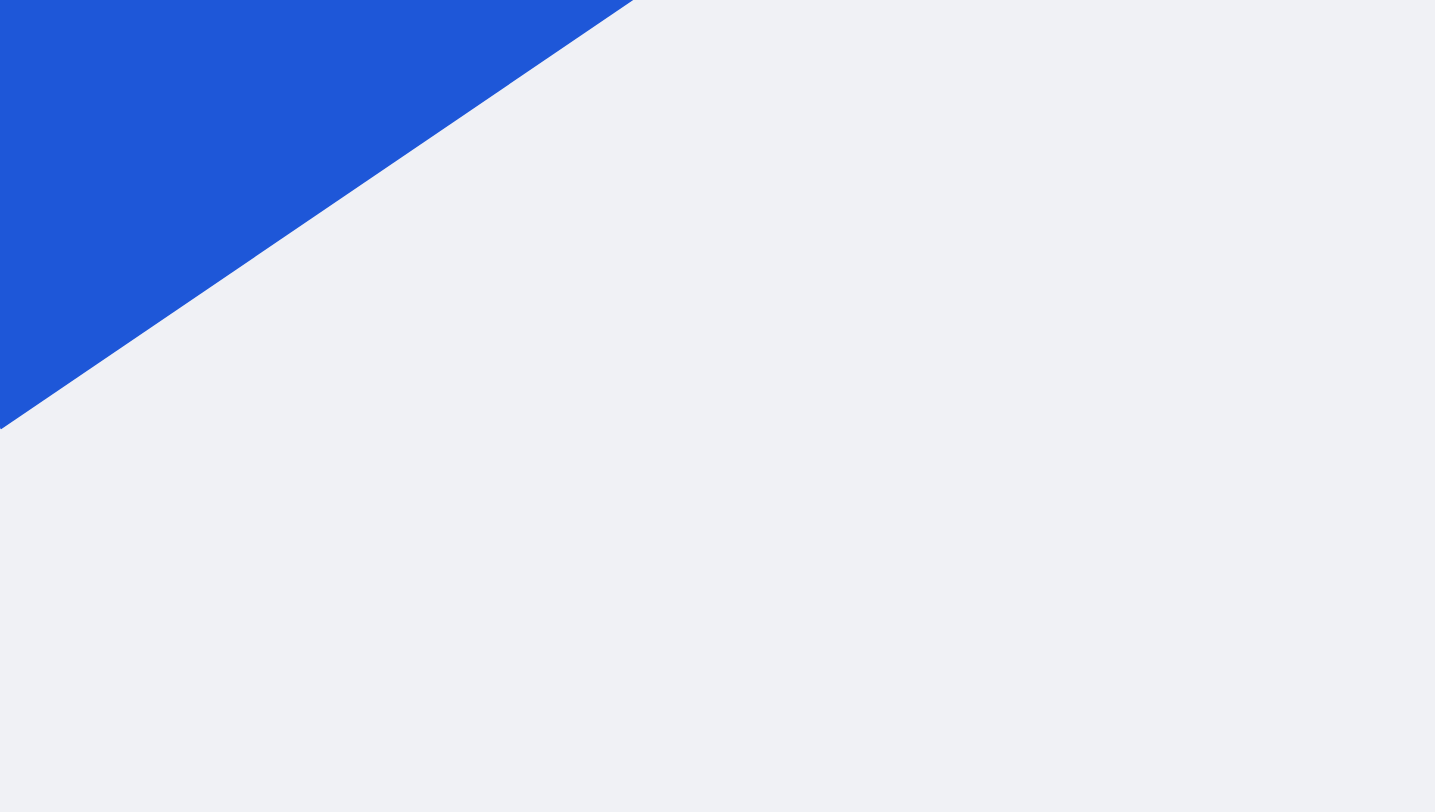 scroll, scrollTop: 0, scrollLeft: 0, axis: both 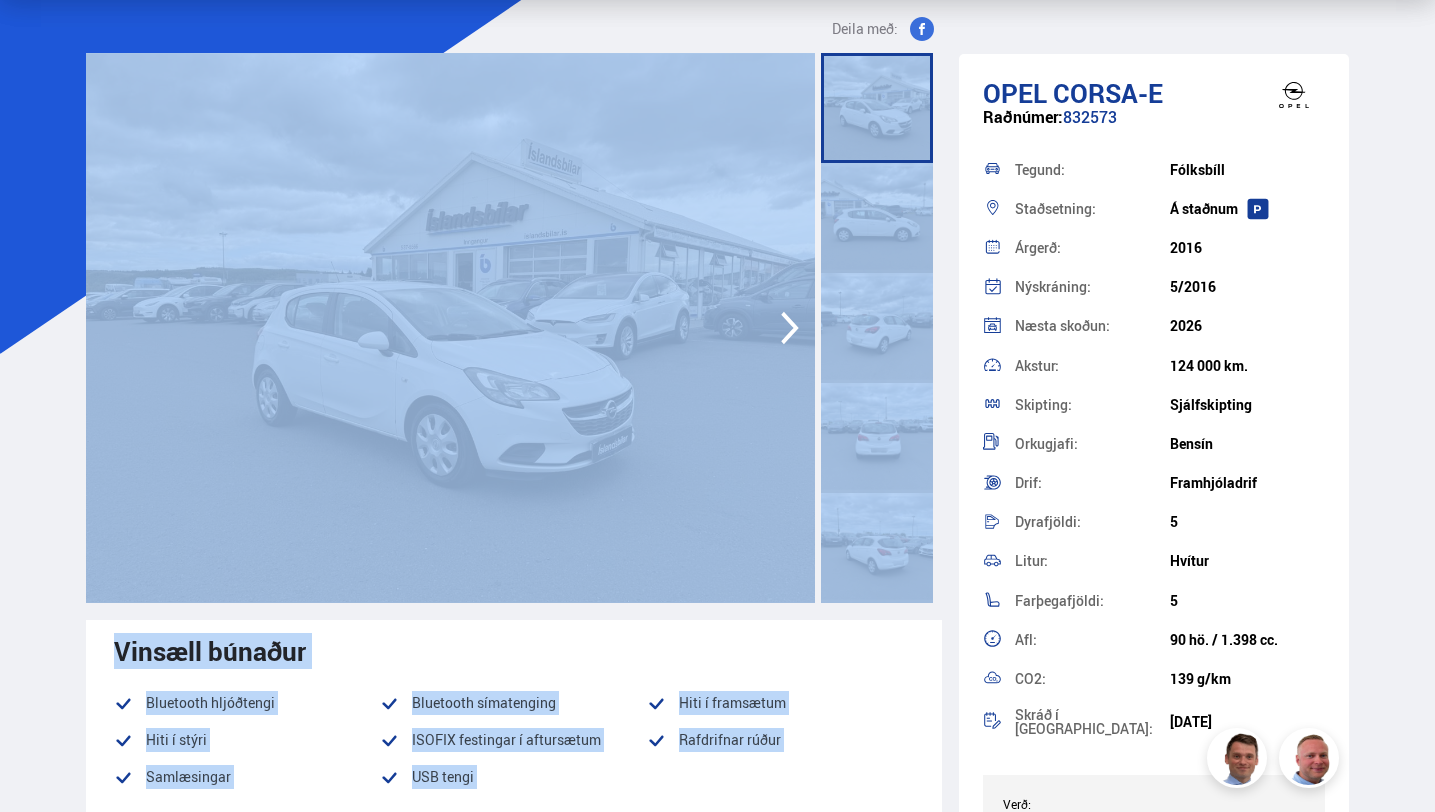 drag, startPoint x: 41, startPoint y: 534, endPoint x: 0, endPoint y: 574, distance: 57.280014 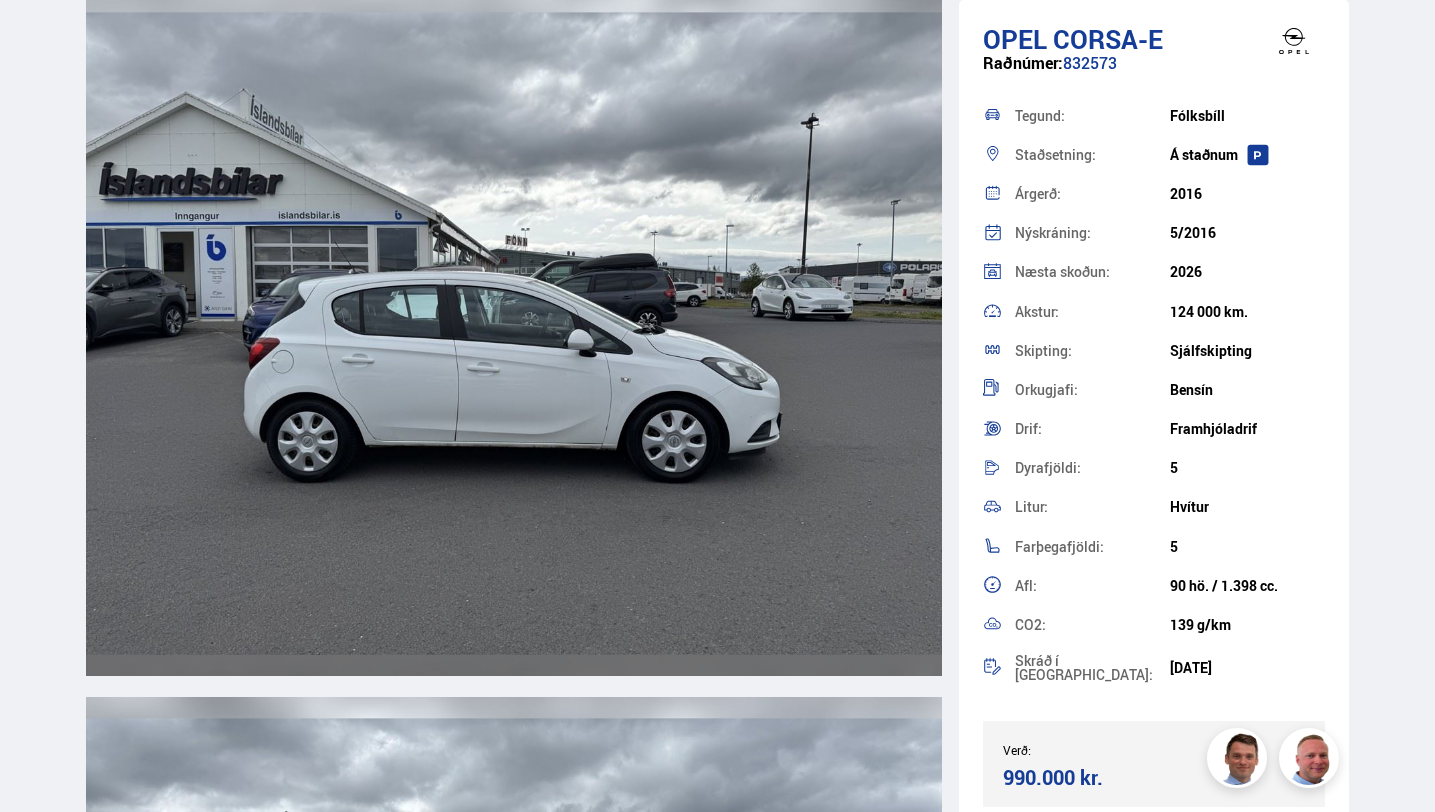 scroll, scrollTop: 2586, scrollLeft: 0, axis: vertical 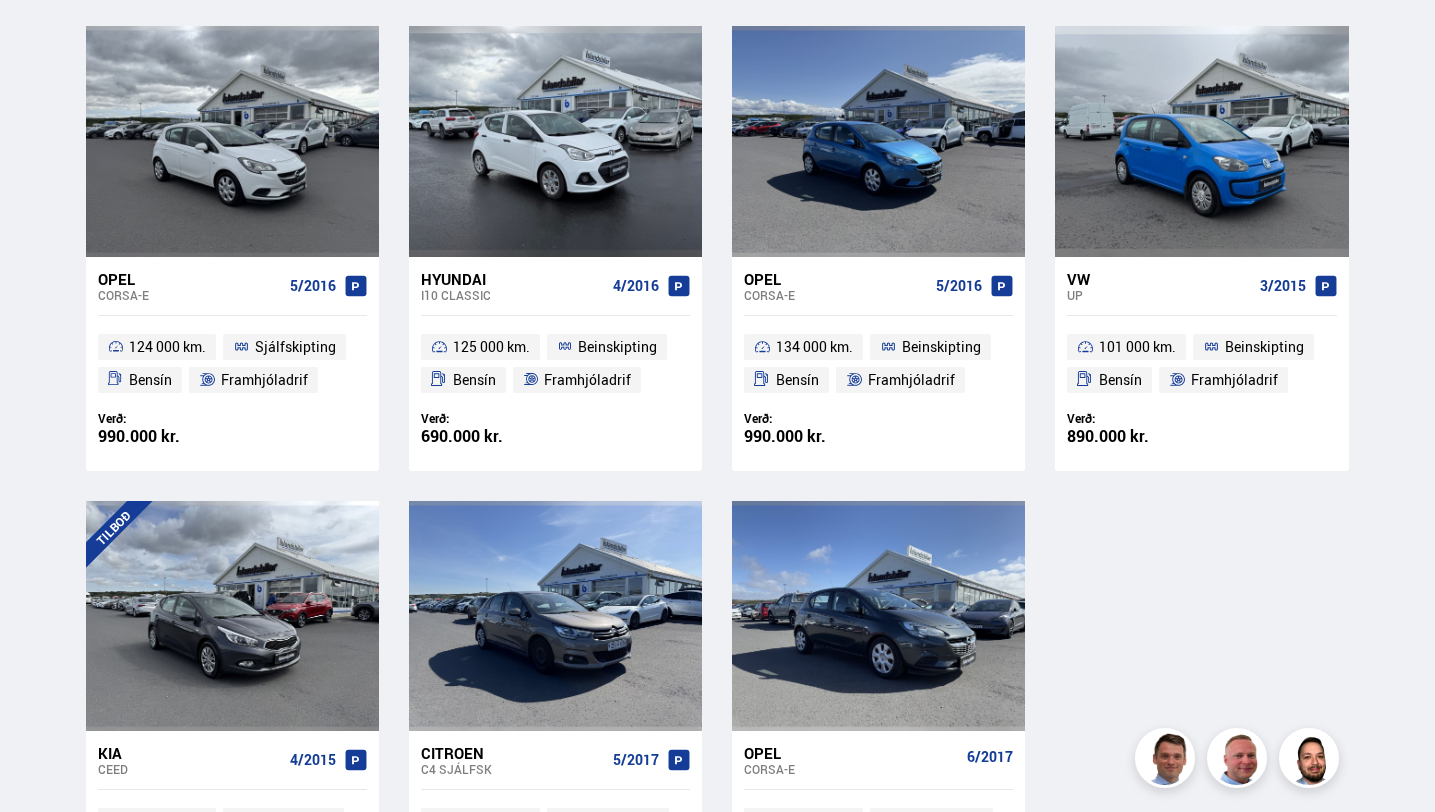 drag, startPoint x: 1431, startPoint y: 412, endPoint x: 1428, endPoint y: 392, distance: 20.22375 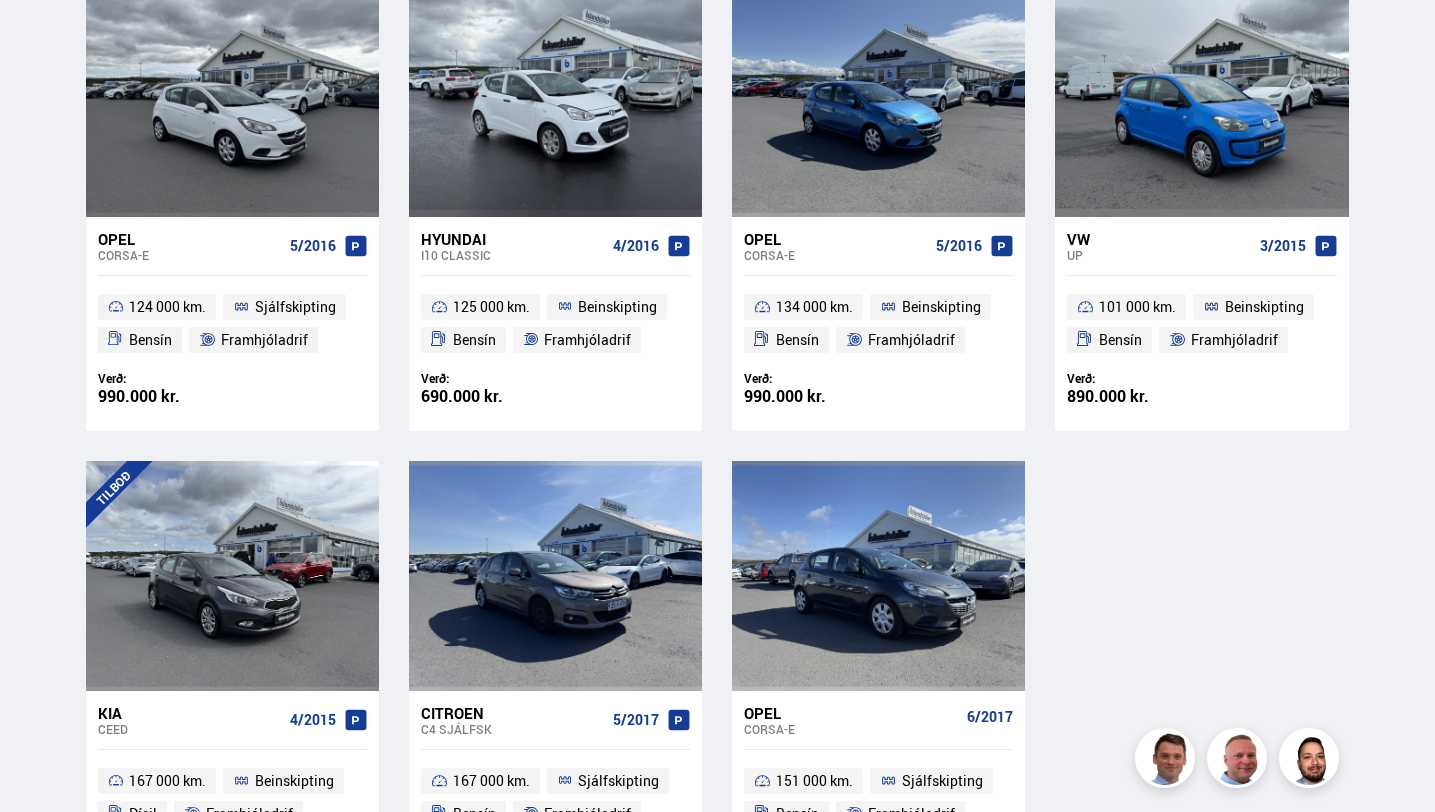 click on "Opel
Corsa-e
5/2016
124 000 km.
Sjálfskipting
[GEOGRAPHIC_DATA]
Framhjóladrif
Verð:
990.000 kr.
Ásett verð/Skiptiverð
990.000 kr.
Hyundai
i10 CLASSIC
4/2016
125 000 km.
Beinskipting
[GEOGRAPHIC_DATA]
Framhjóladrif
Verð:
690.000 kr.
Ásett verð/Skiptiverð
690.000 kr.
Opel
Corsa-e
5/2016
134 000 km.
Beinskipting
[GEOGRAPHIC_DATA]
Framhjóladrif
Verð:
990.000 kr.
Ásett verð/Skiptiverð
990.000 kr.
VW" at bounding box center [717, 445] 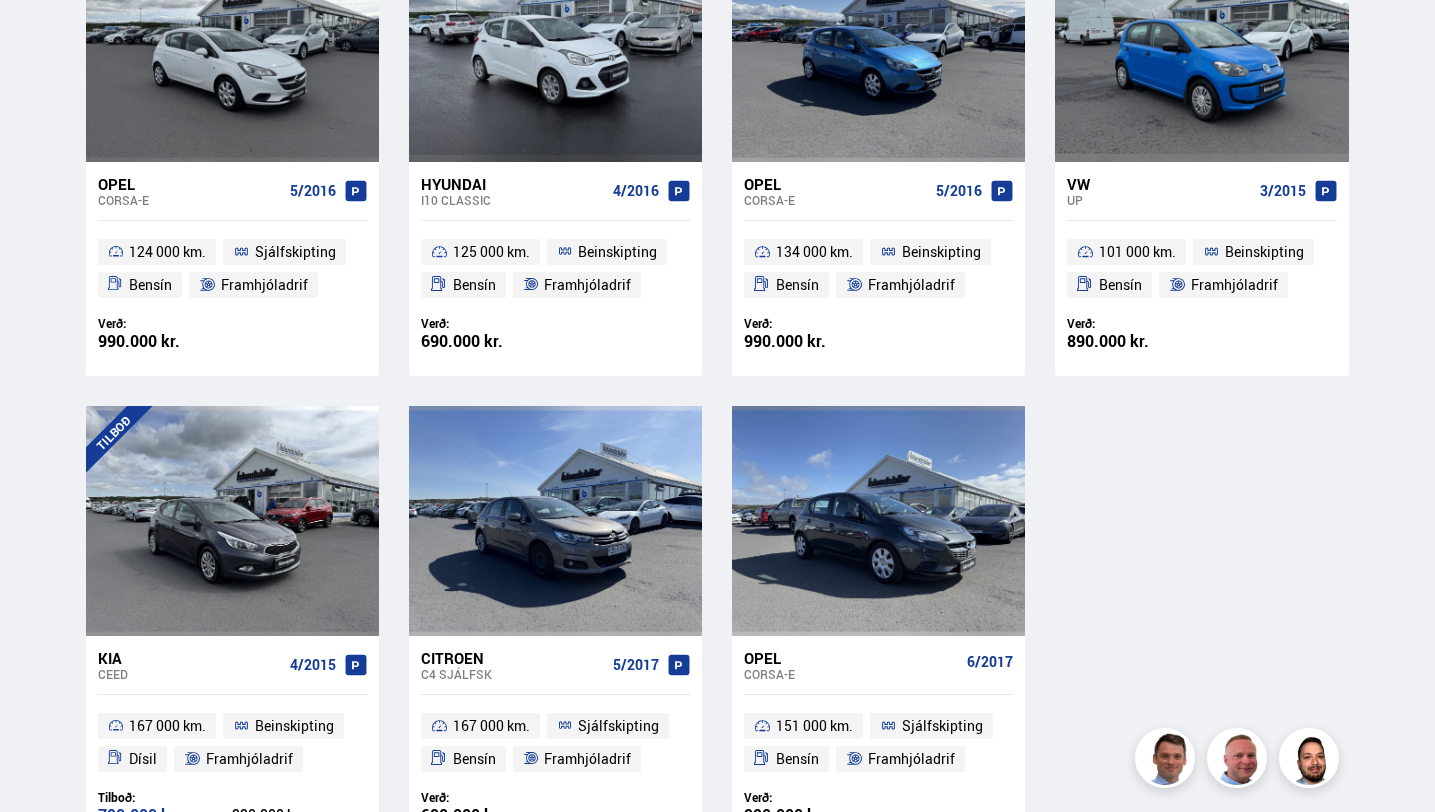 scroll, scrollTop: 545, scrollLeft: 0, axis: vertical 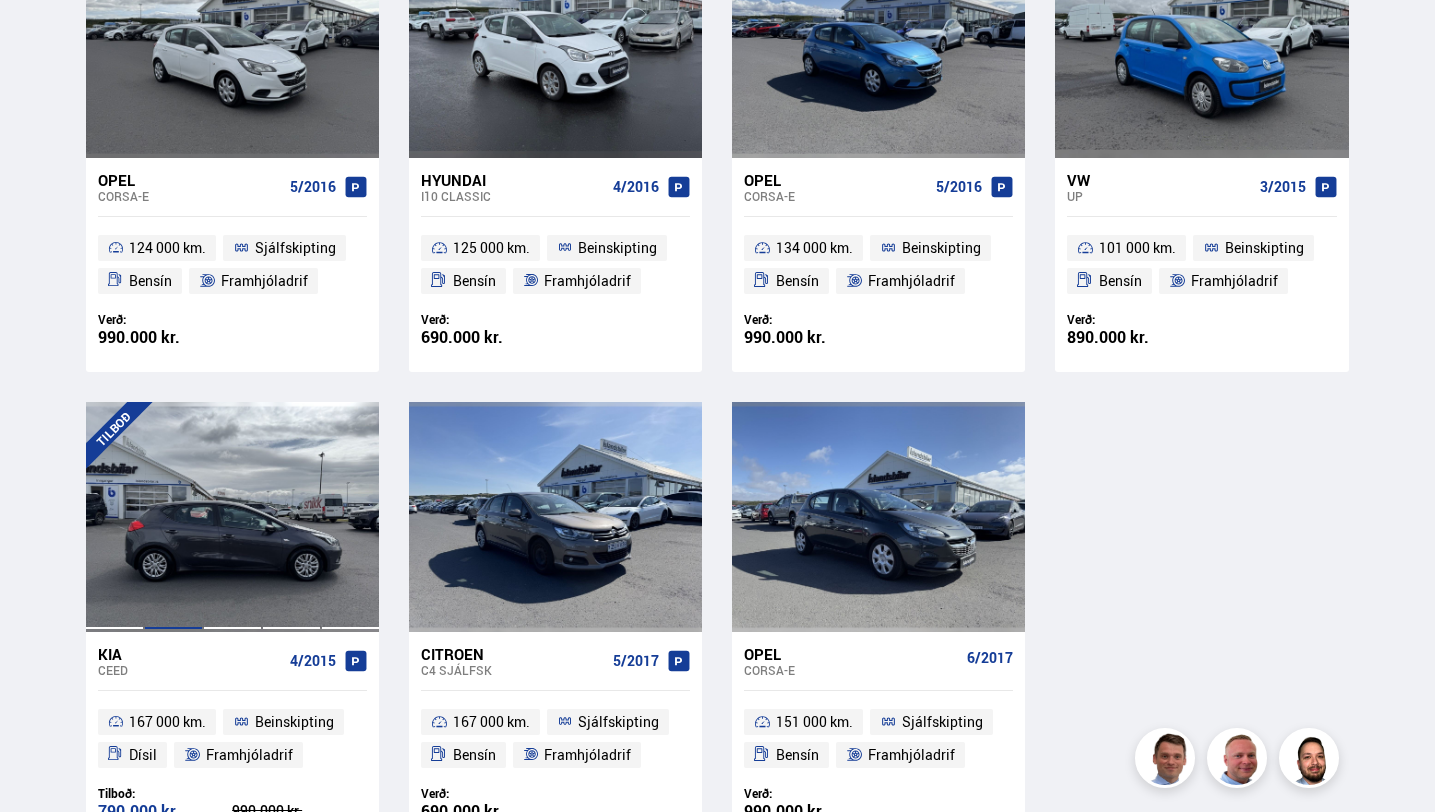click at bounding box center [173, 517] 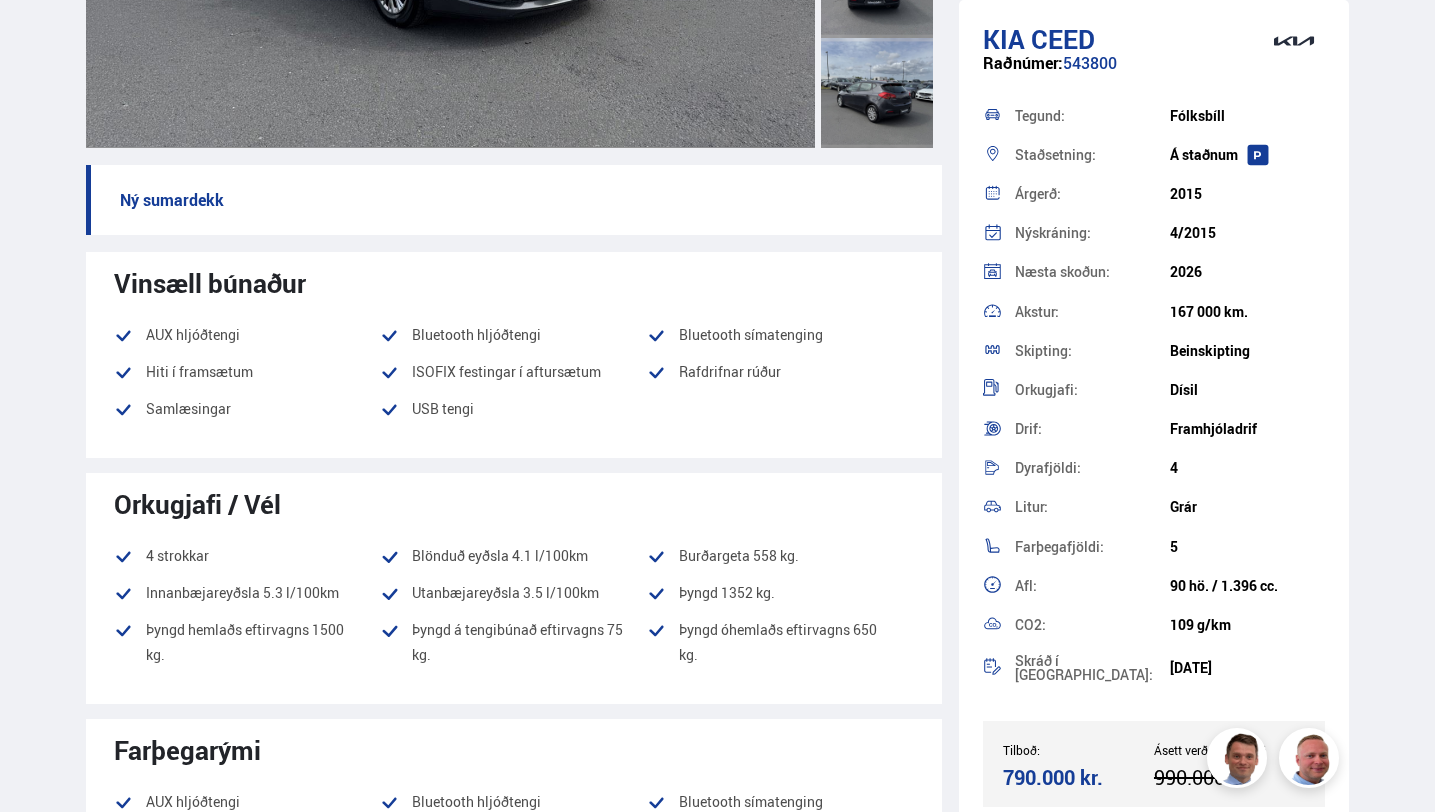 scroll, scrollTop: 0, scrollLeft: 0, axis: both 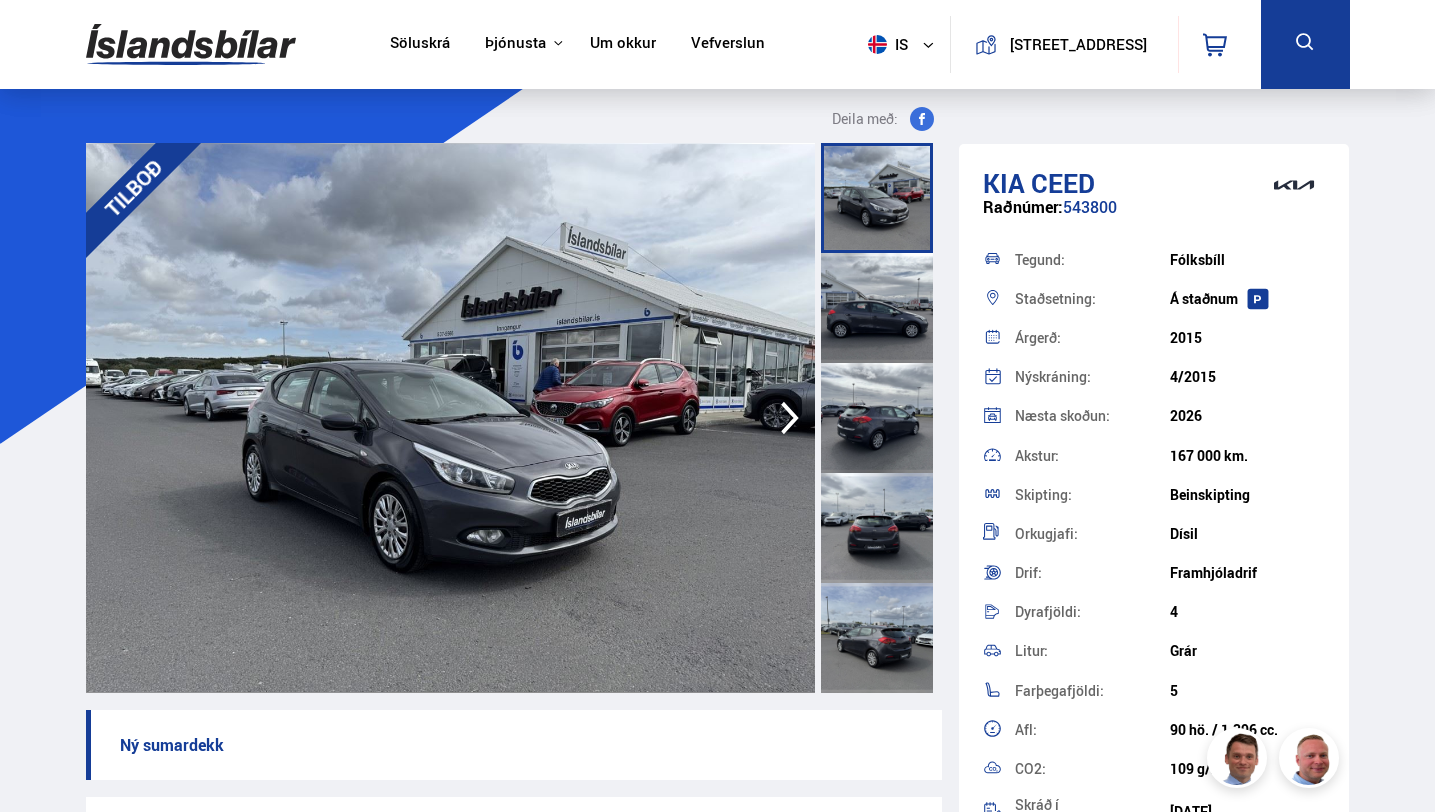click 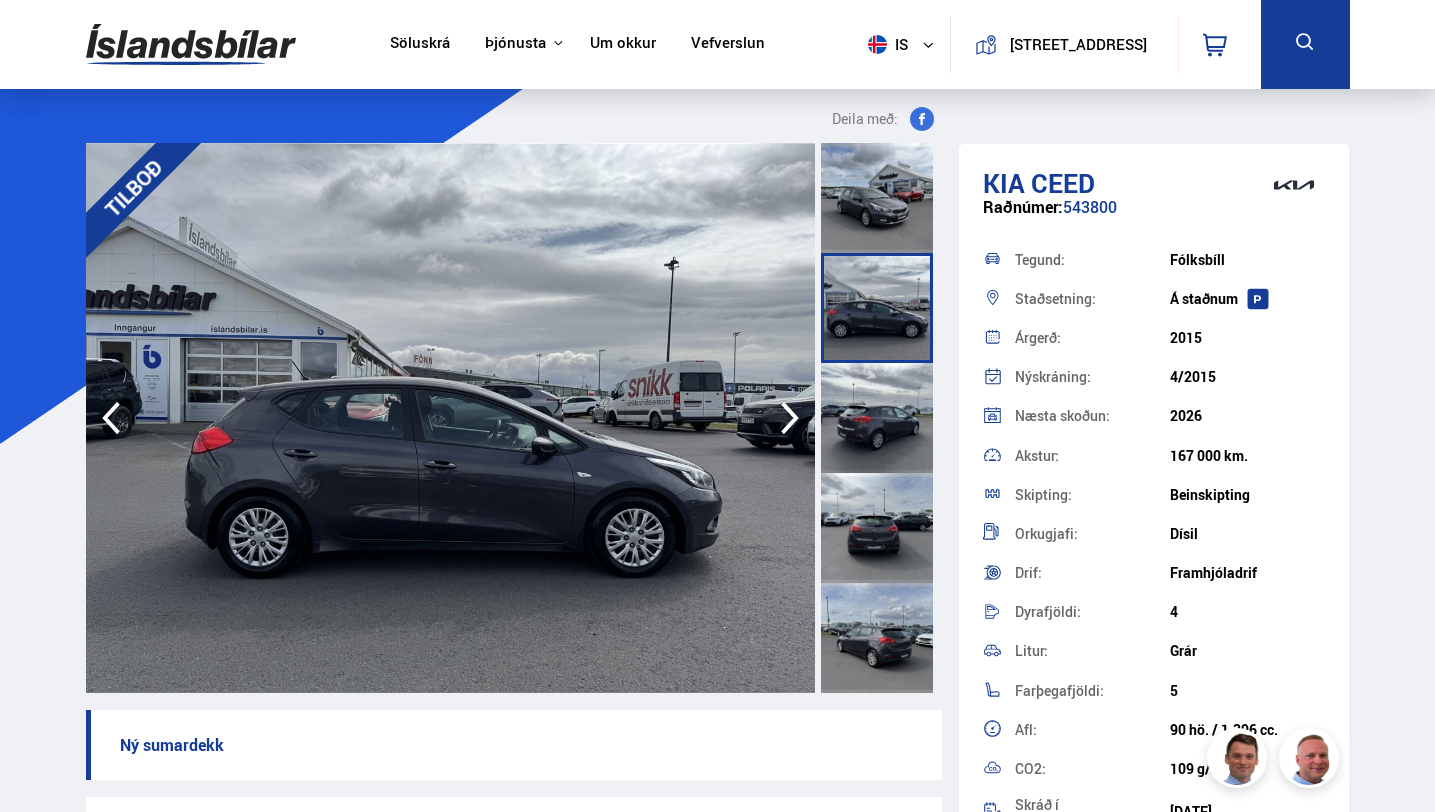 click 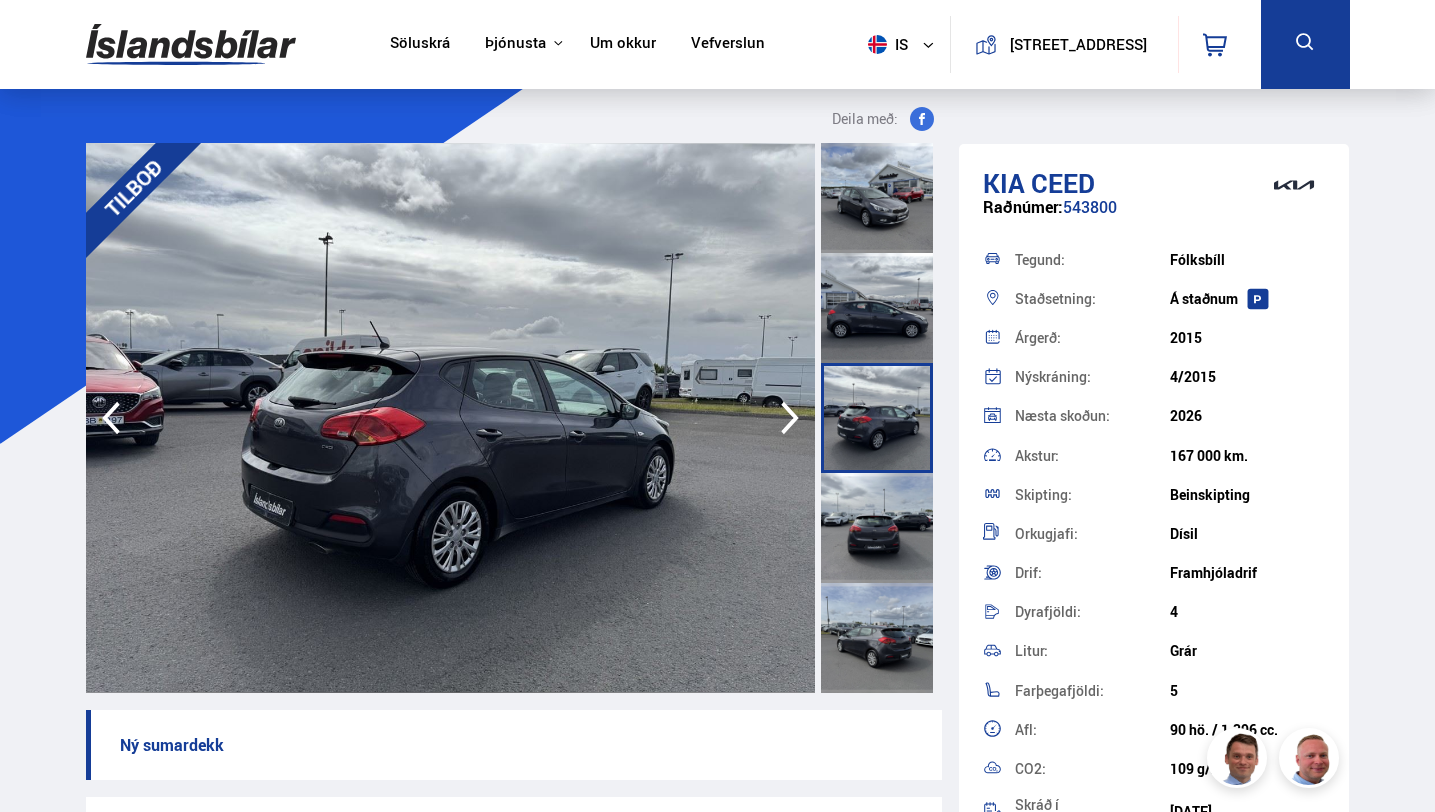 click 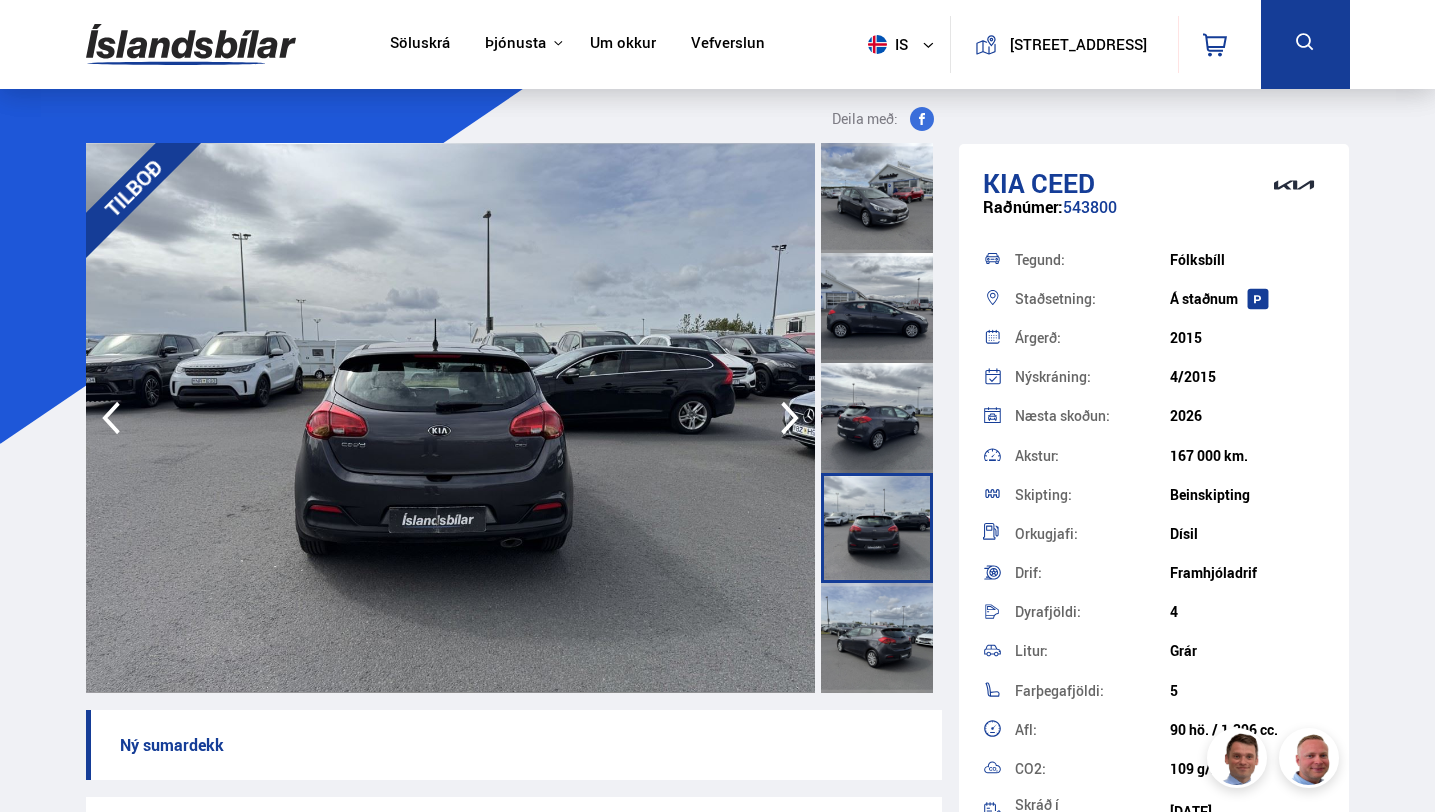 click 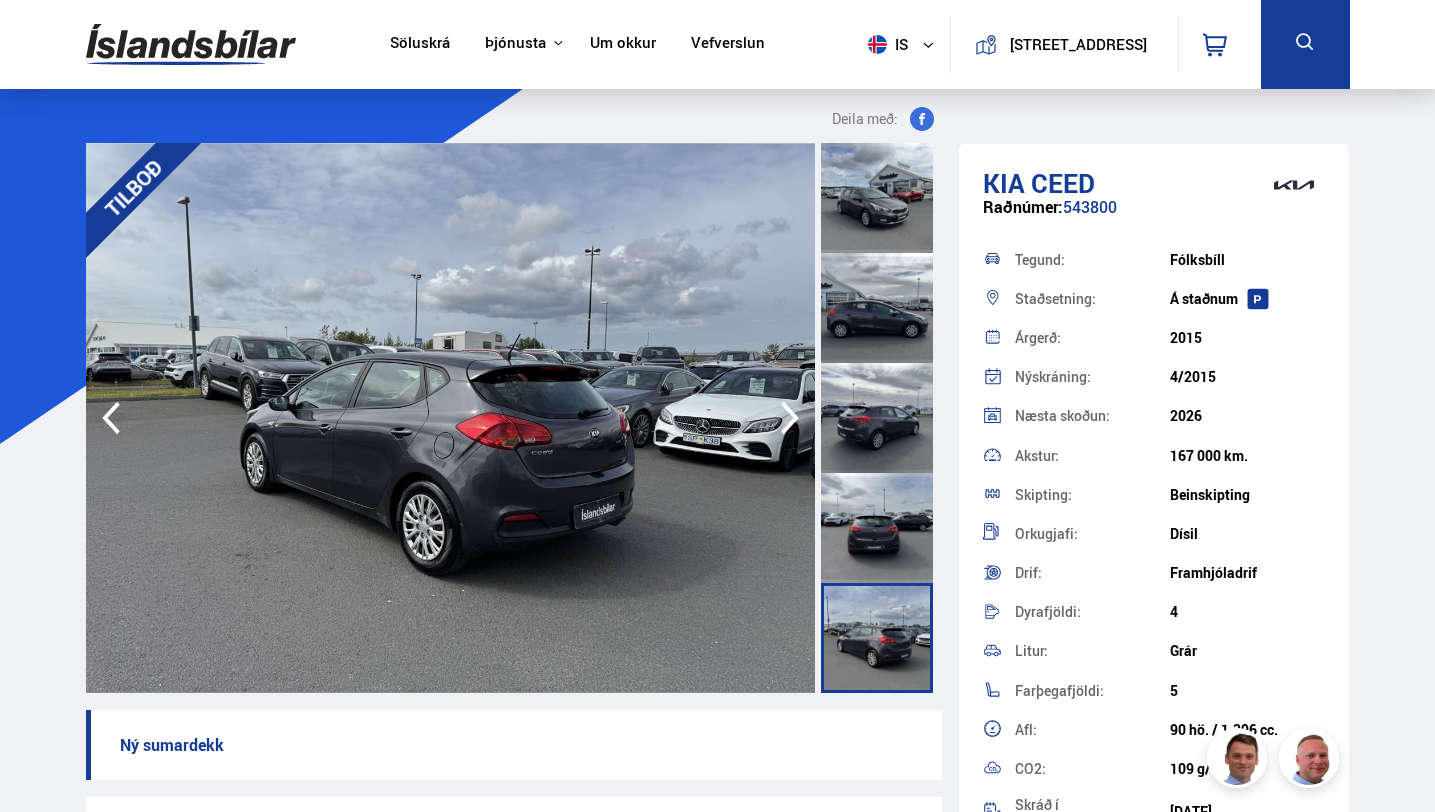 click 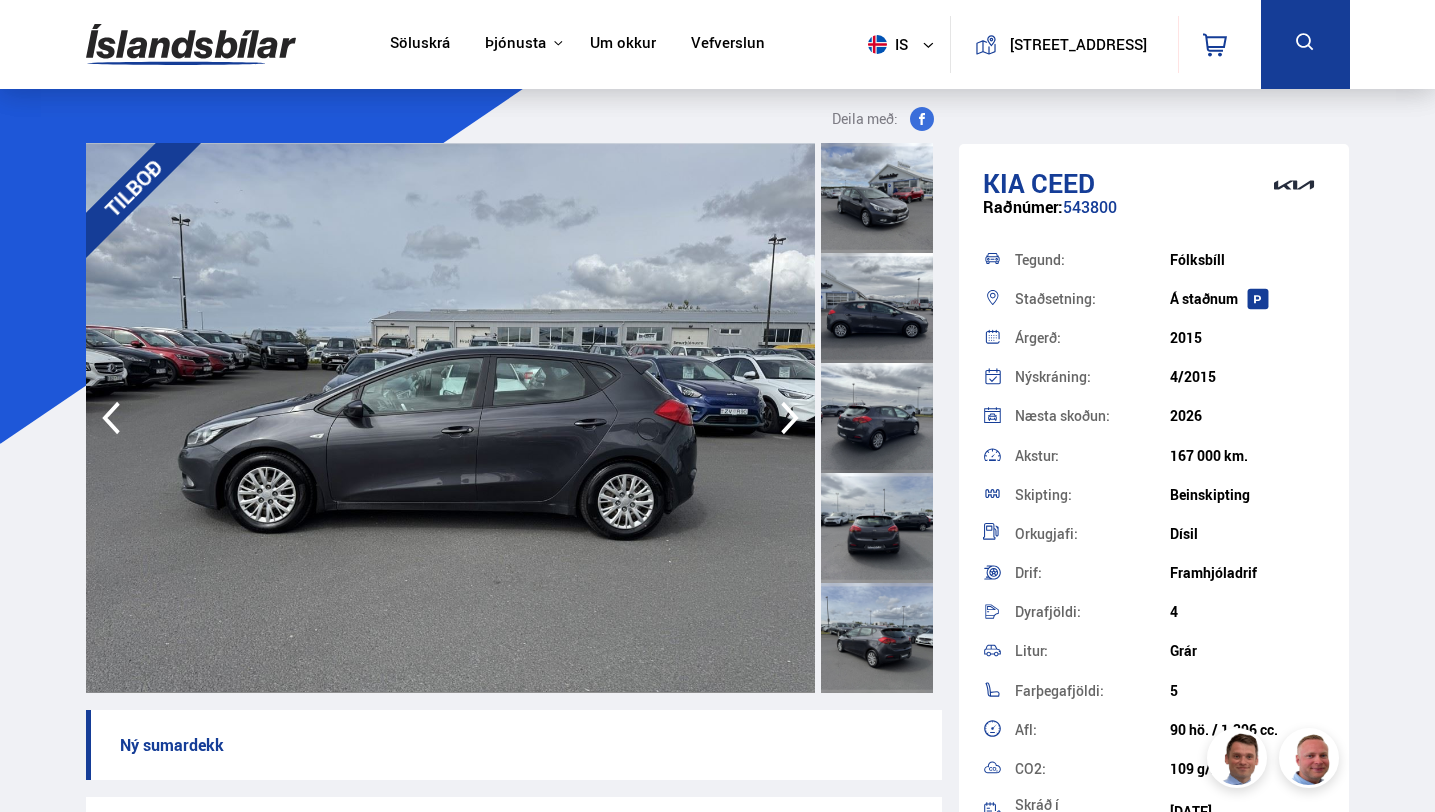 click 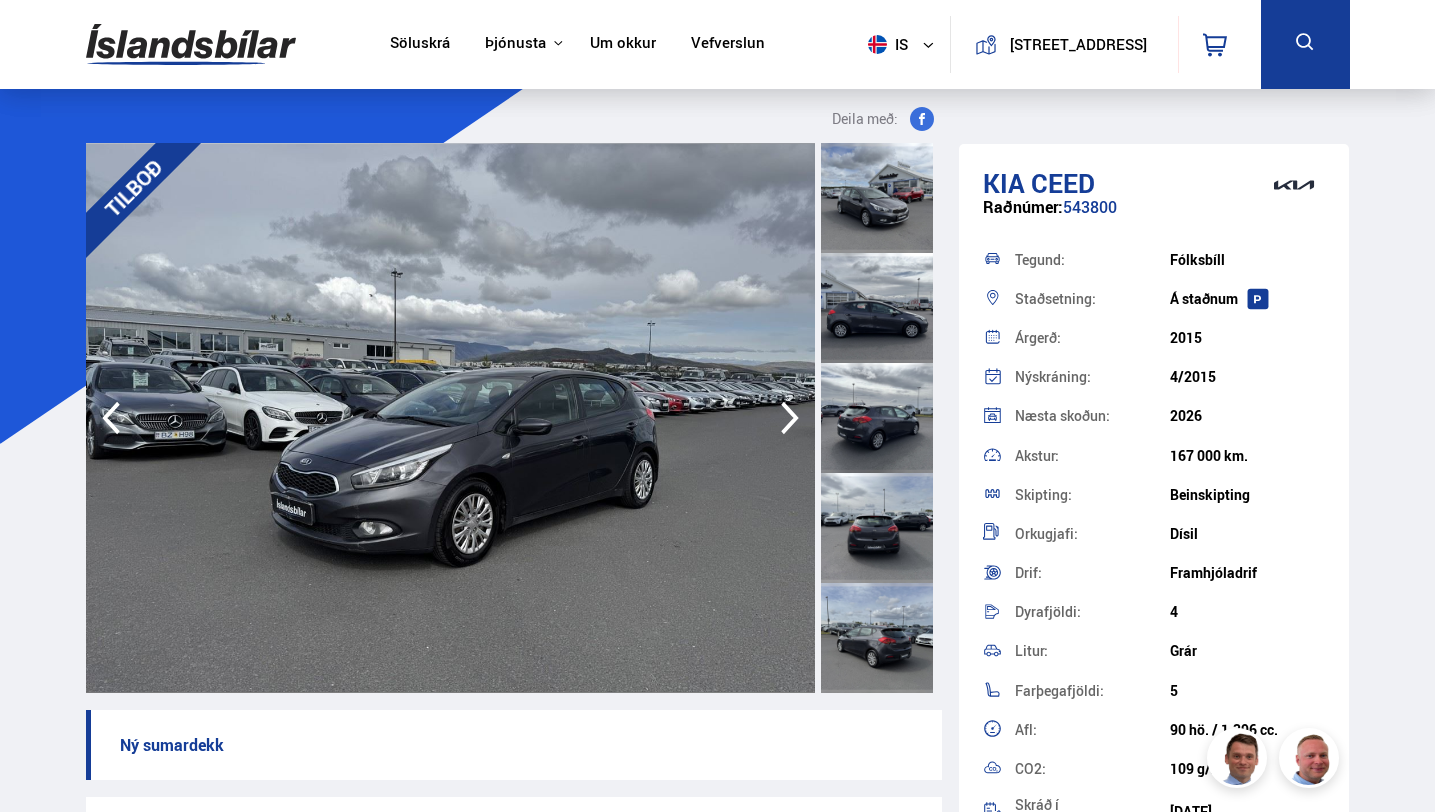 click 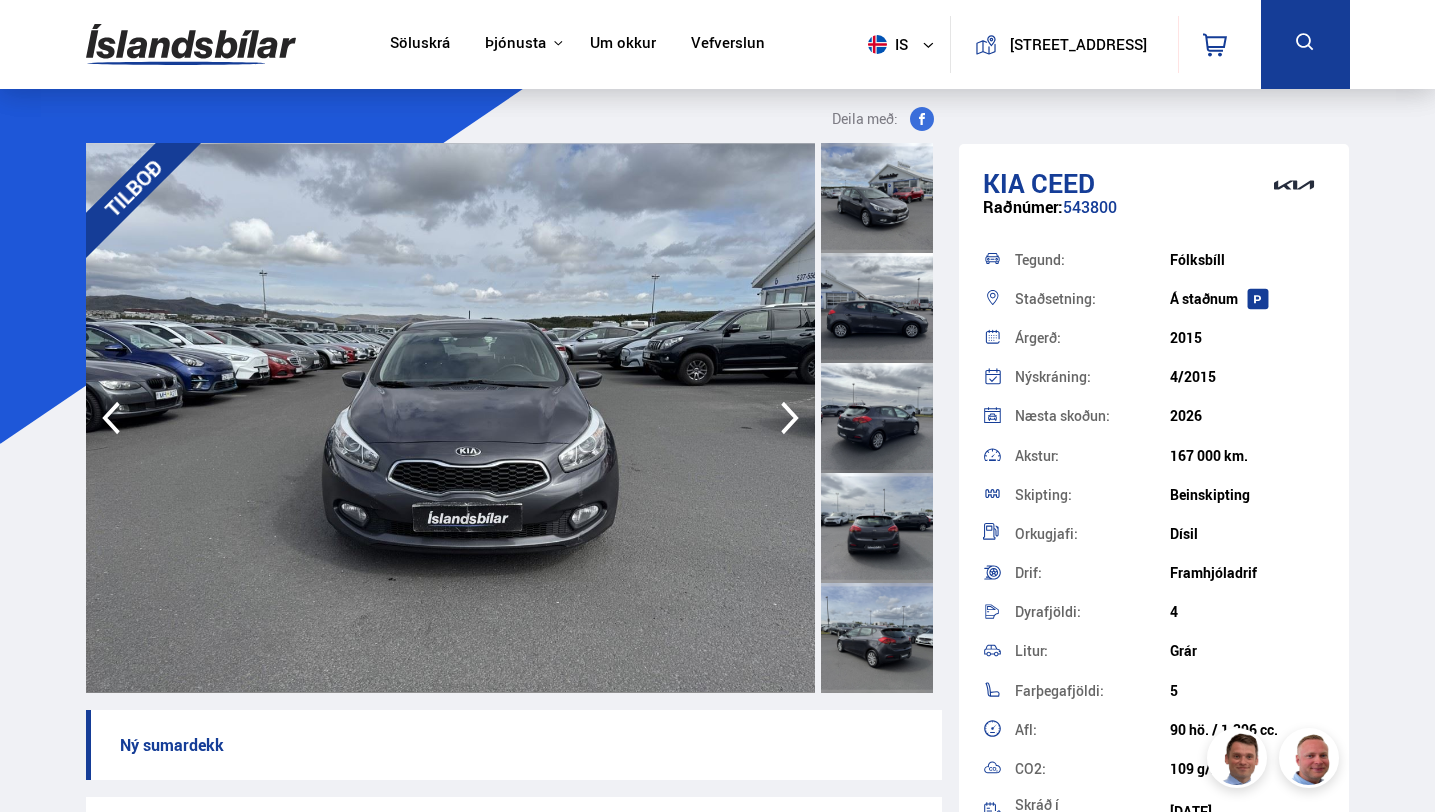 click 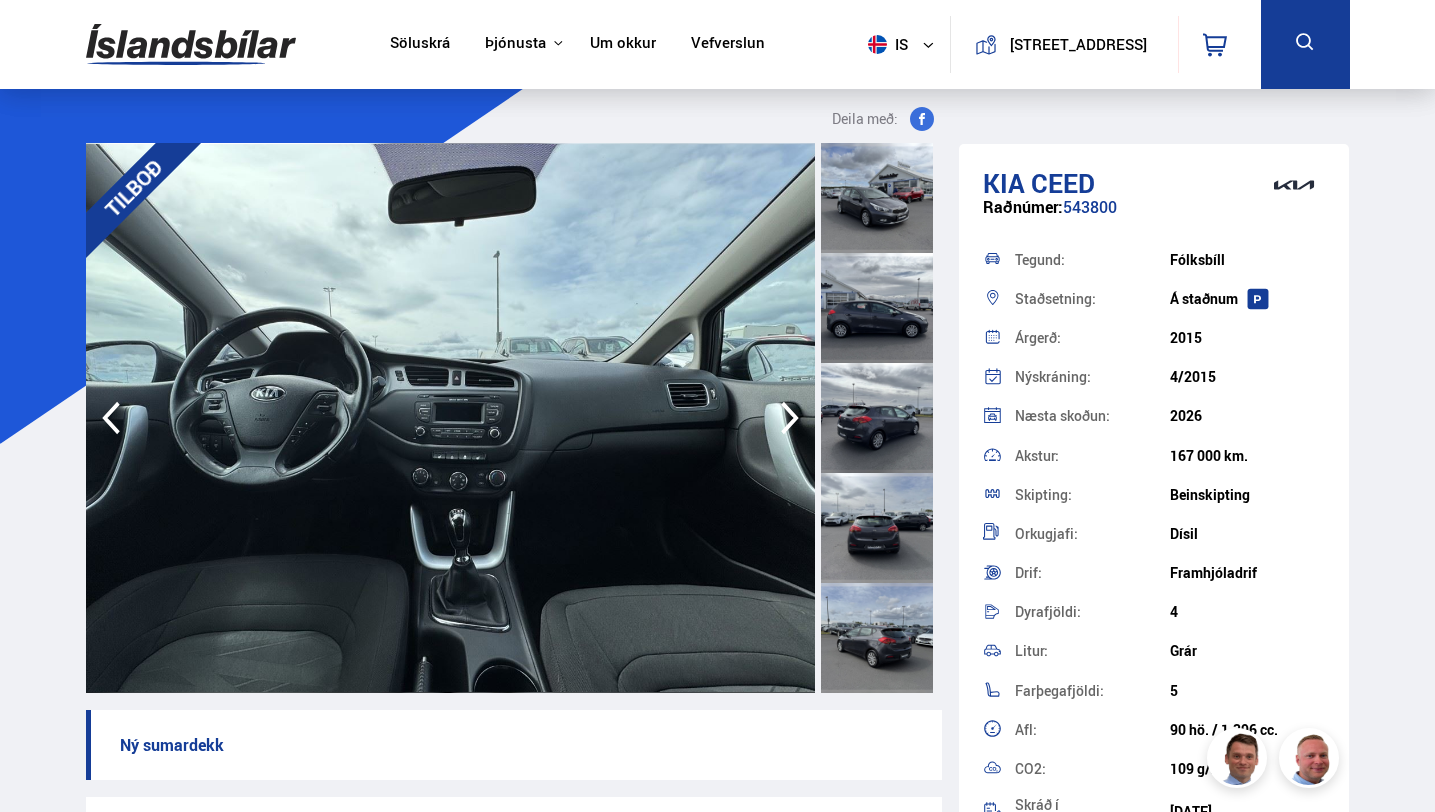 click 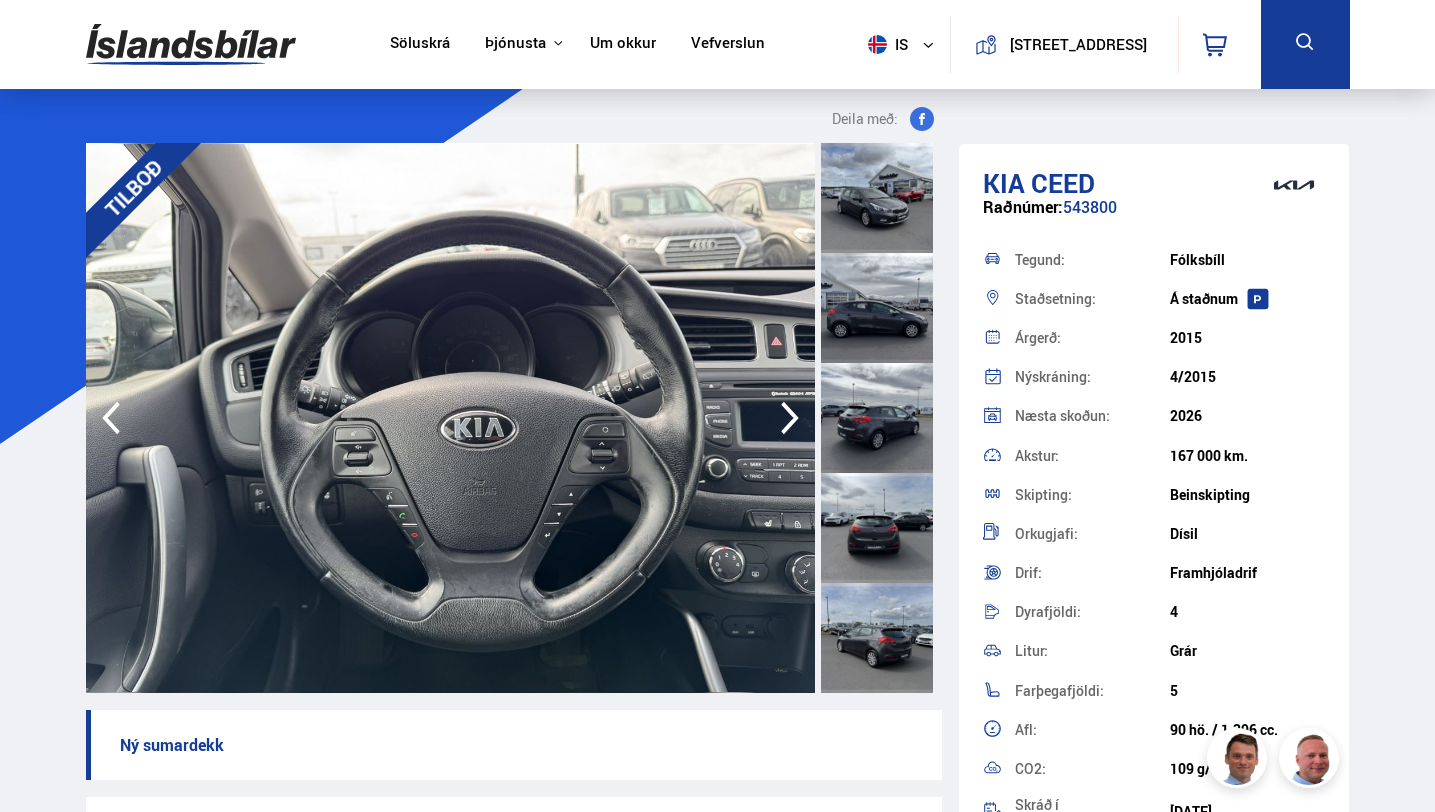 click 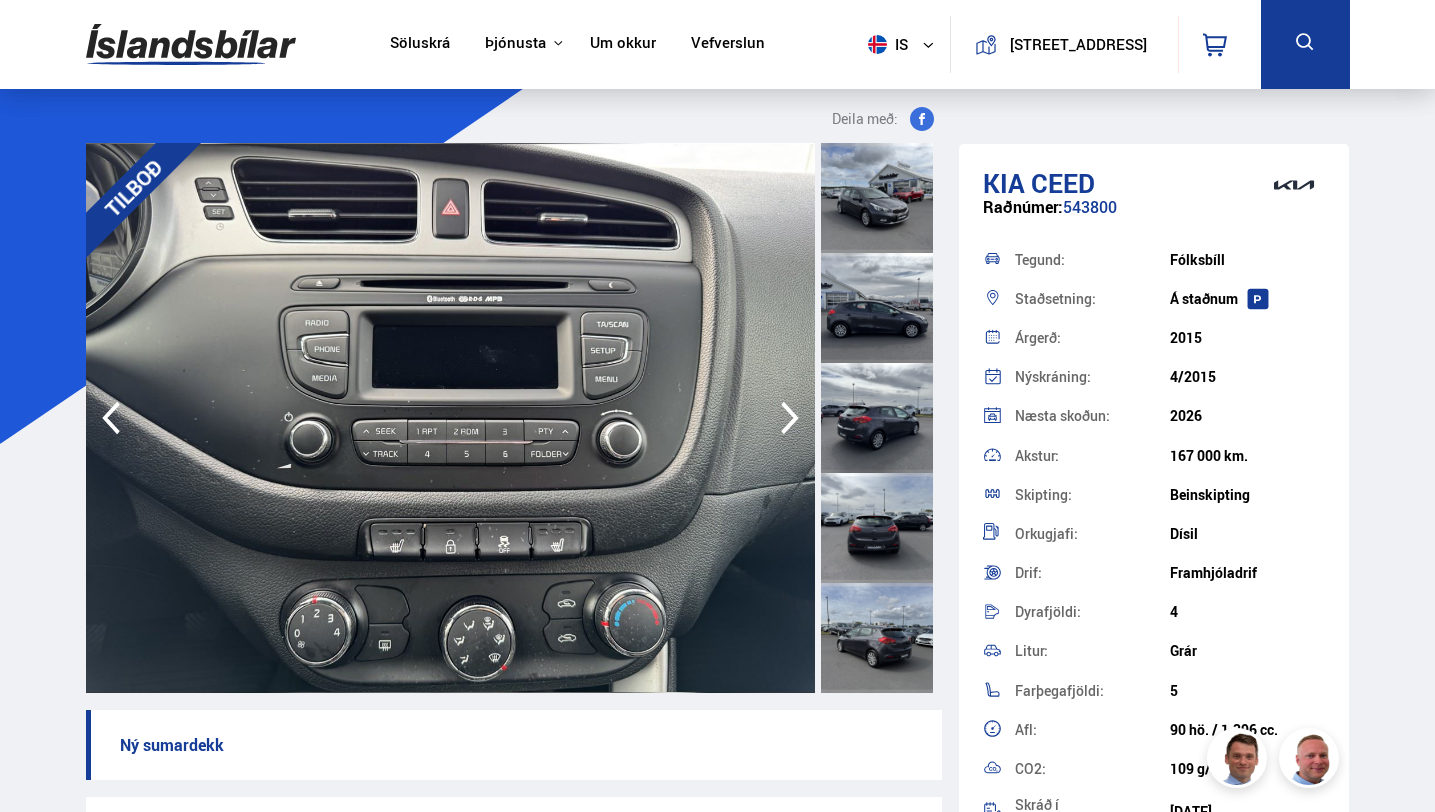 click 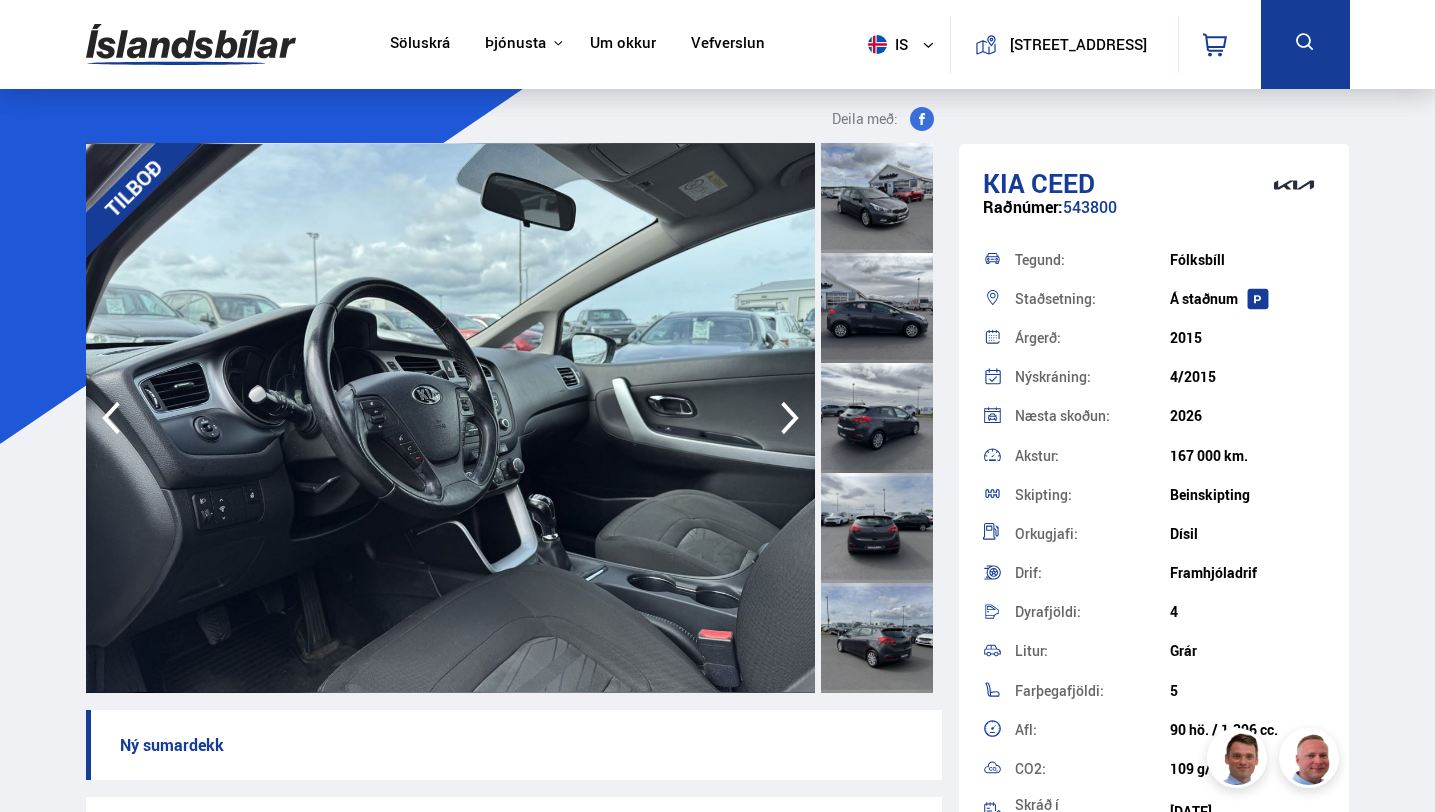 click 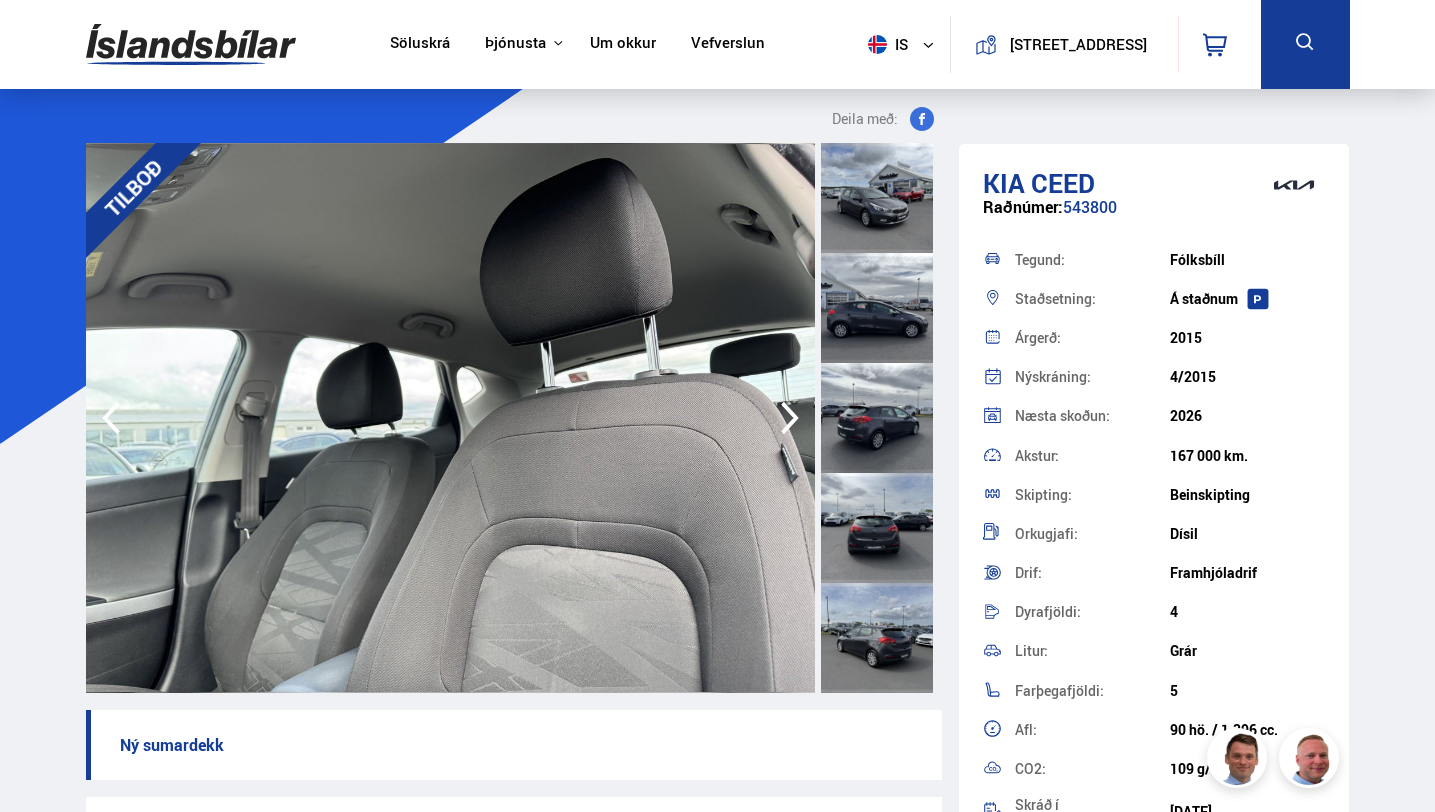 click 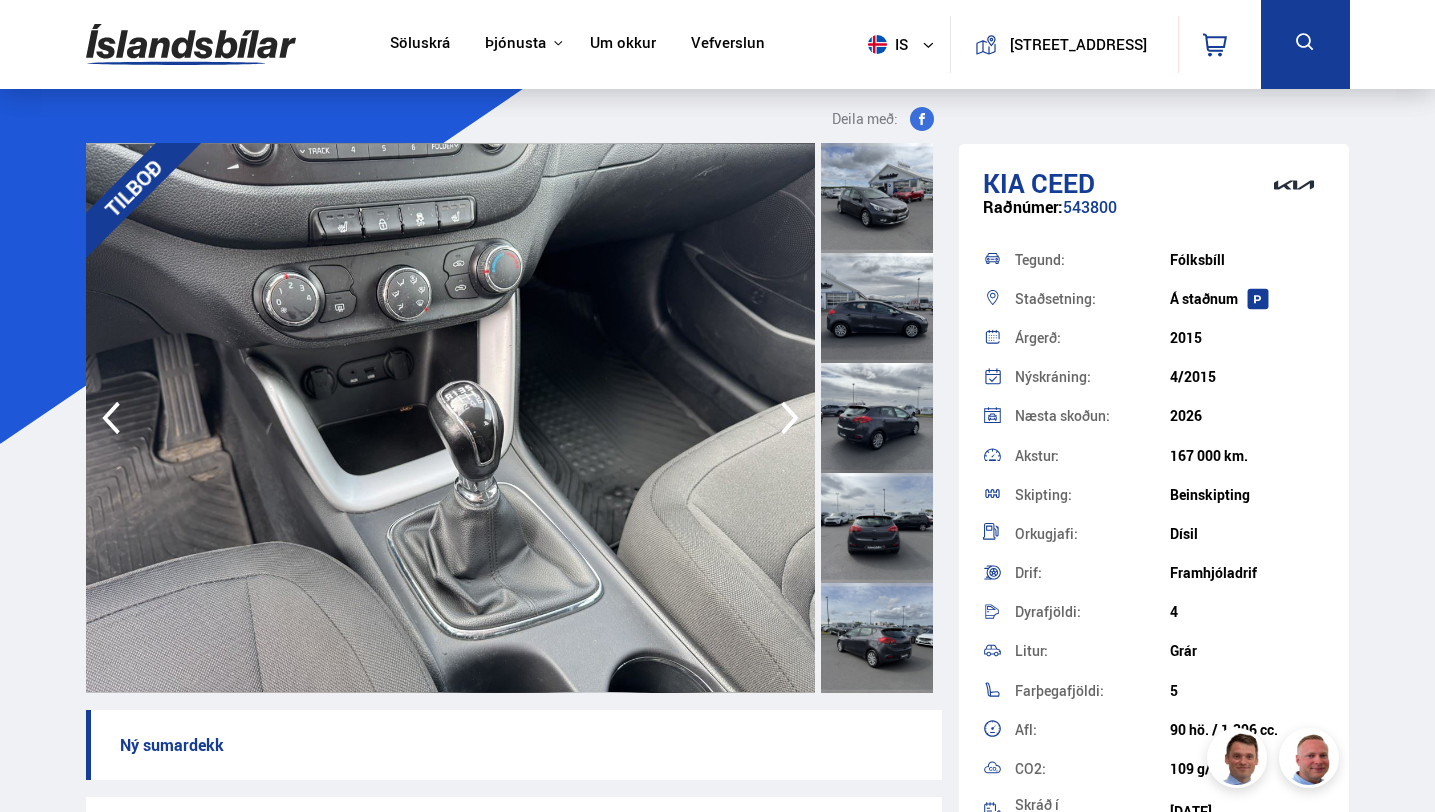 click 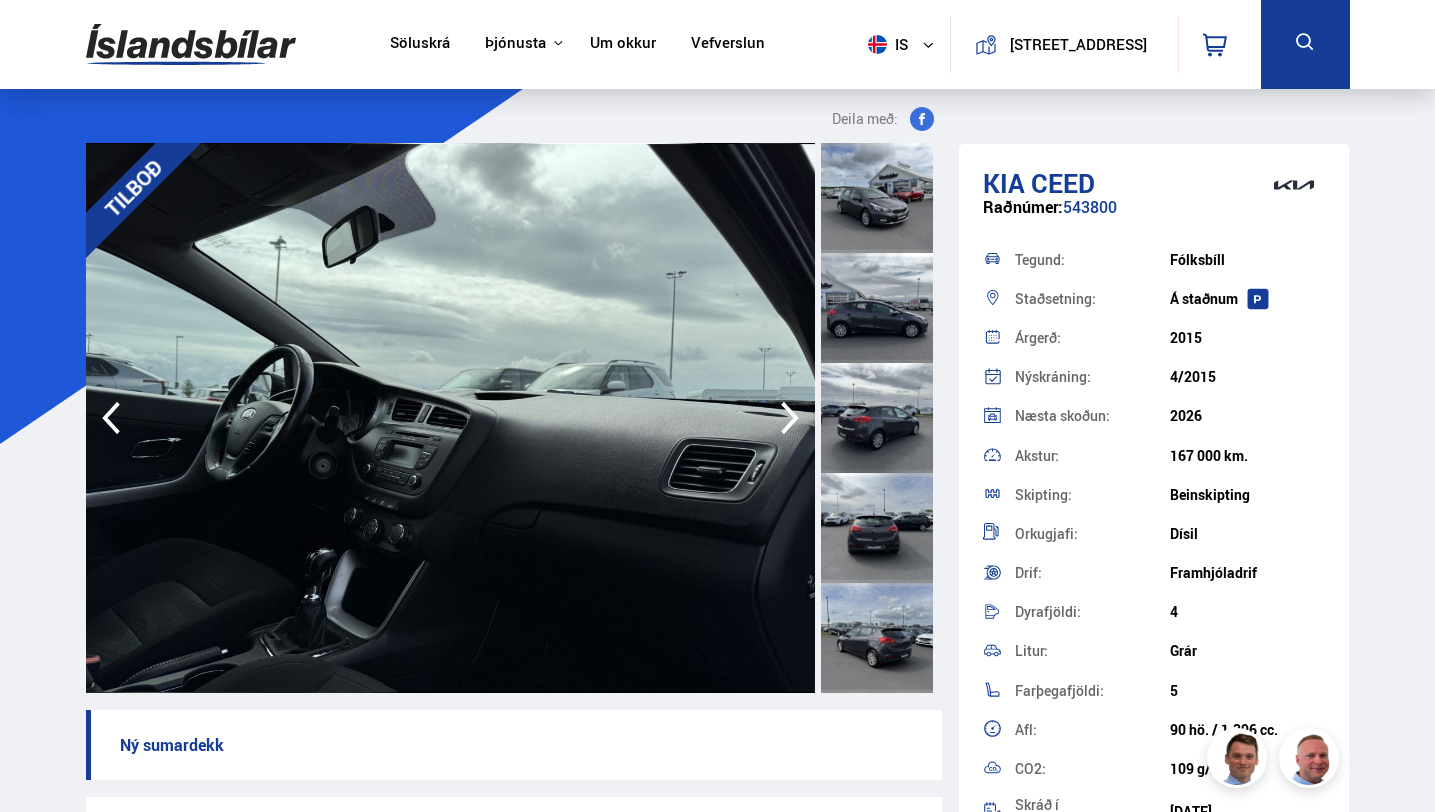 click 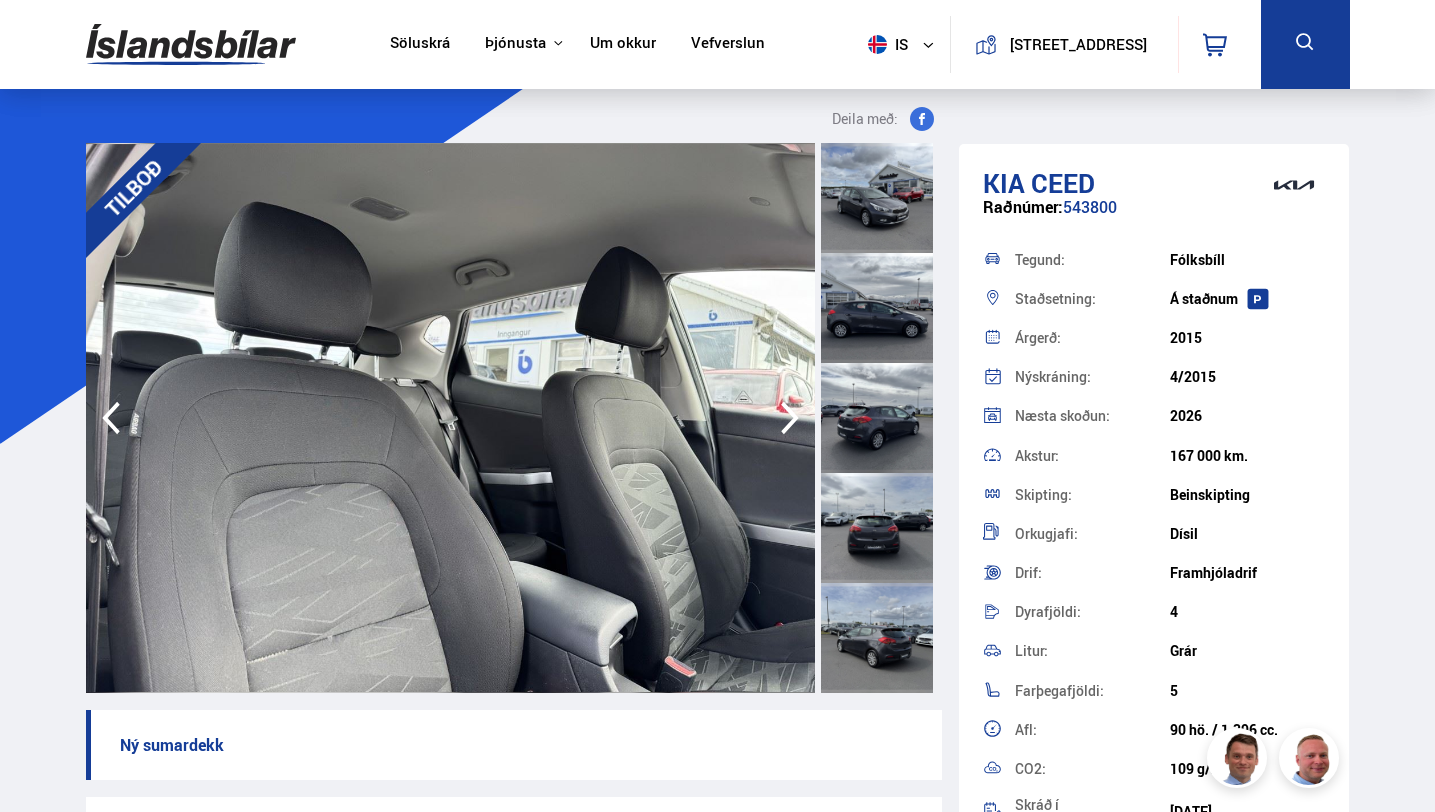 click 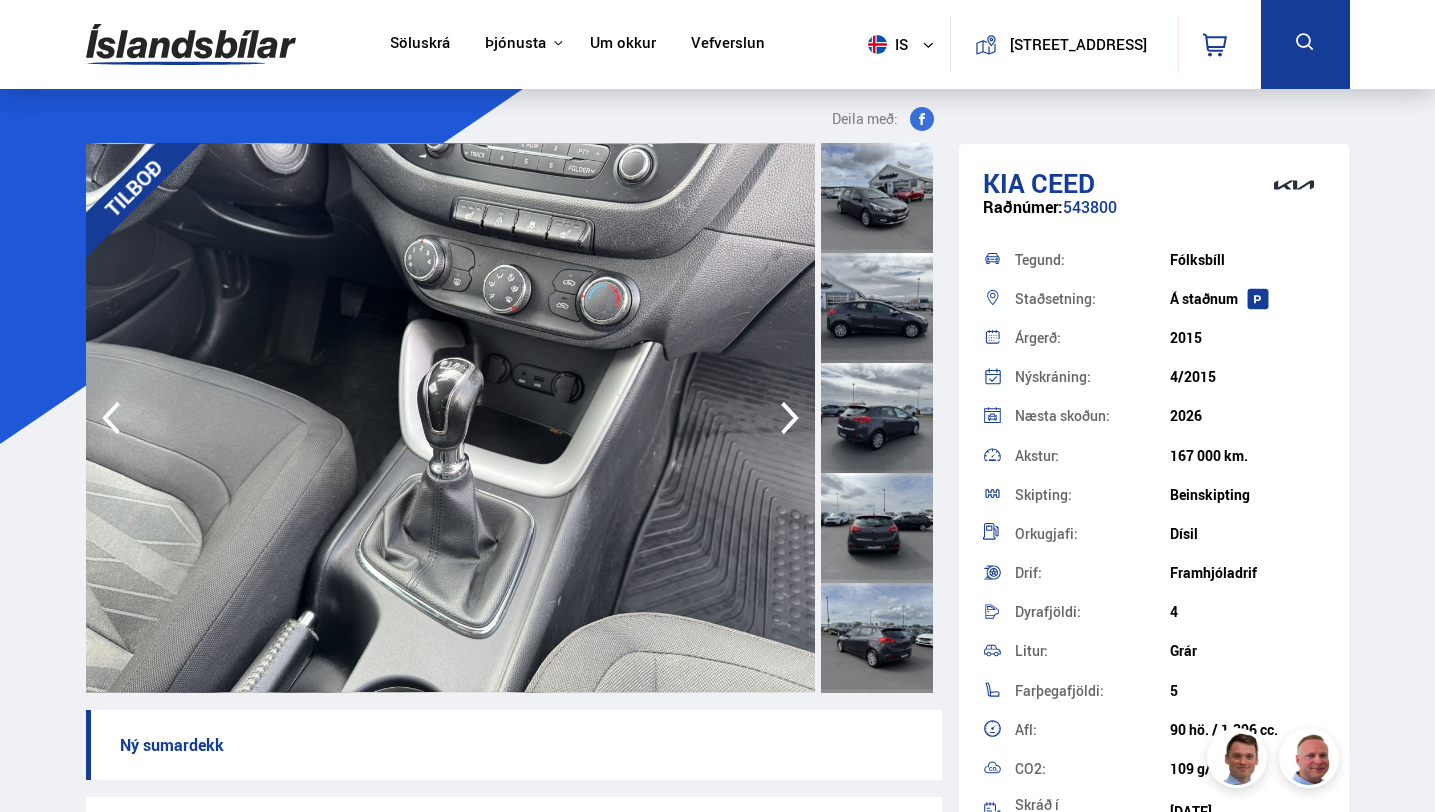 click 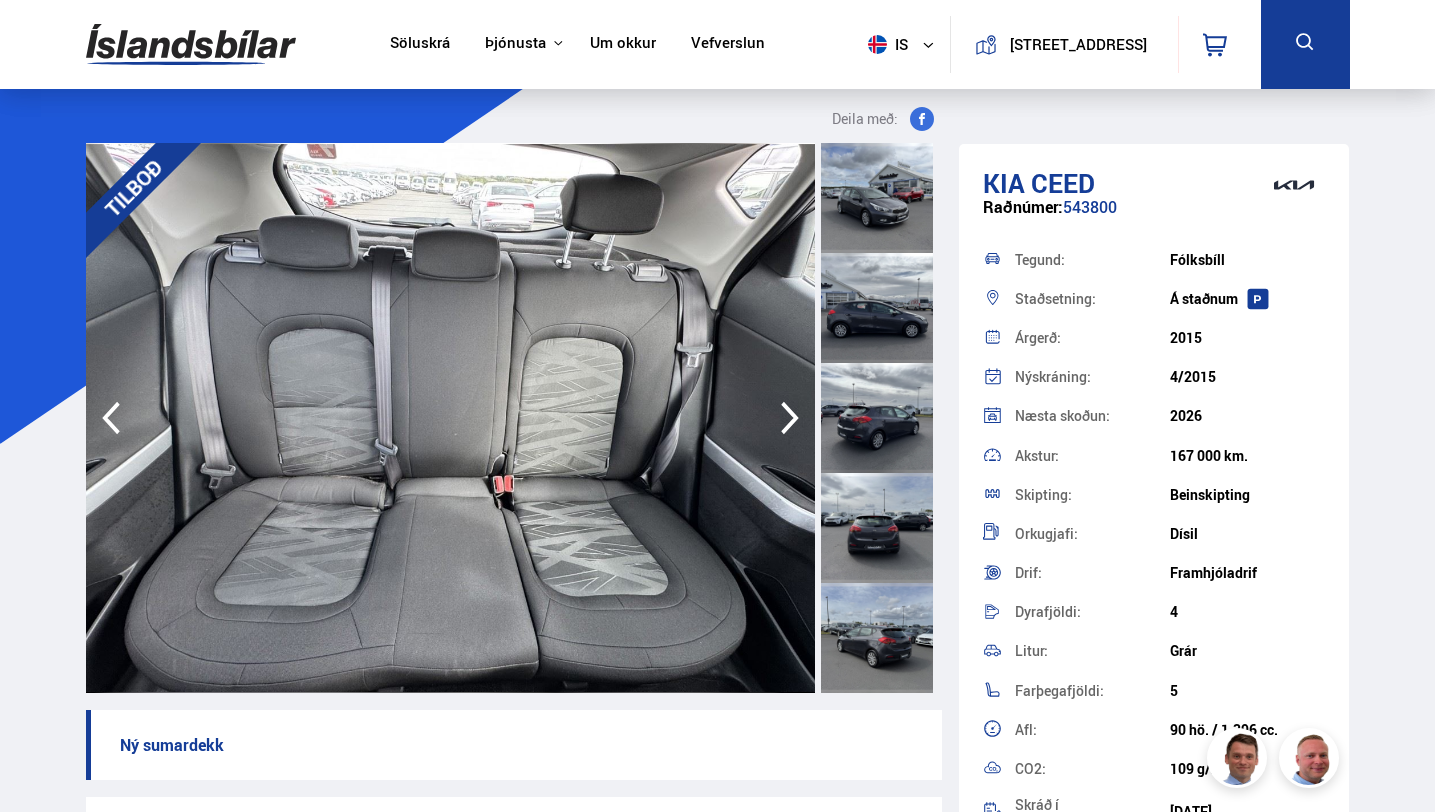 click 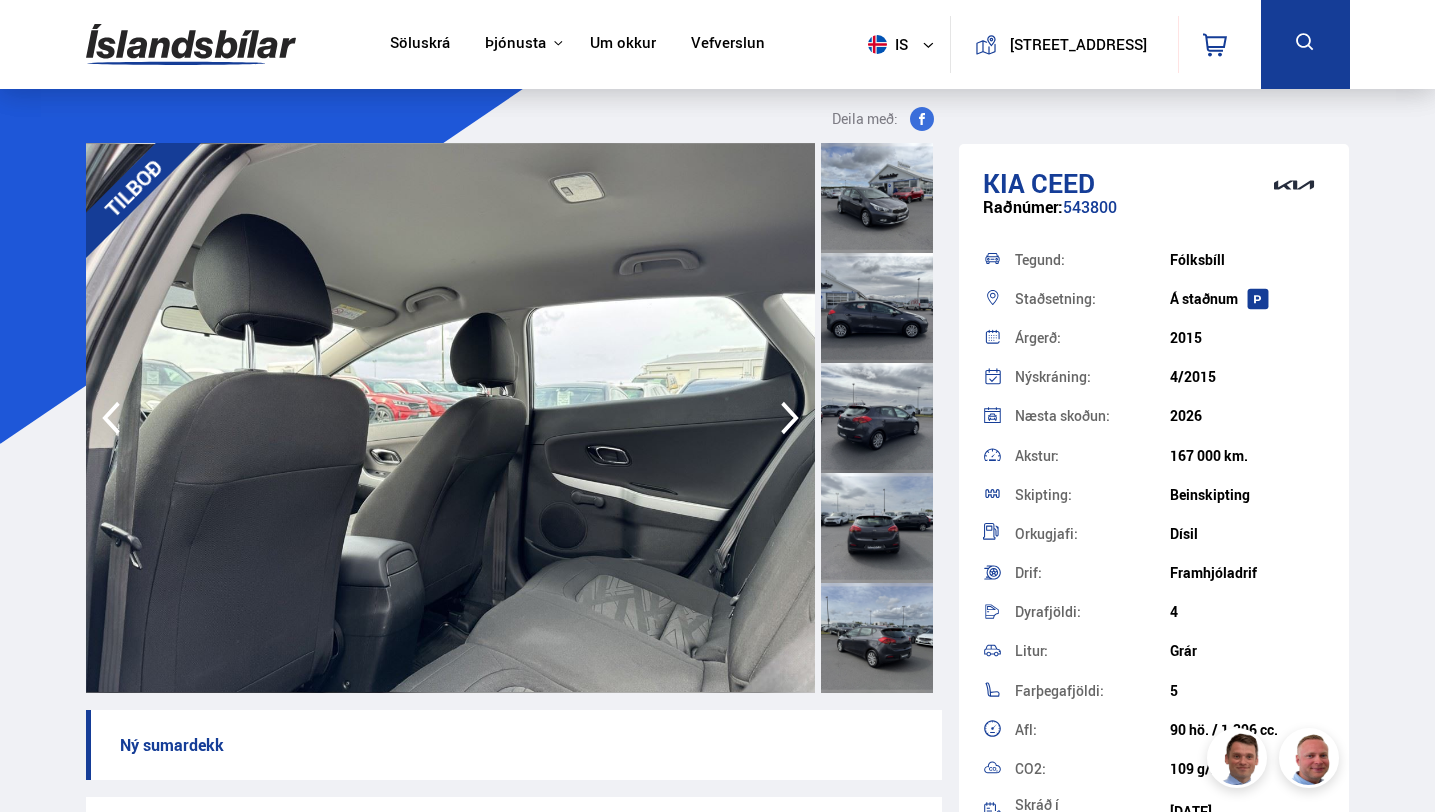 click 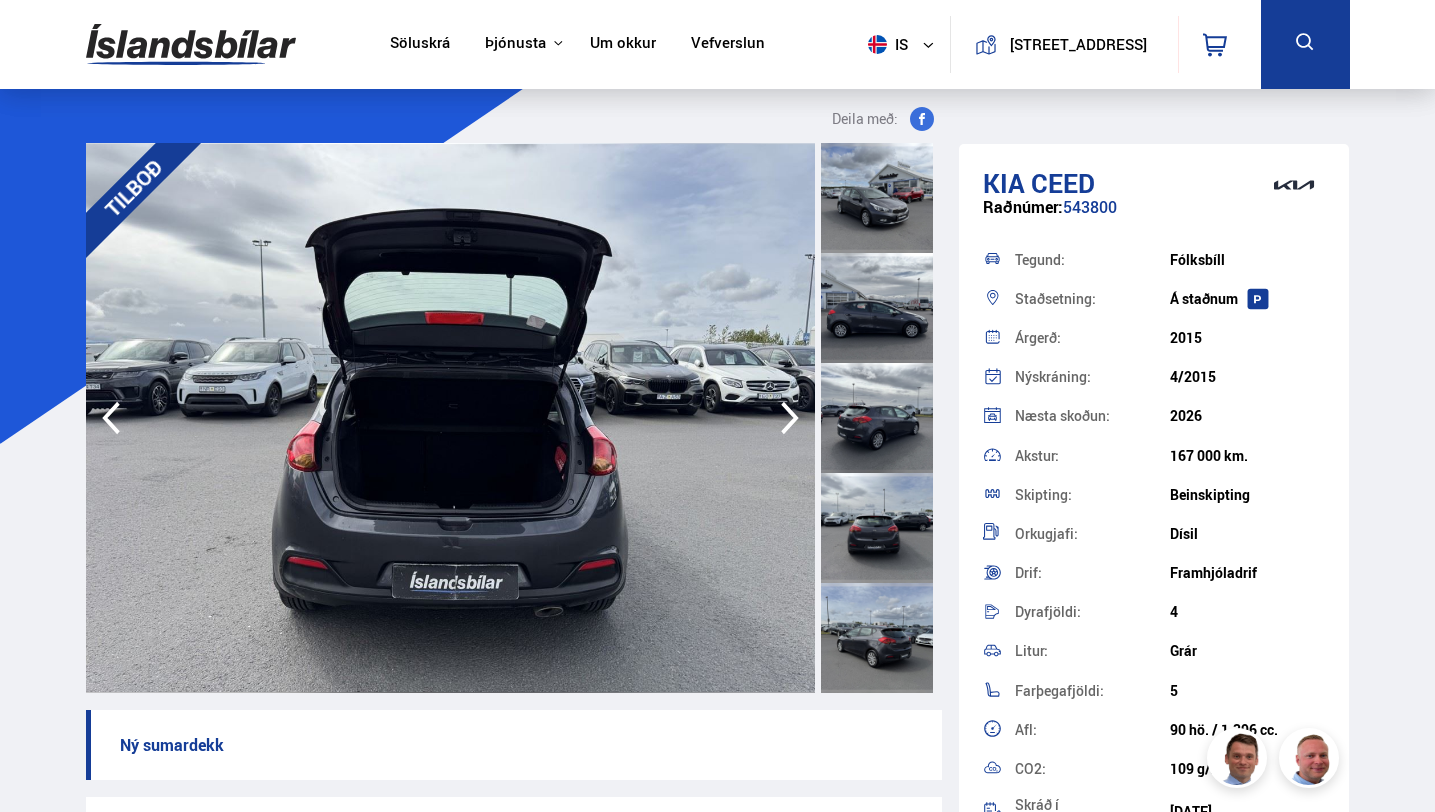 click 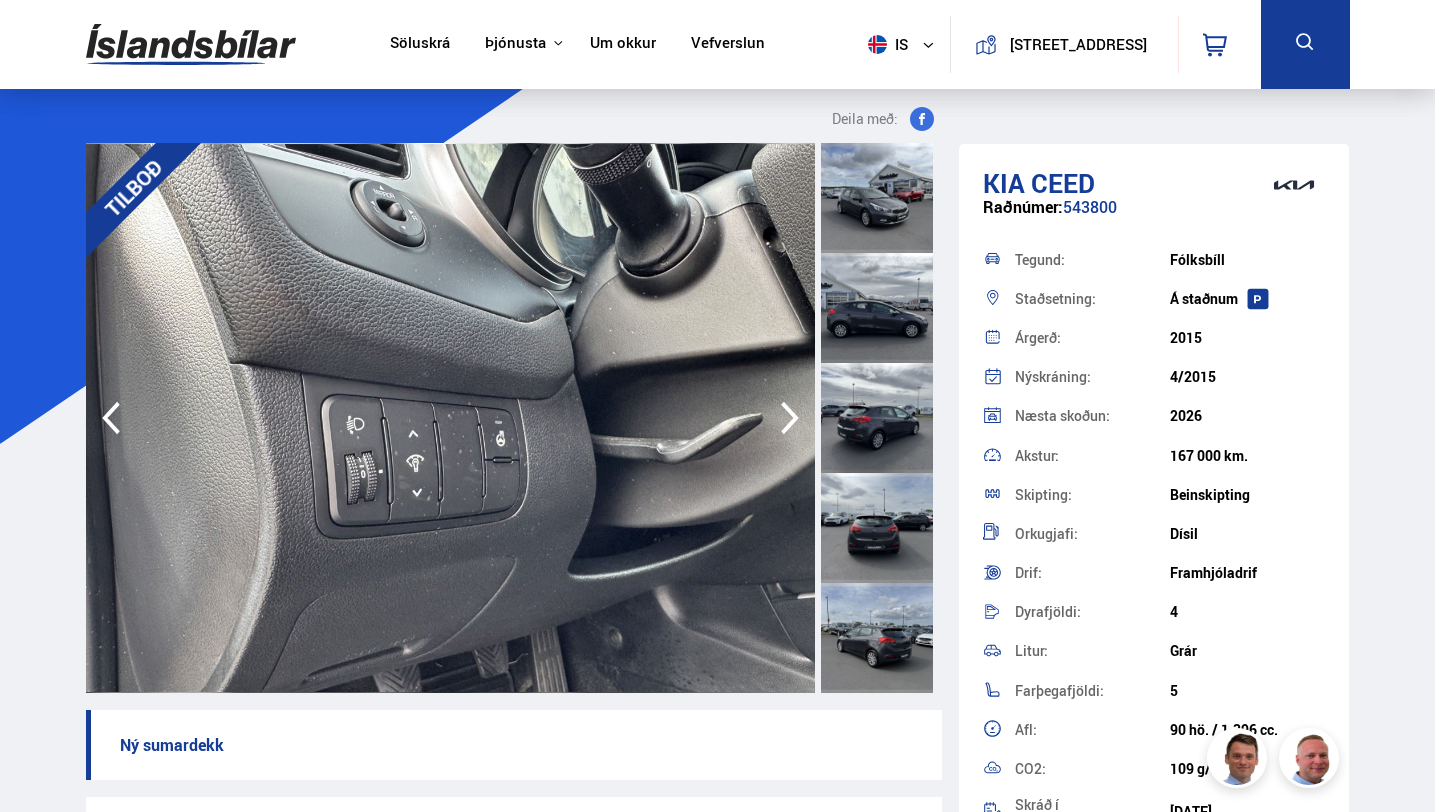 click 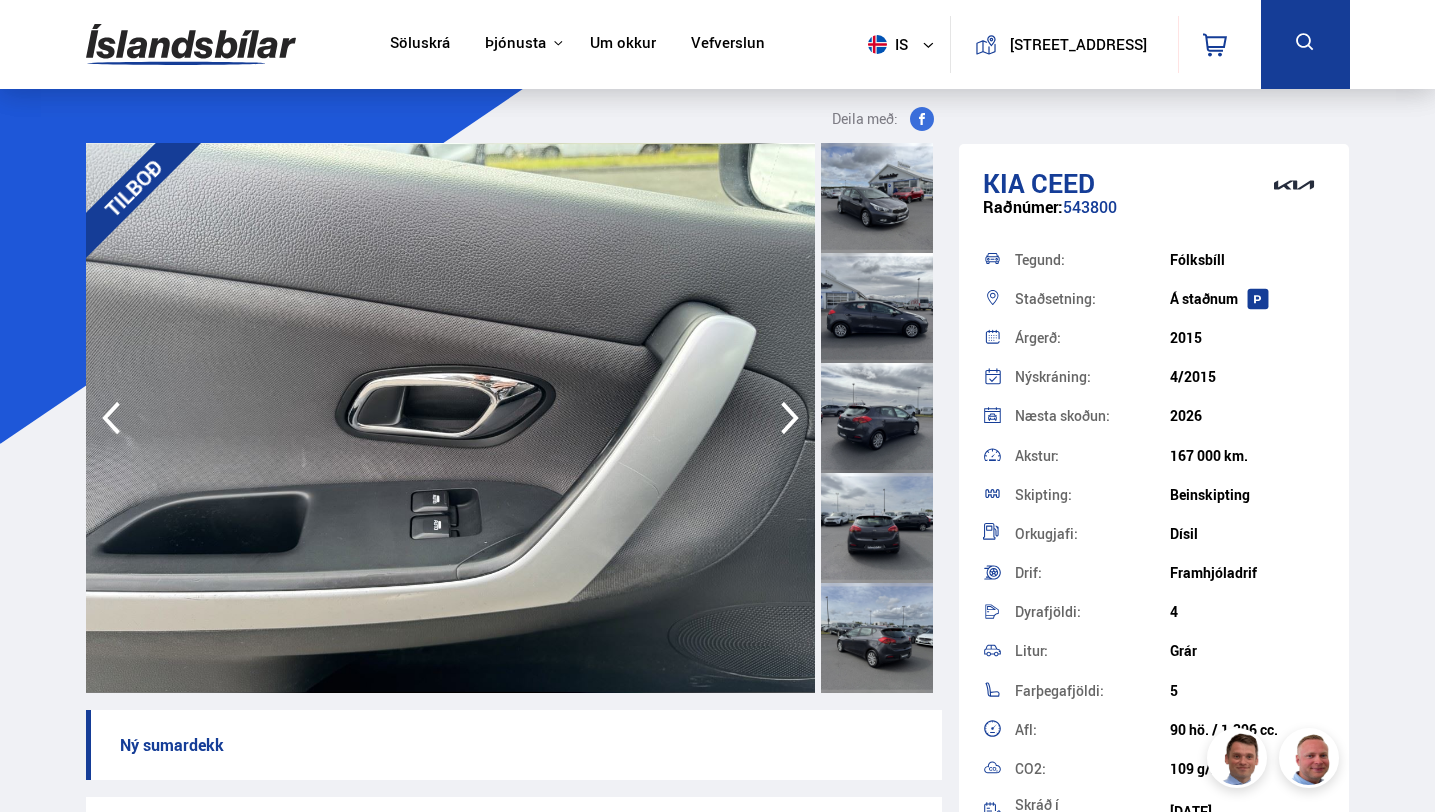 click 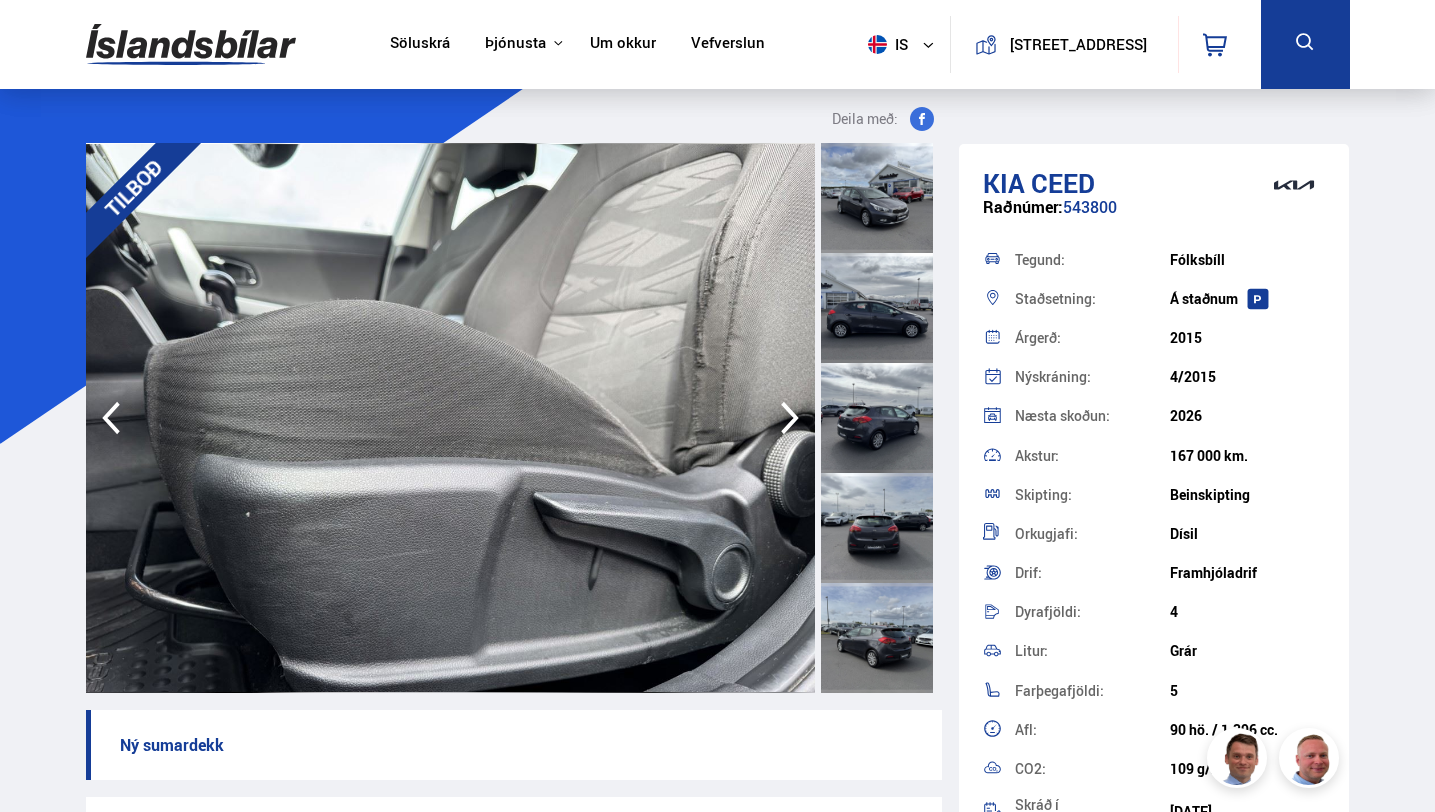 click 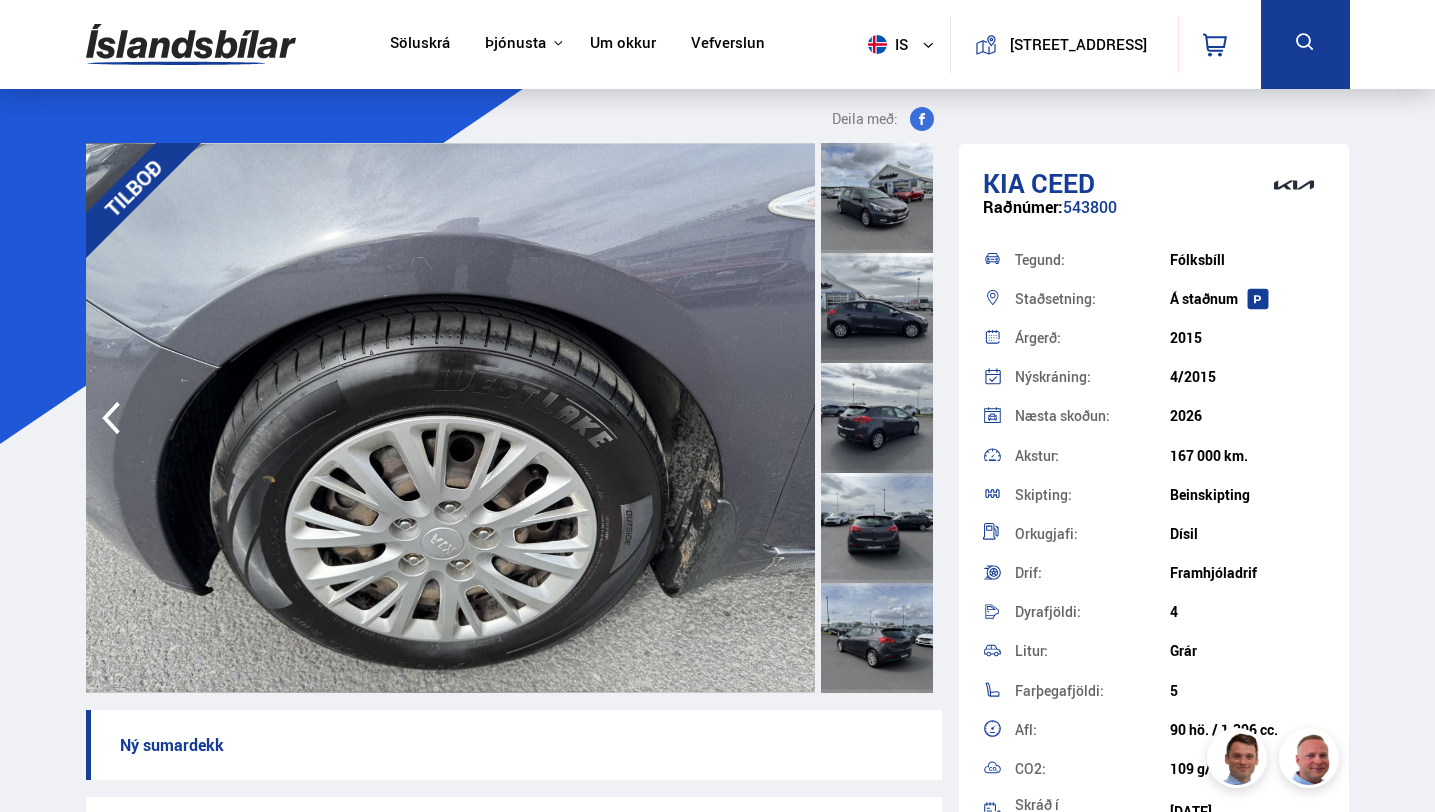 click at bounding box center (451, 418) 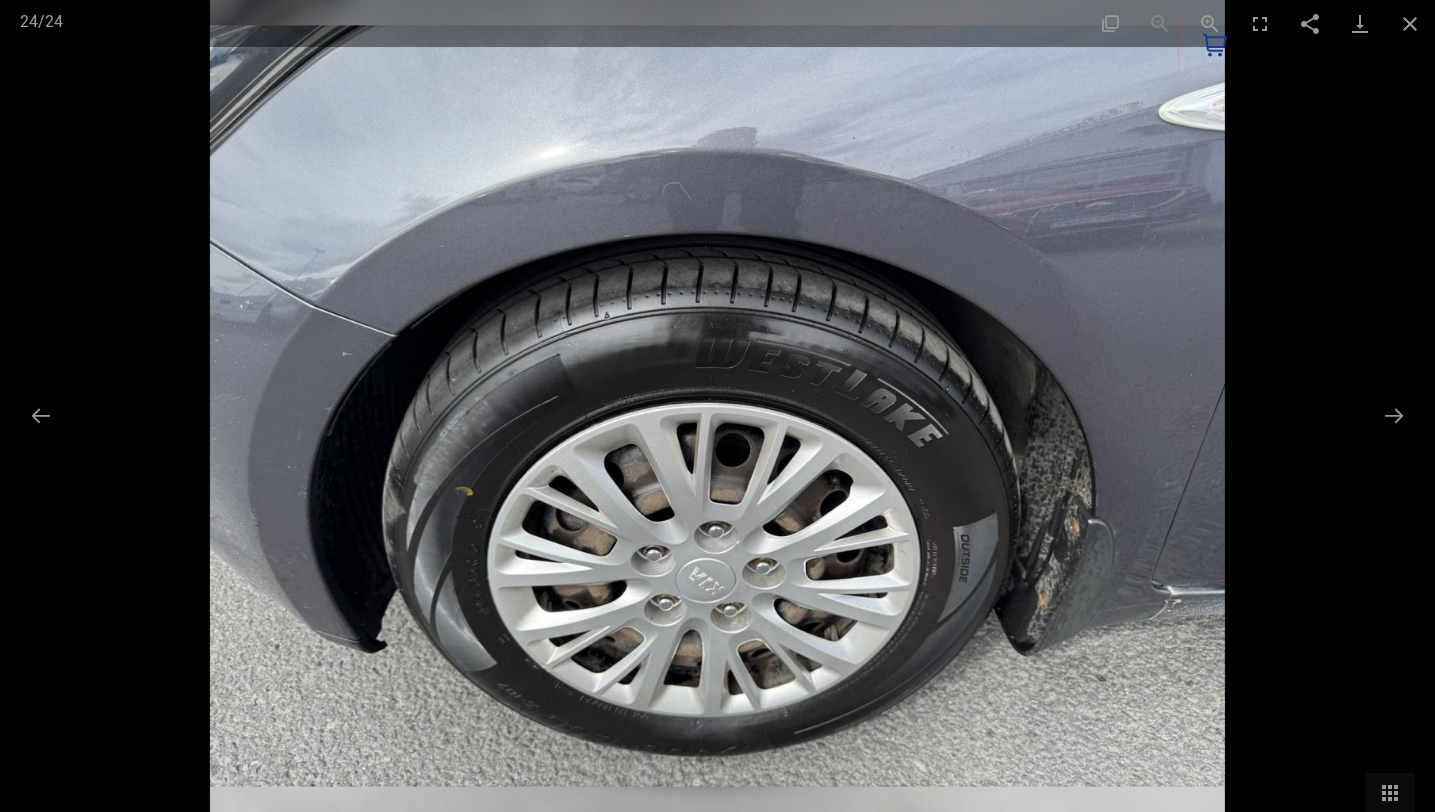 click at bounding box center [717, 406] 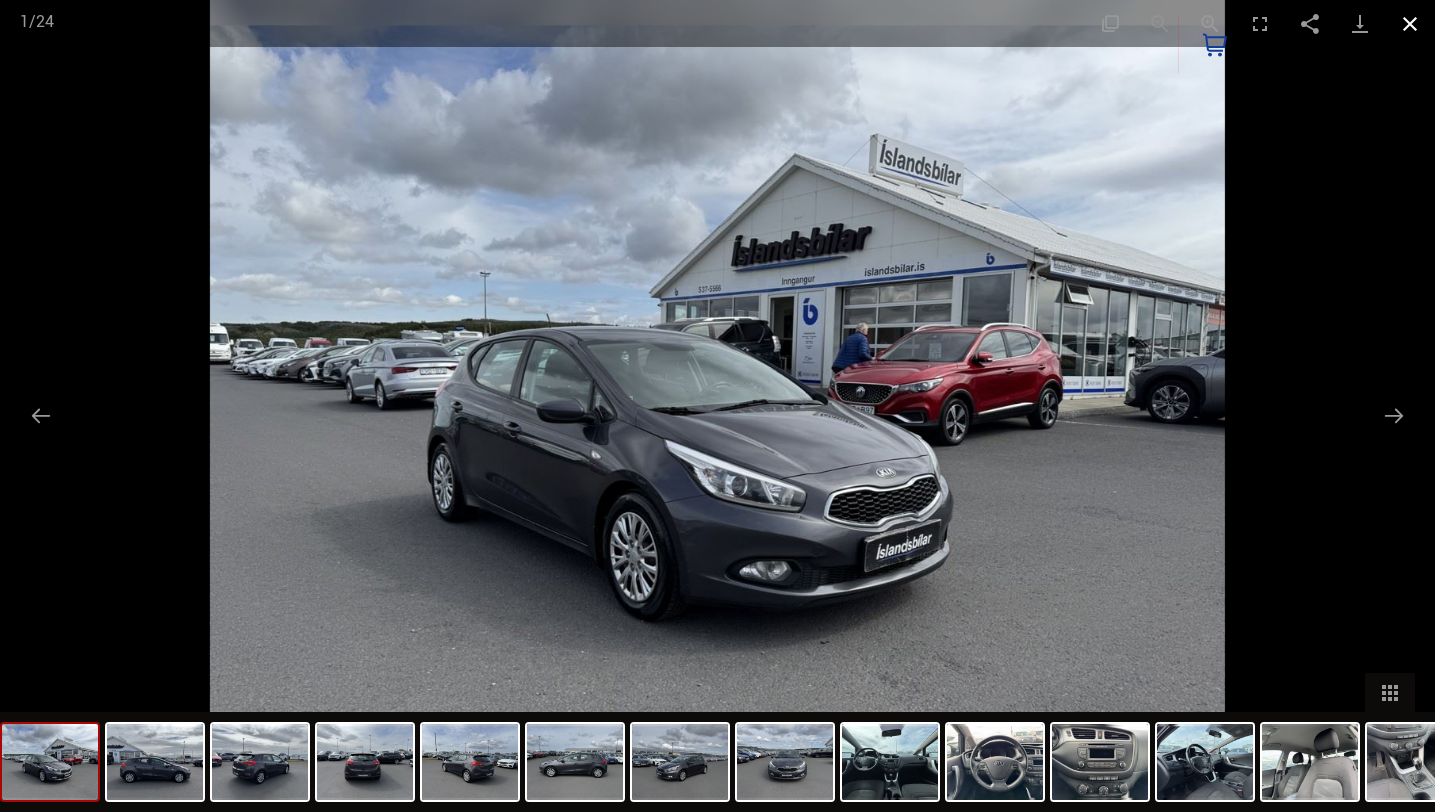click at bounding box center [1410, 23] 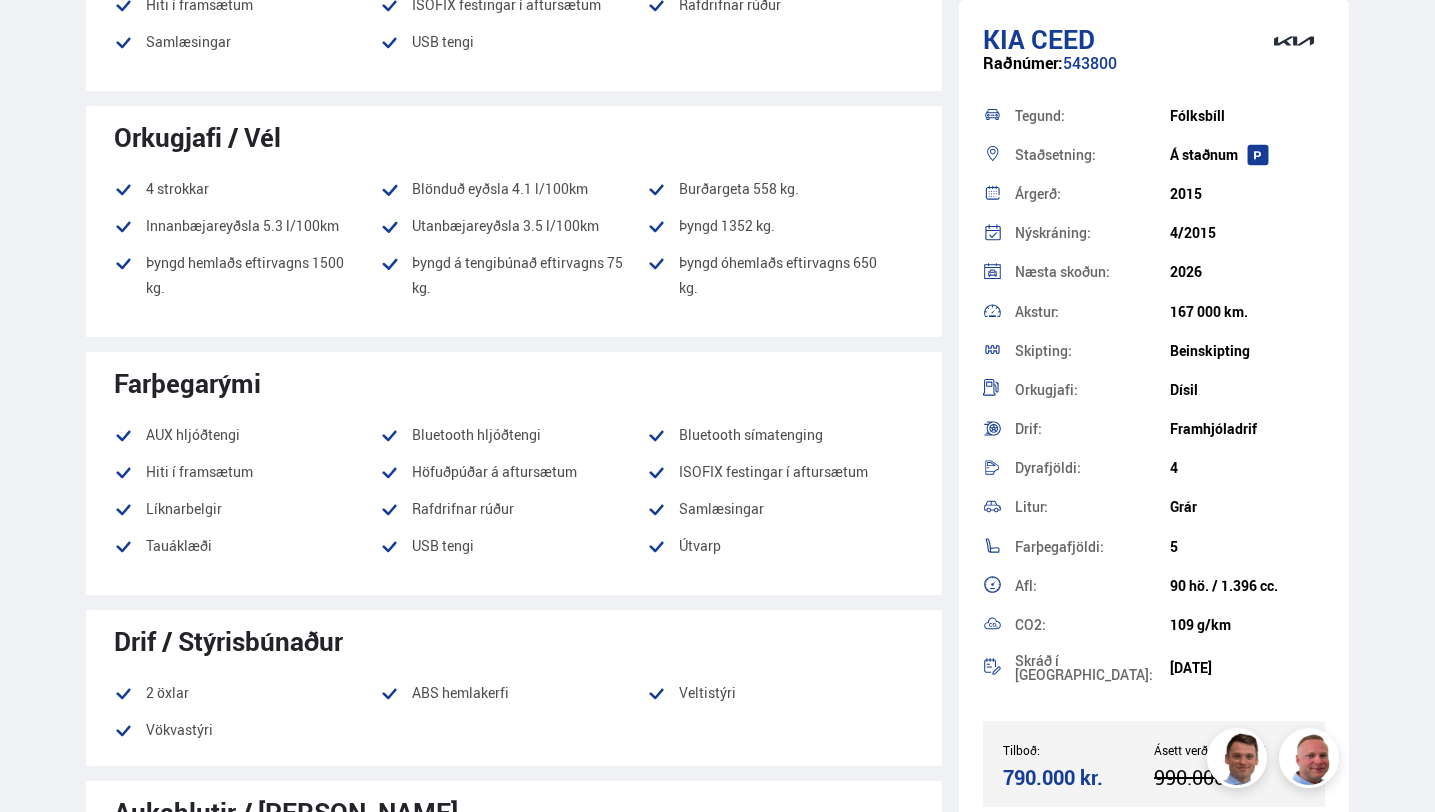 click on "Farþegarými" at bounding box center (514, 383) 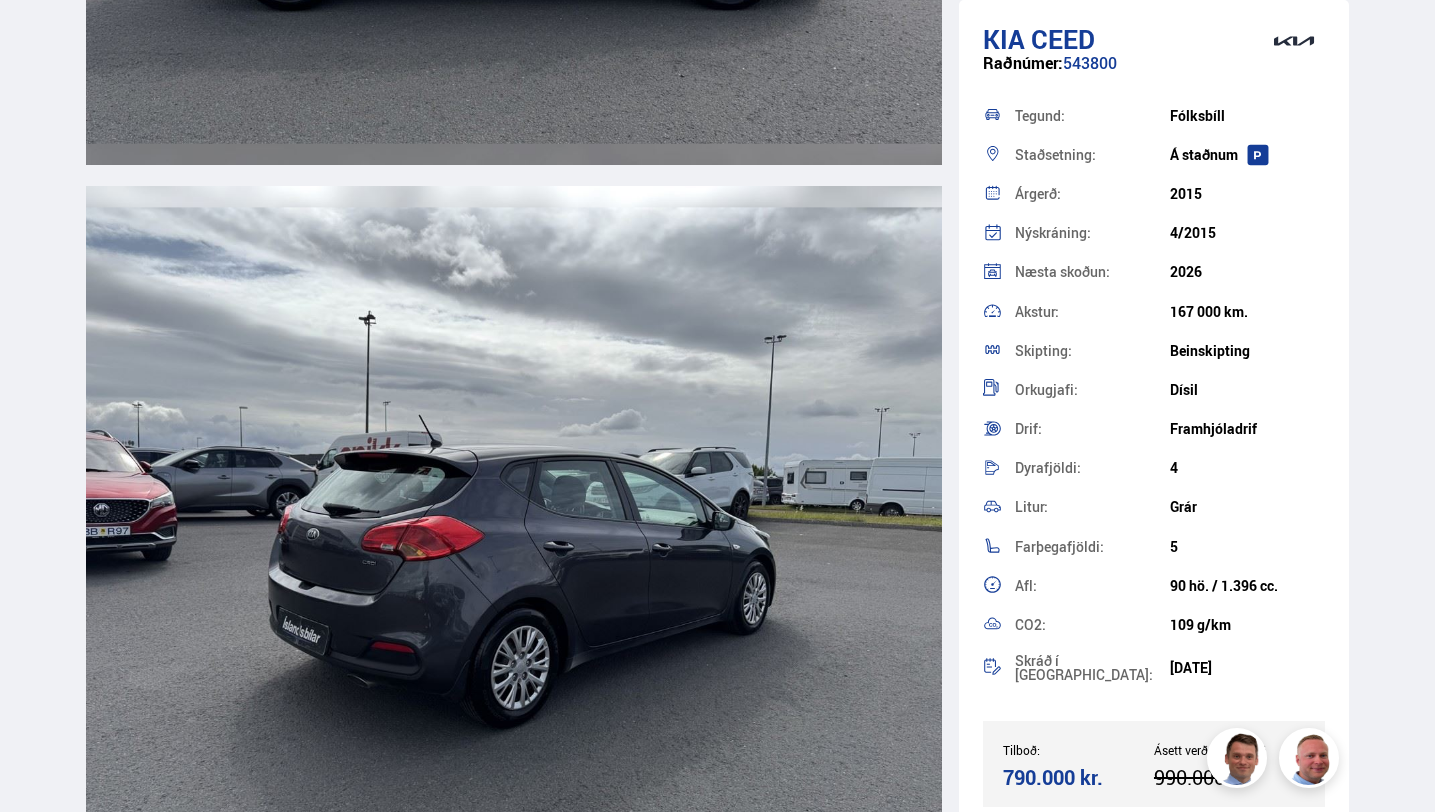 scroll, scrollTop: 3288, scrollLeft: 0, axis: vertical 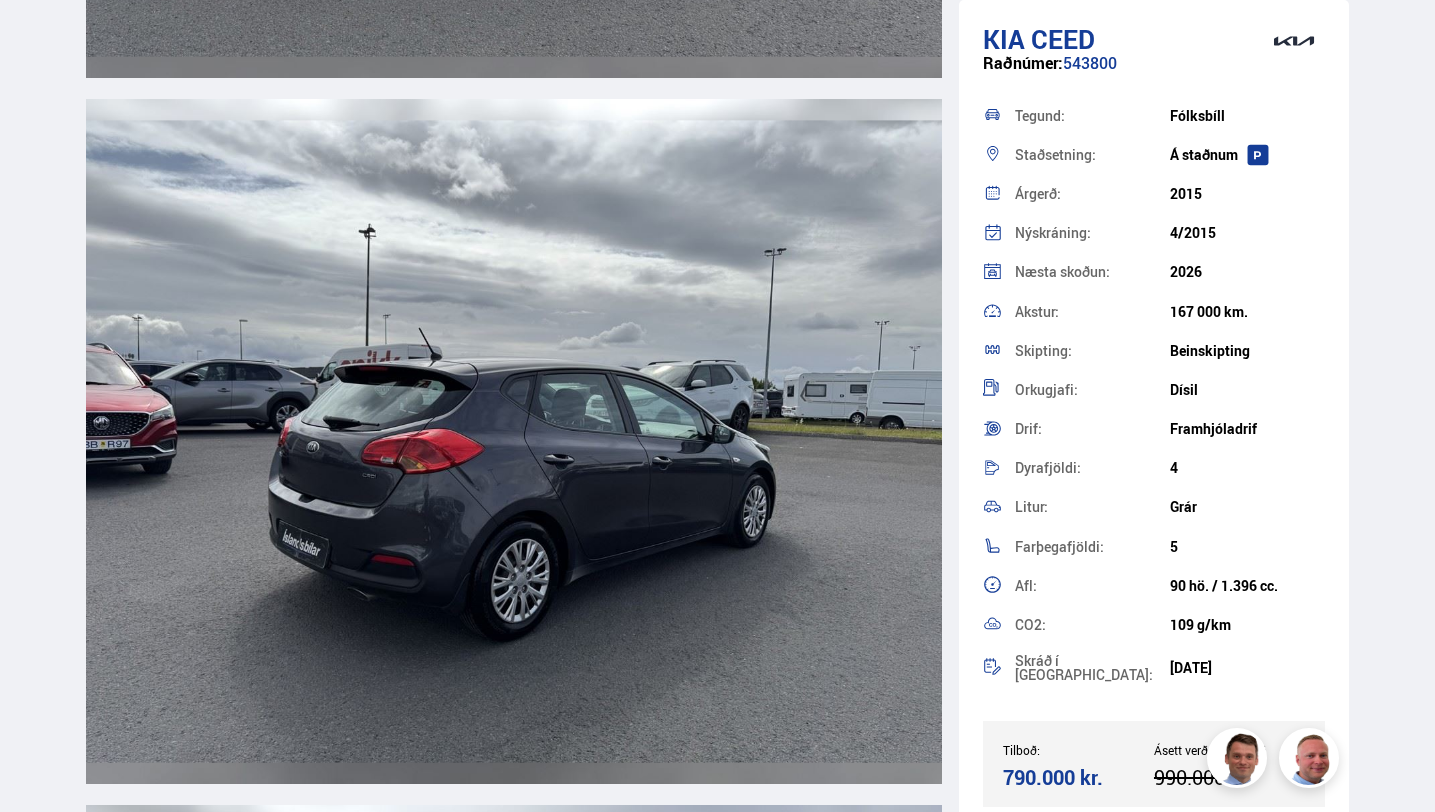 click on "Orkugjafi:" at bounding box center [1092, 390] 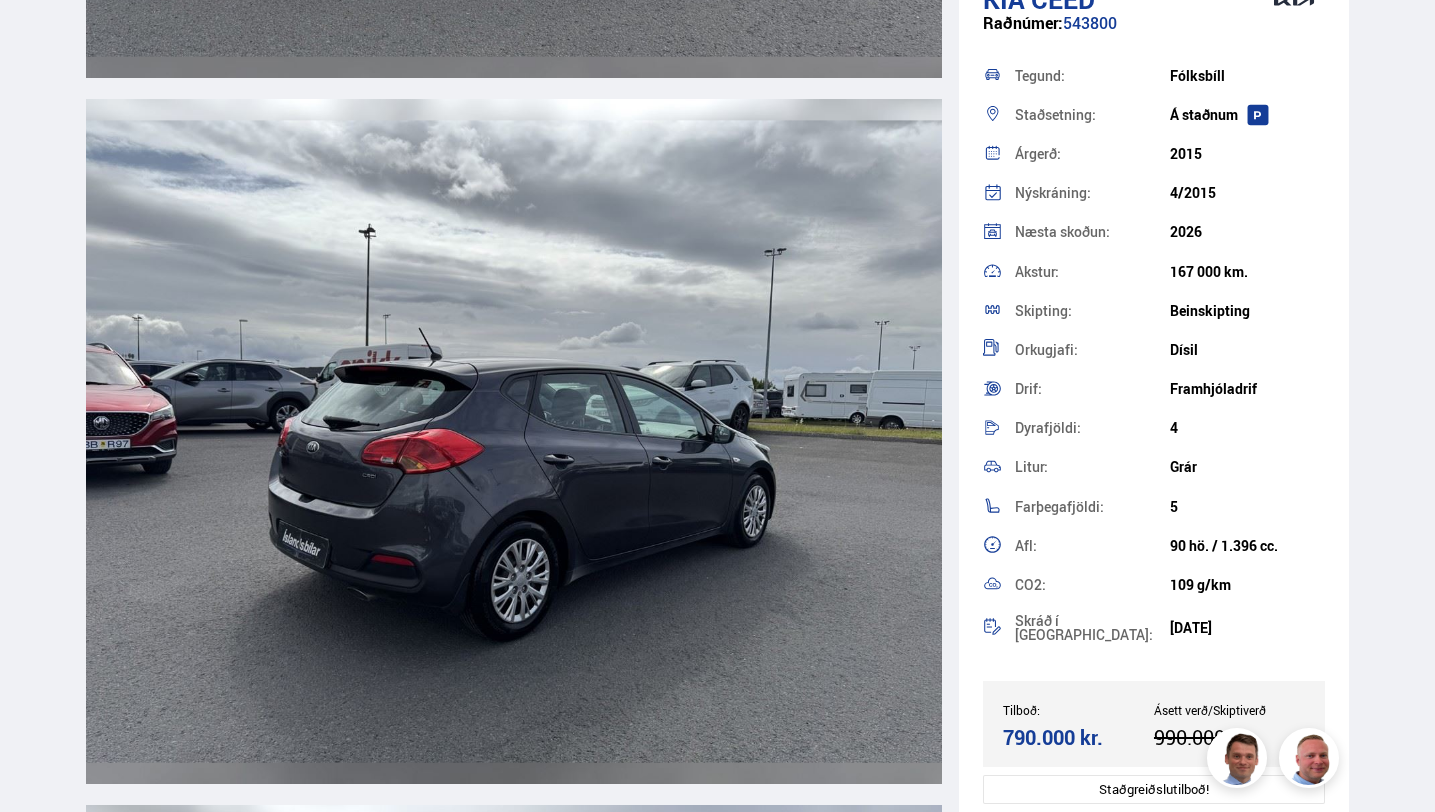 scroll, scrollTop: 384, scrollLeft: 0, axis: vertical 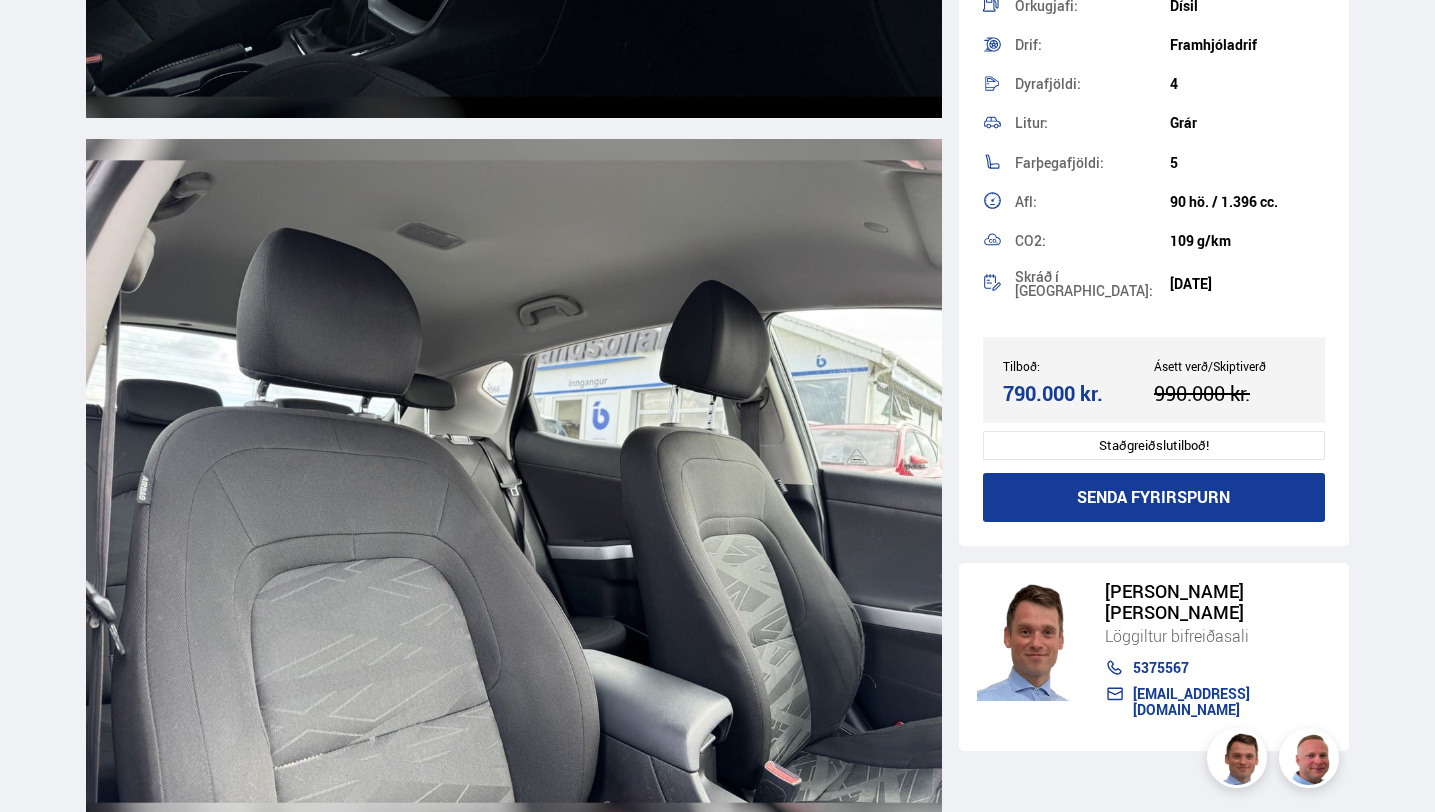 drag, startPoint x: 945, startPoint y: 488, endPoint x: 1302, endPoint y: 436, distance: 360.76724 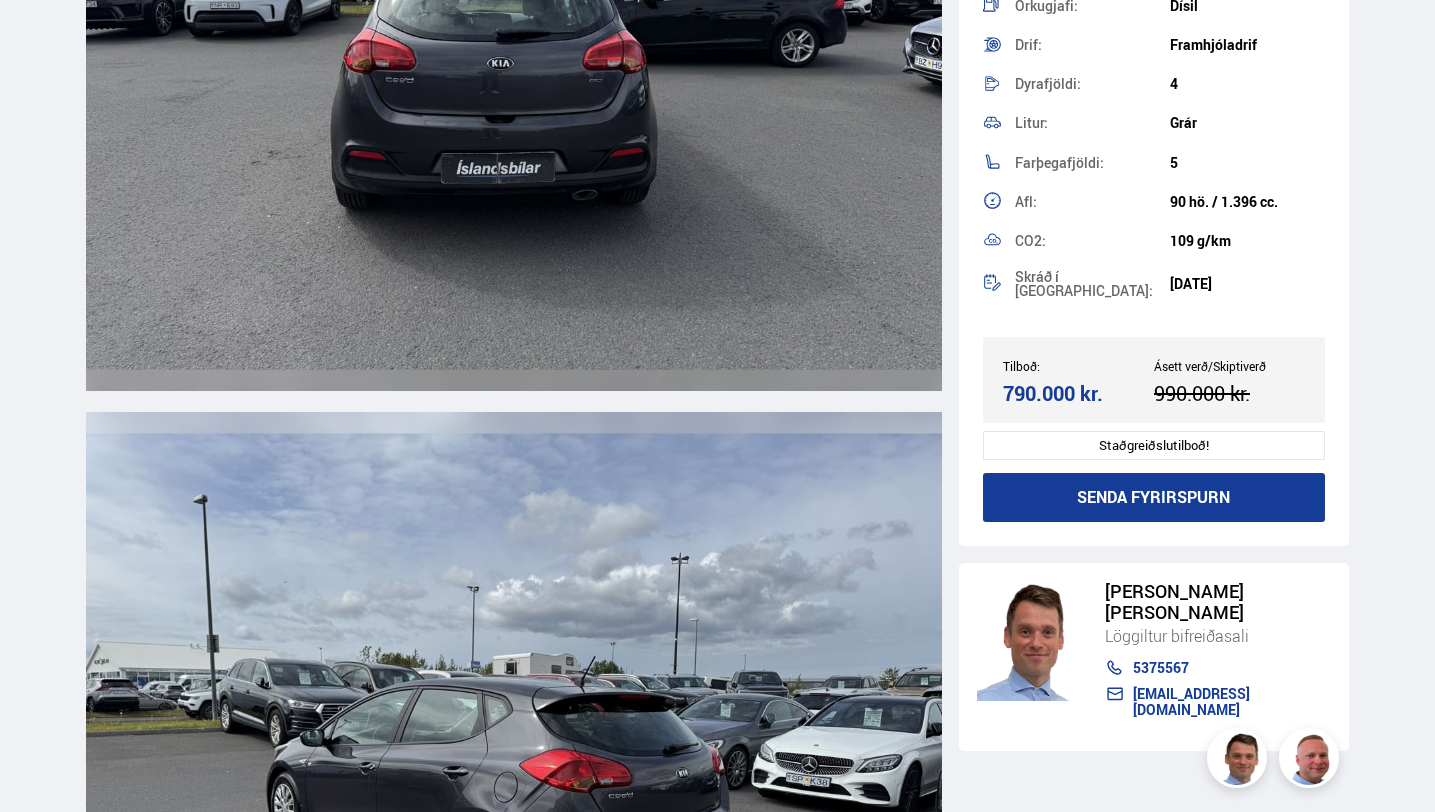 scroll, scrollTop: 0, scrollLeft: 0, axis: both 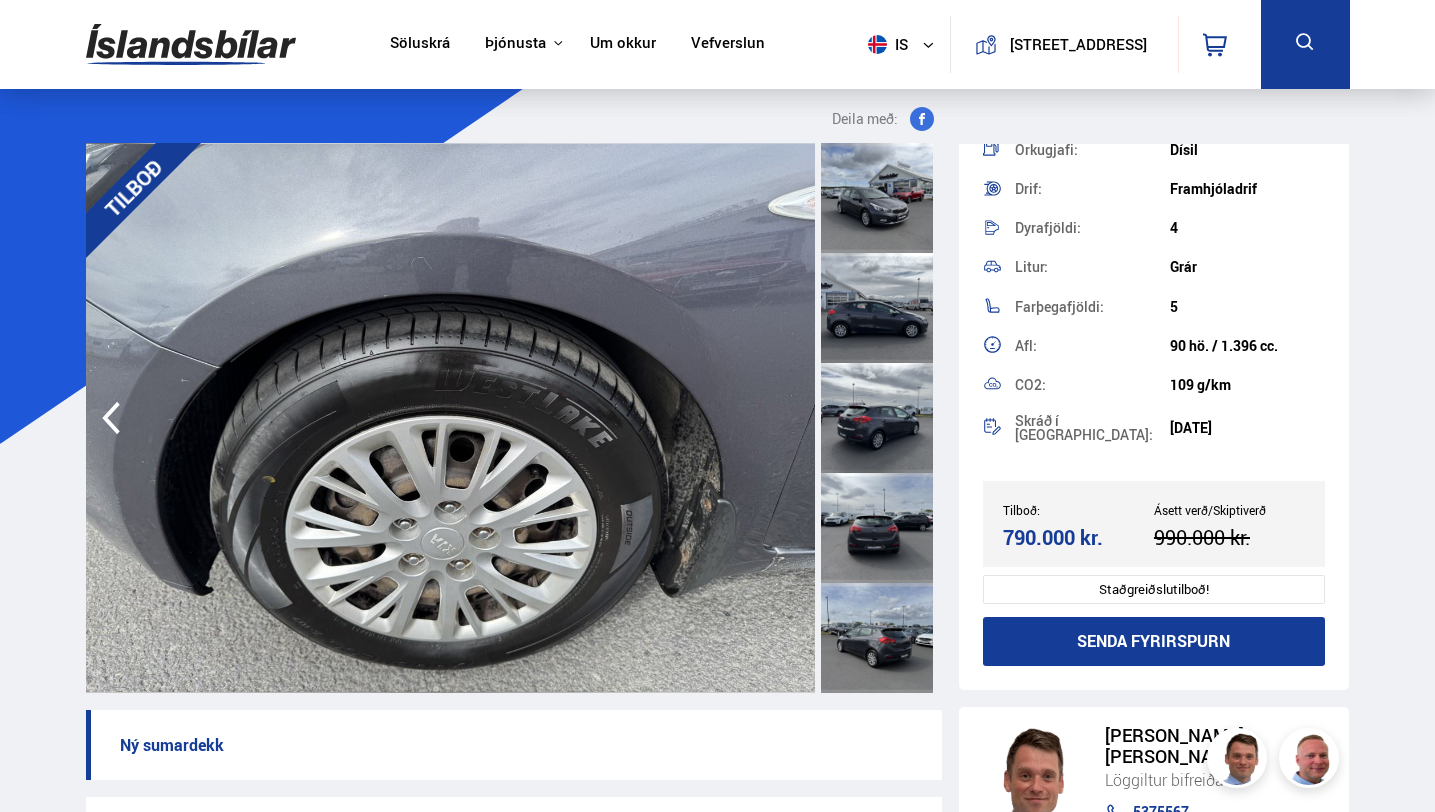 click on "Söluskrá
Þjónusta
Íslandsbílar
[DOMAIN_NAME]
Íslandsvörn
Leiðbeiningar
Um okkur
Vefverslun
is      is
en
[STREET_ADDRESS]
0" at bounding box center (718, 44) 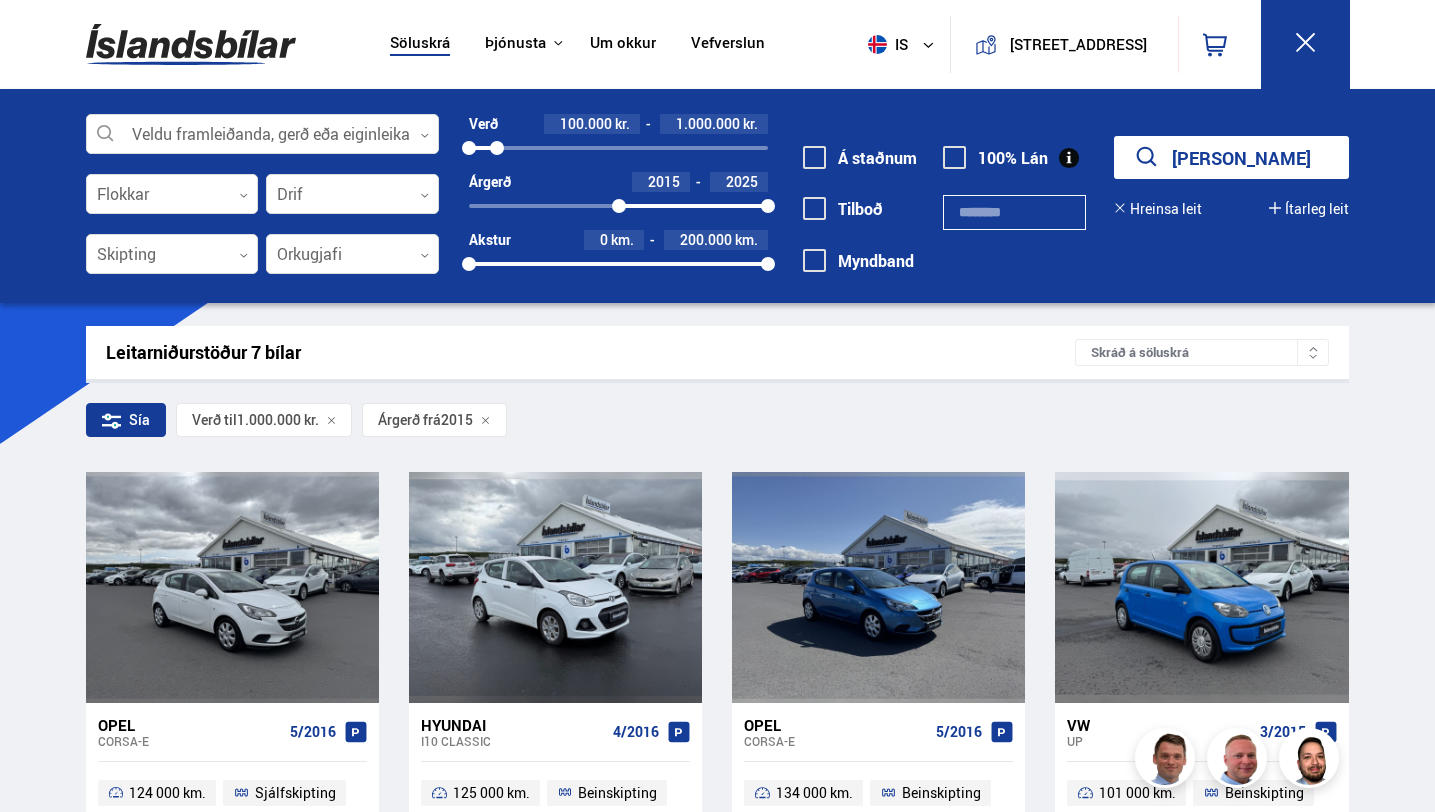 scroll, scrollTop: 759, scrollLeft: 0, axis: vertical 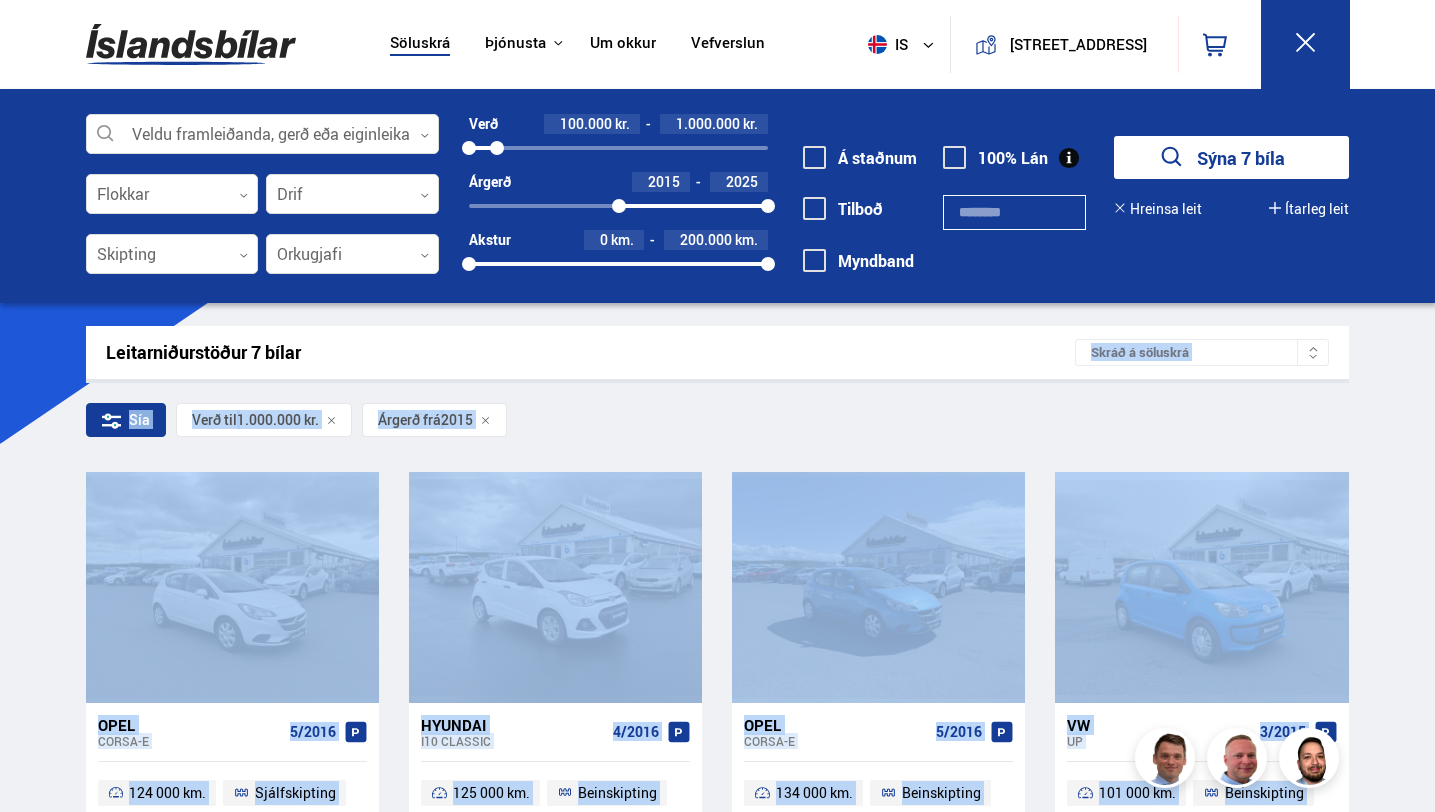 drag, startPoint x: 22, startPoint y: 383, endPoint x: 0, endPoint y: 392, distance: 23.769728 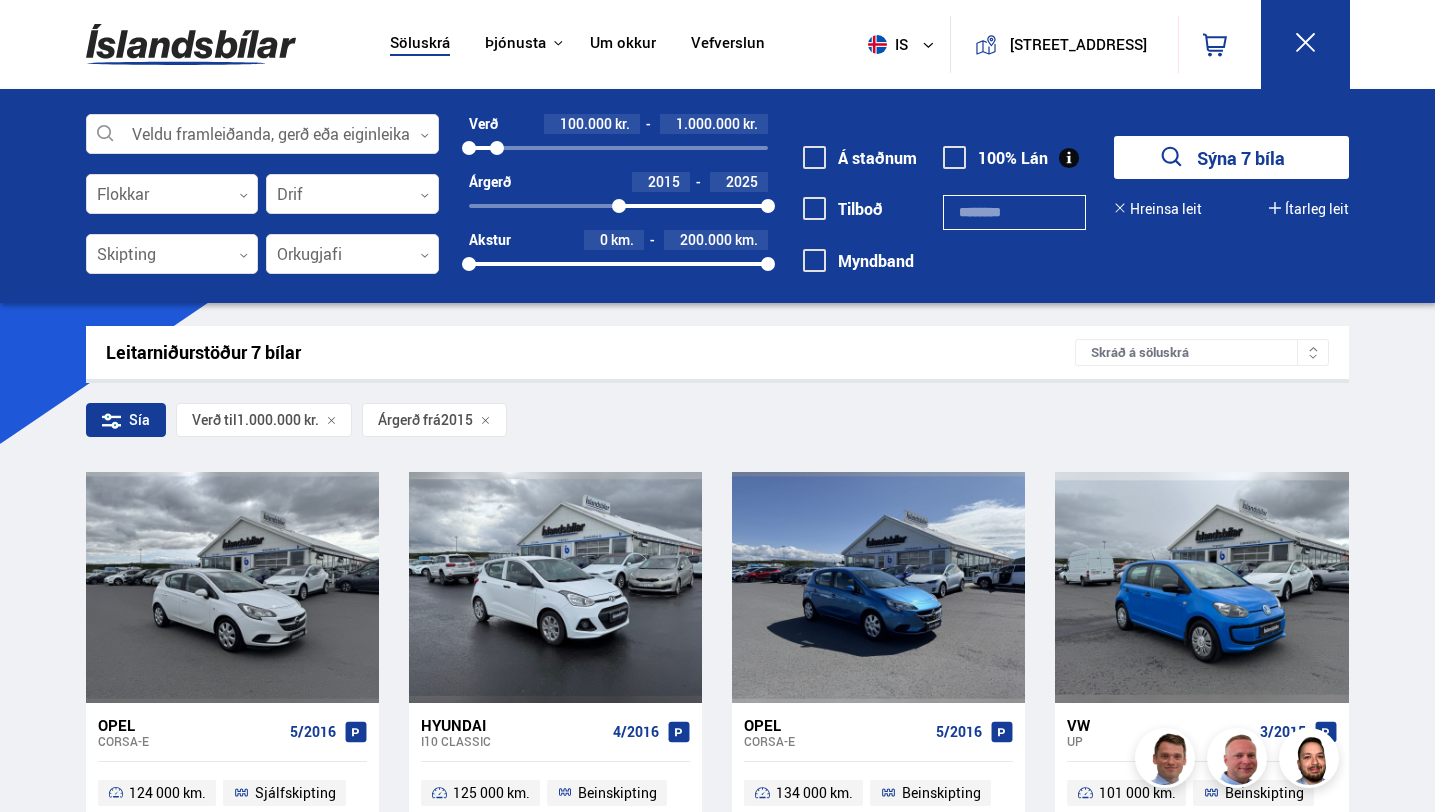 click on "Söluskrá
Þjónusta
Íslandsbílar
[DOMAIN_NAME]
Íslandsvörn
Leiðbeiningar
Um okkur
Vefverslun
is      is
en
[STREET_ADDRESS]
0
[GEOGRAPHIC_DATA]
Þjónusta
Íslandsbílar
[DOMAIN_NAME]
Íslandsvörn
Leiðbeiningar
Um okkur
Vefverslun
Klettháls, 110 Reykjavík    is      is
en
pl
Veldu framleiðanda, gerð eða eiginleika 0   Flokkar 0   Drif 0   Skipting 0   Orkugjafi 0   Verð   100.000   kr.   1.000.000   kr.     100000 1000000   Árgerð   2015     2025       2015 2025   Akstur   0   km.   200.000   km.     0 200000
Á staðnum
[GEOGRAPHIC_DATA]
[GEOGRAPHIC_DATA]
100% Lán" at bounding box center [717, 898] 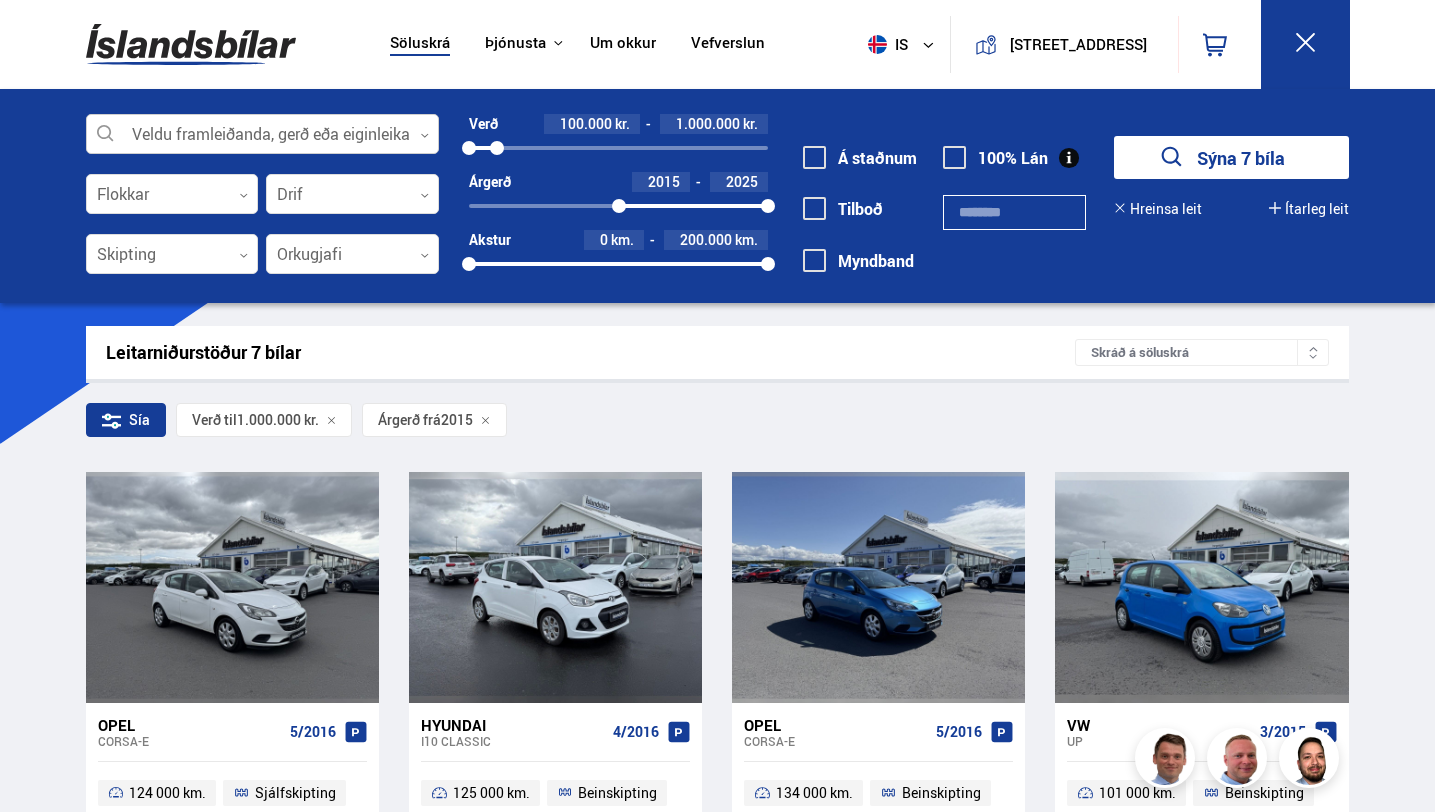 click on "Veldu framleiðanda, gerð eða eiginleika 0" at bounding box center [263, 134] 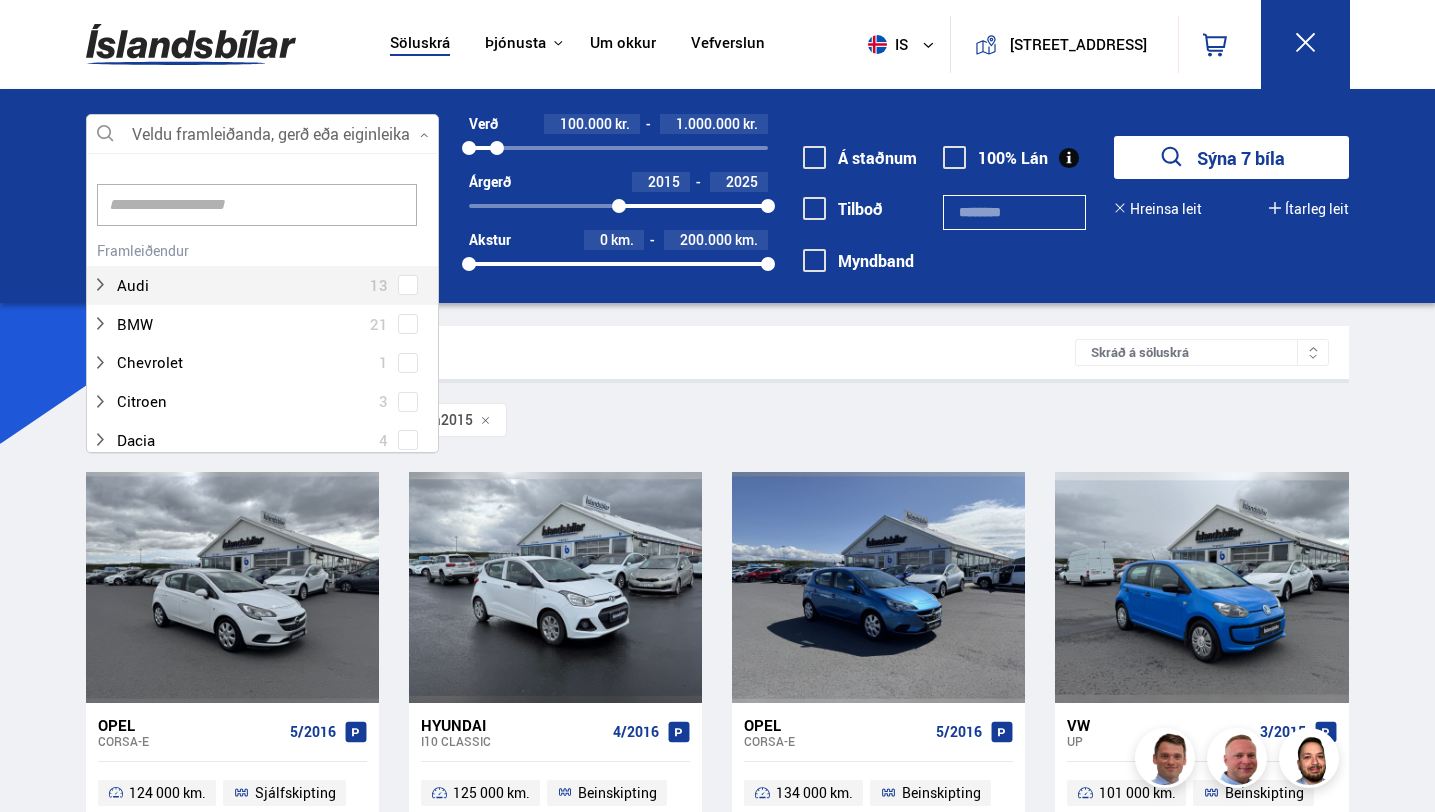 scroll, scrollTop: 302, scrollLeft: 361, axis: both 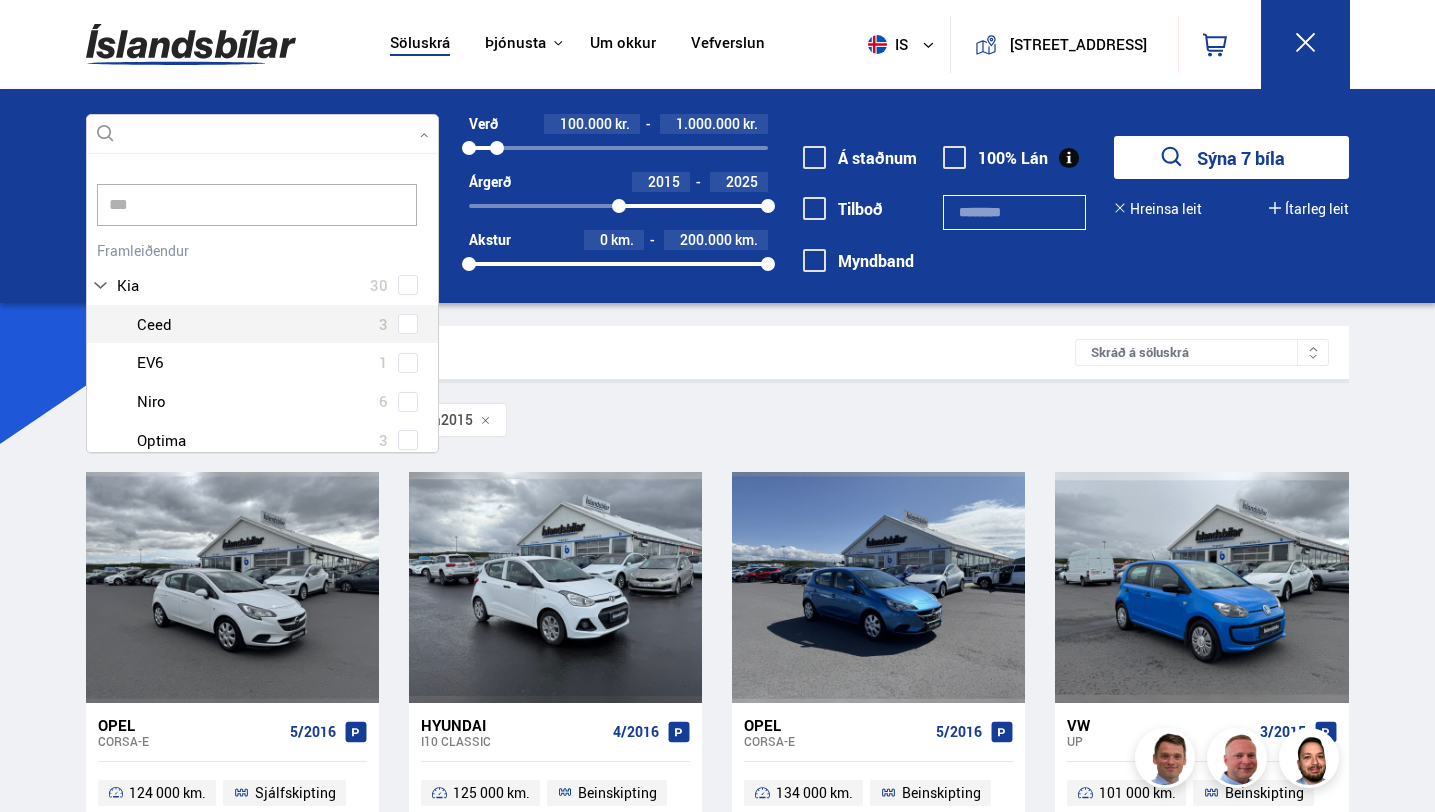 click on "Kia   30   Kia  Ceed   3   Kia  EV6   1   Kia  Niro   6   Kia  Optima   3   Kia  Picanto   3   Kia  Rio   1   Kia  Sorento   3   Kia  Sportage   8   Kia  Stonic   1   Kia  XCeed   1" at bounding box center (263, 464) 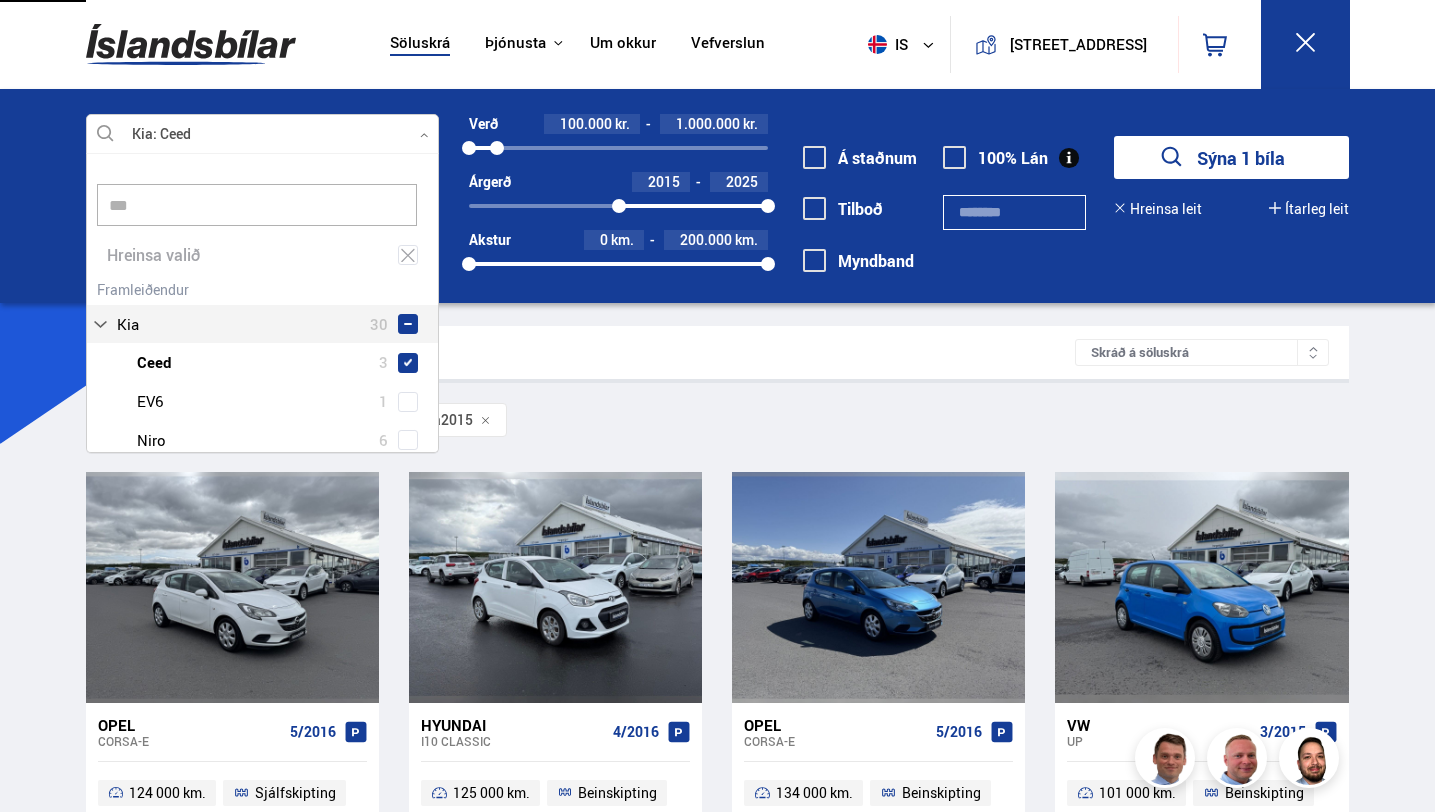 type on "***" 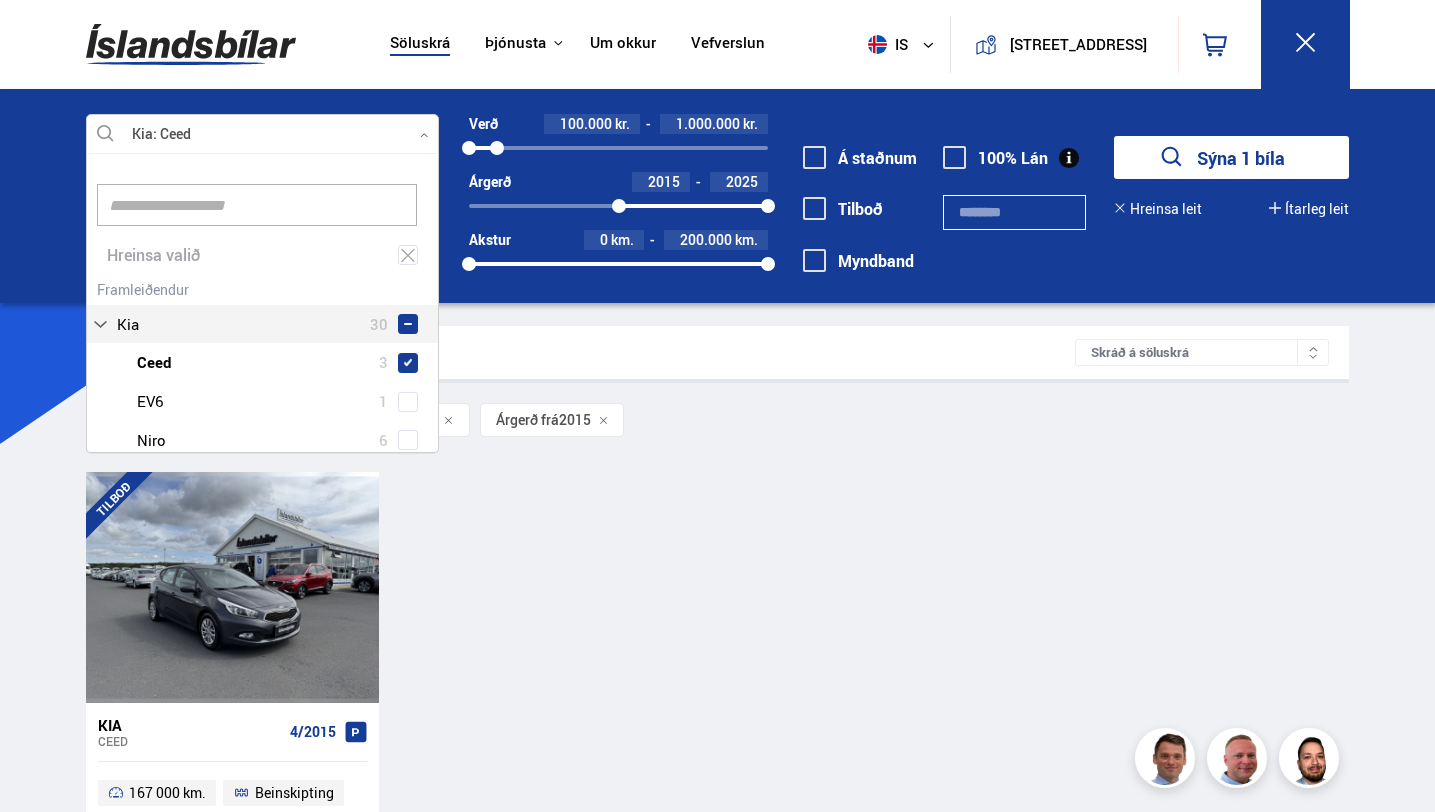 click on "TILBOÐ
Kia
Ceed
4/2015
167 000 km.
Beinskipting
Dísil
Framhjóladrif
Tilboð:
790.000 kr.
Ásett verð/Skiptiverð
990.000 kr." at bounding box center (717, 694) 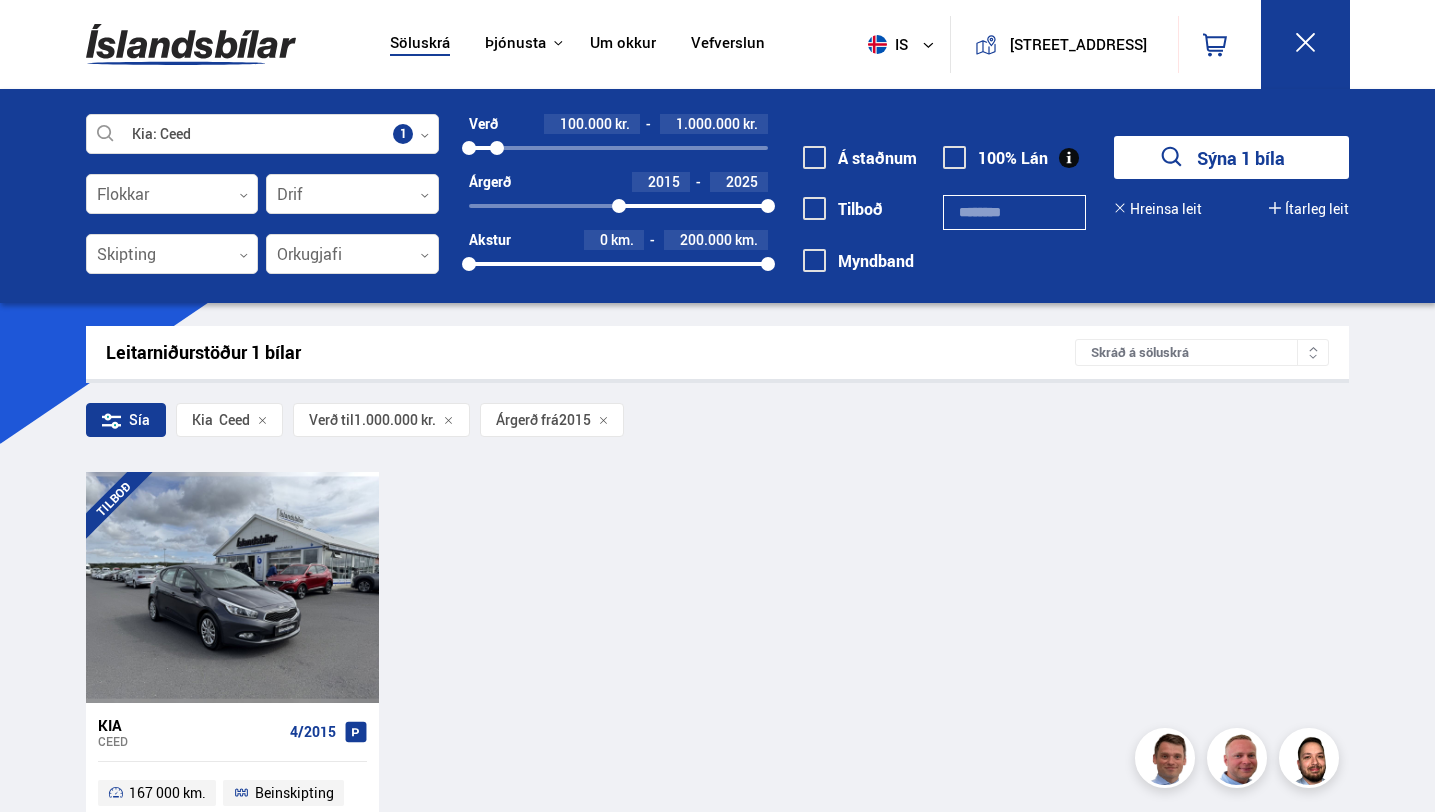 drag, startPoint x: 503, startPoint y: 144, endPoint x: 631, endPoint y: 144, distance: 128 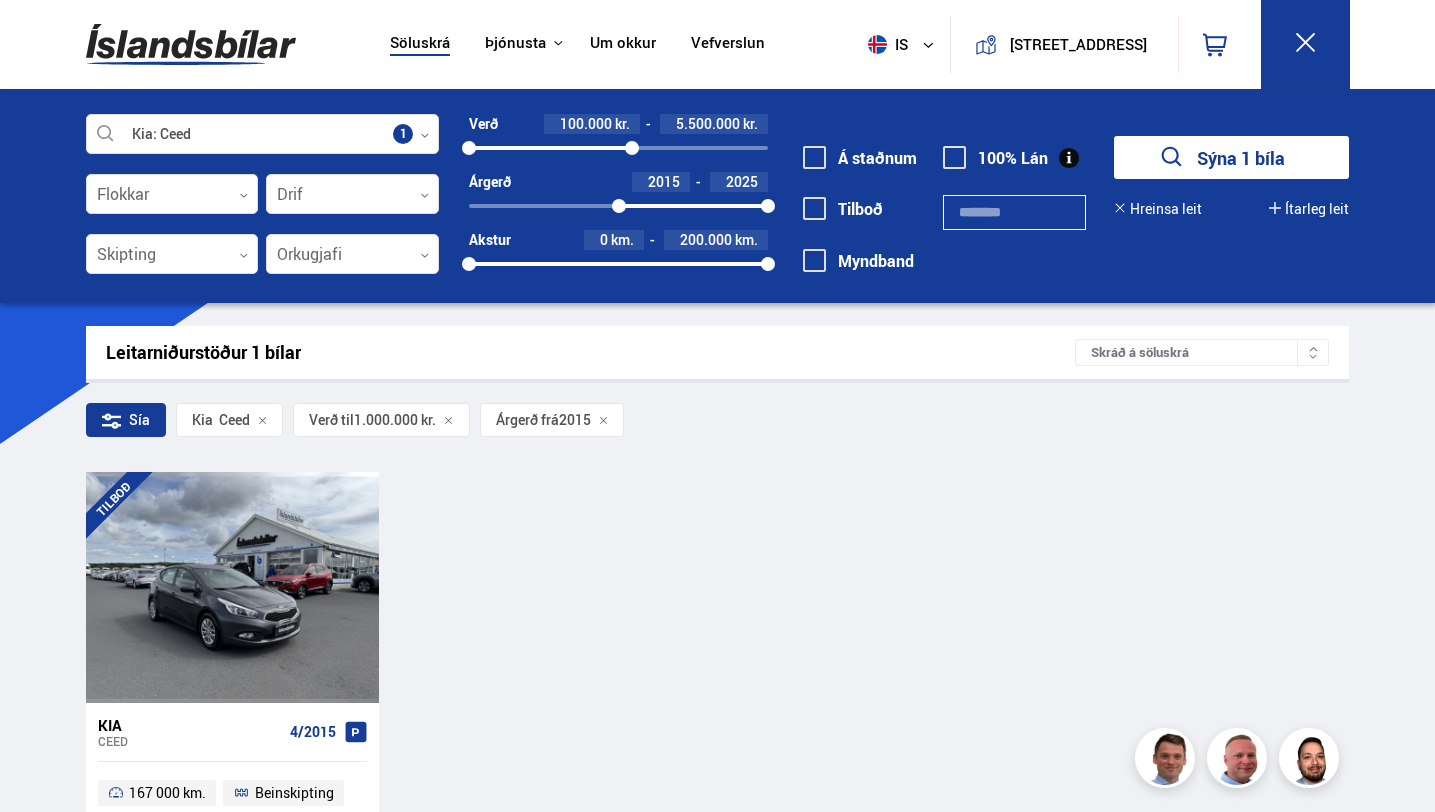 click at bounding box center (632, 148) 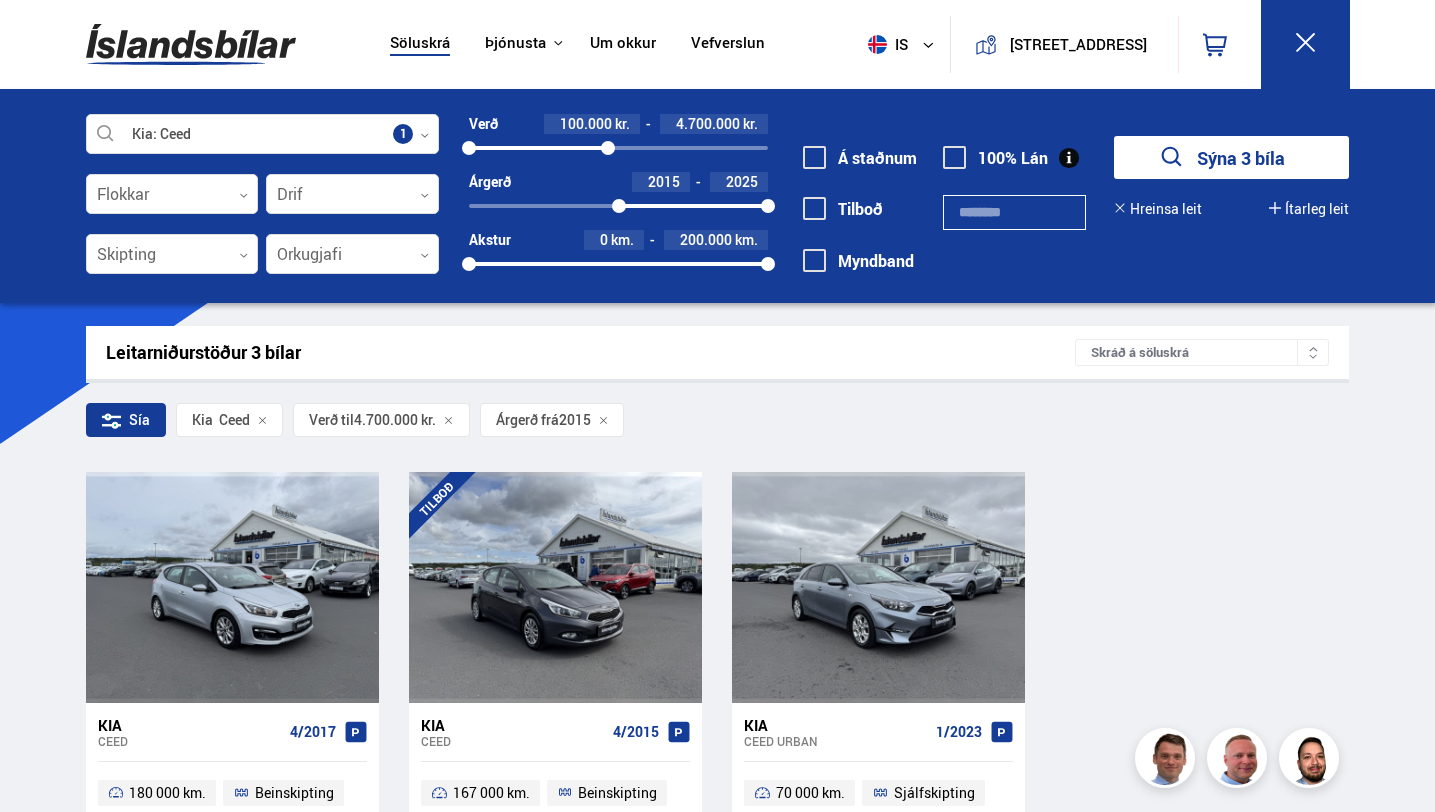 click 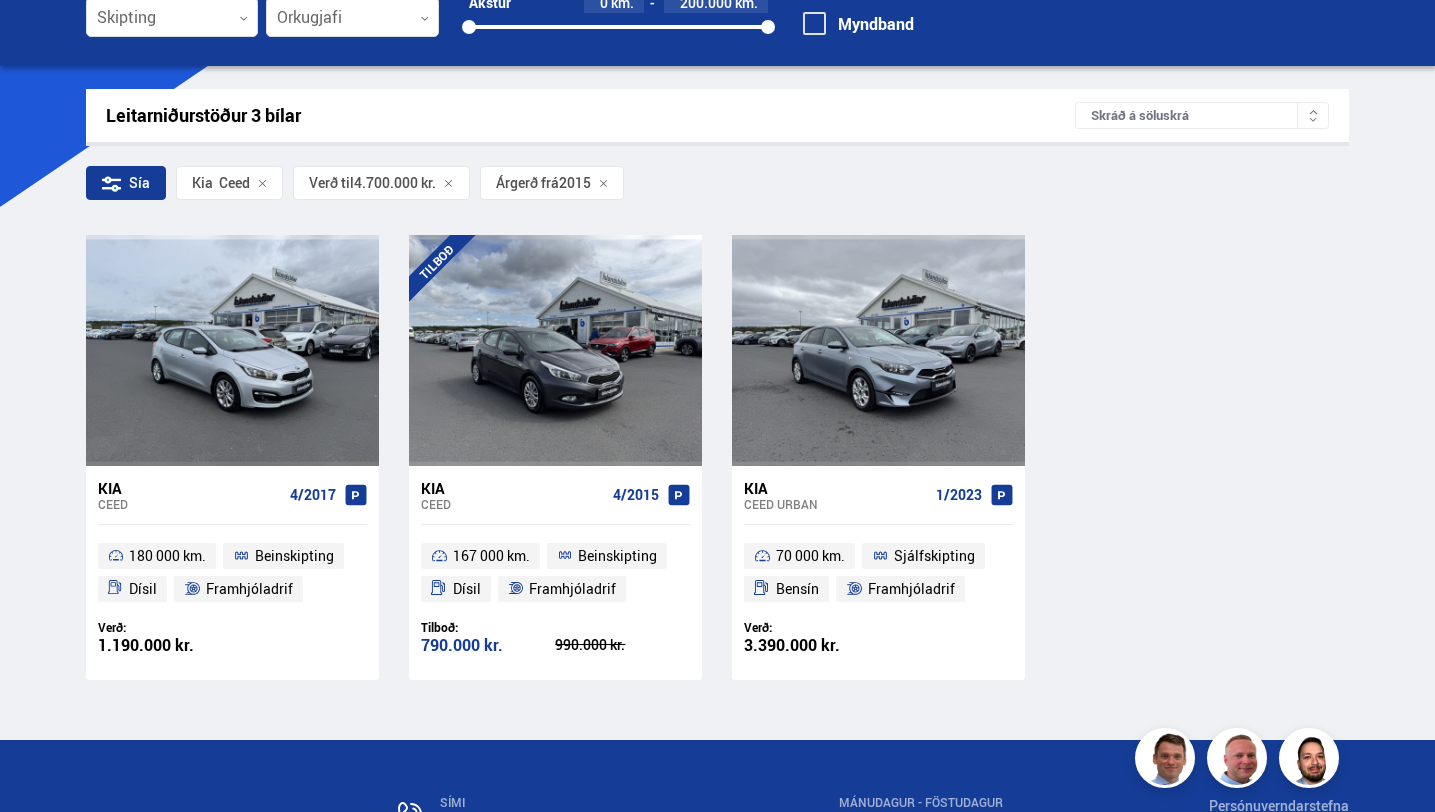 scroll, scrollTop: 240, scrollLeft: 0, axis: vertical 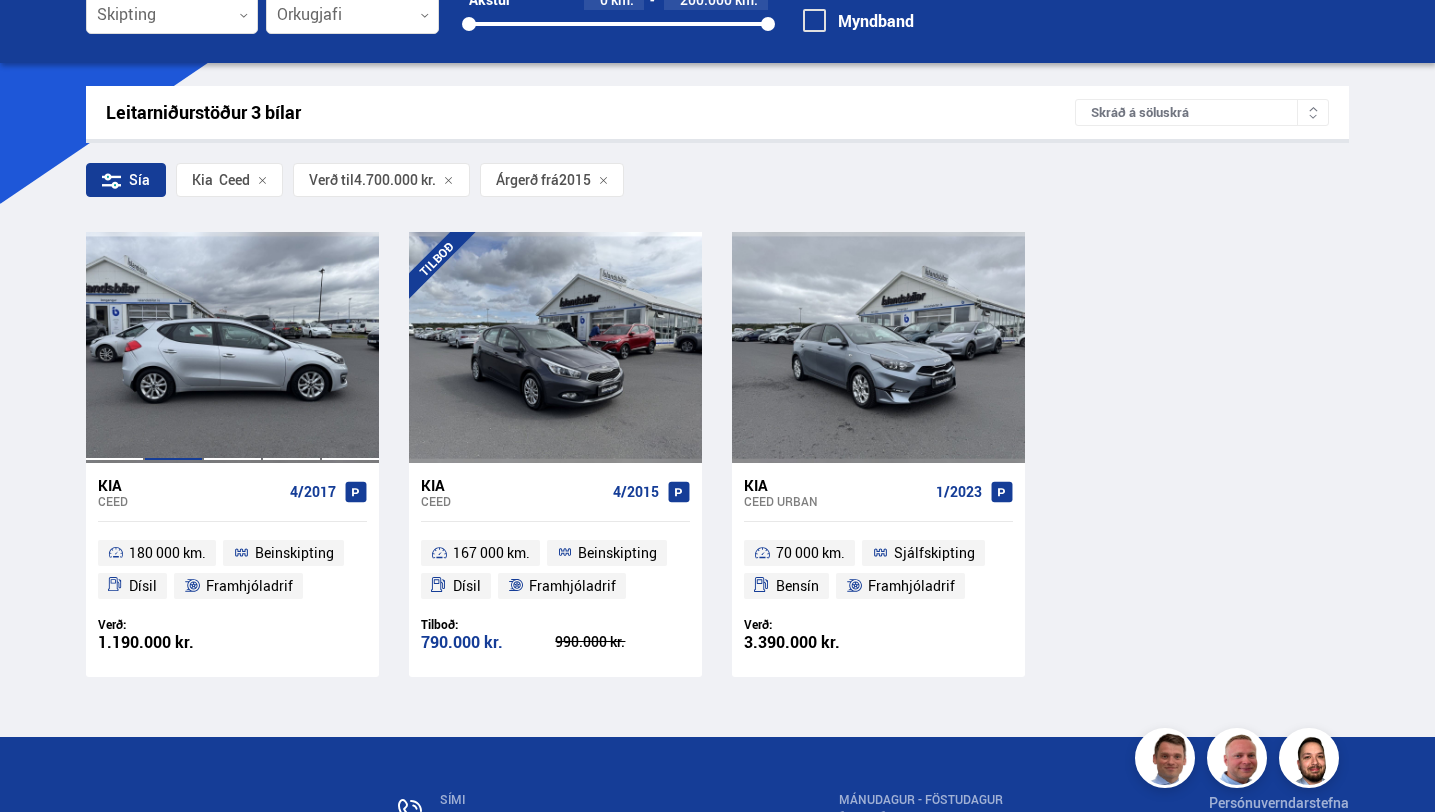 click at bounding box center [173, 347] 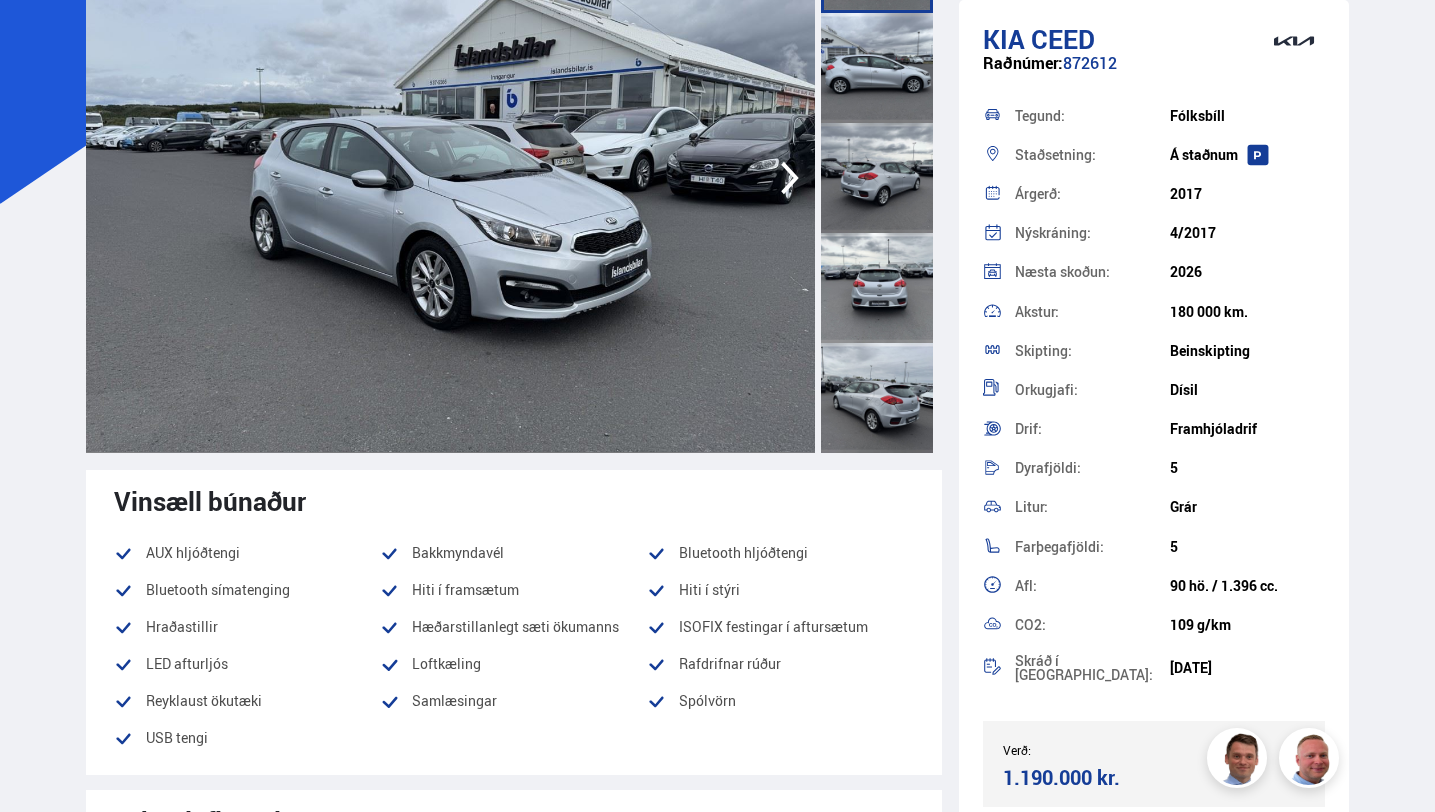 scroll, scrollTop: 0, scrollLeft: 0, axis: both 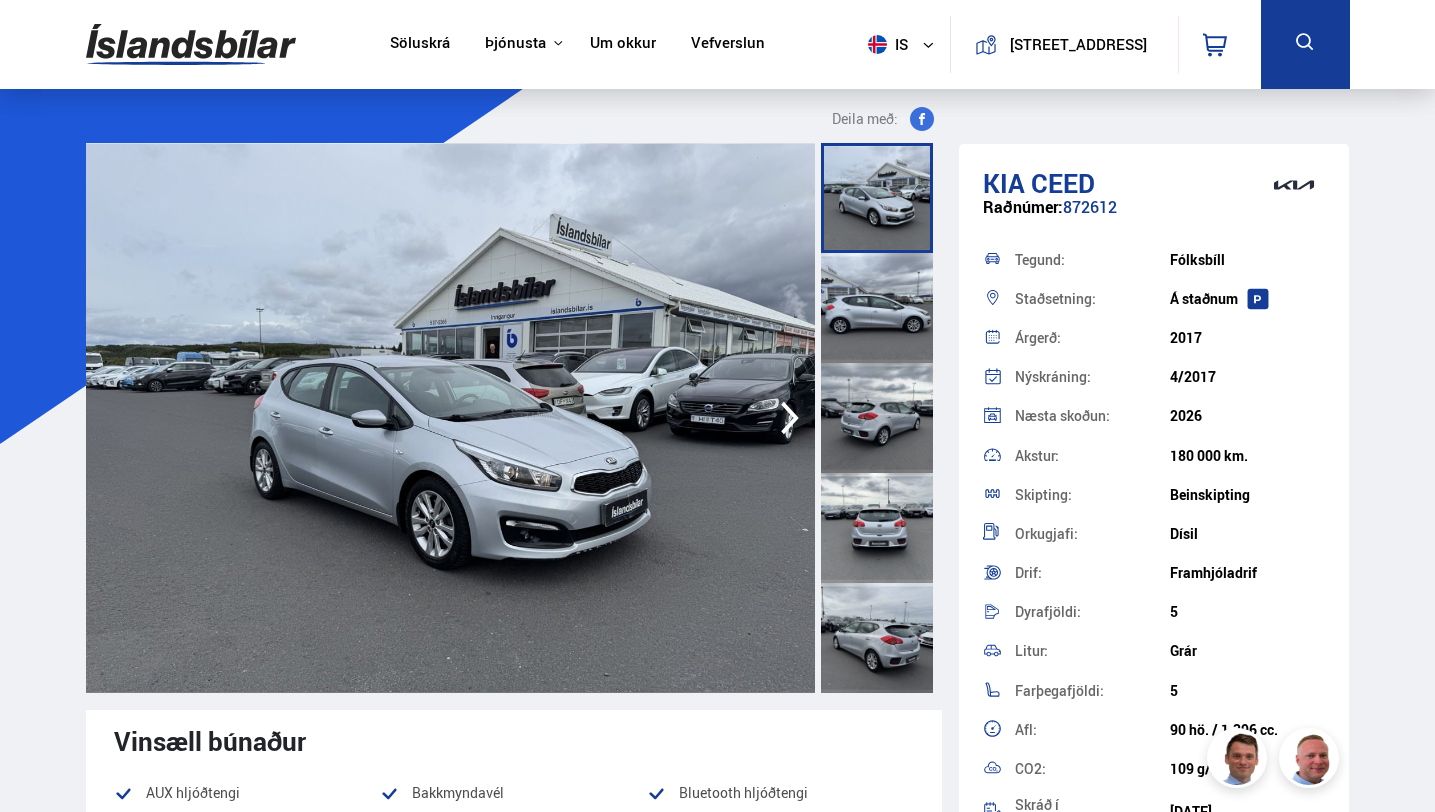 click 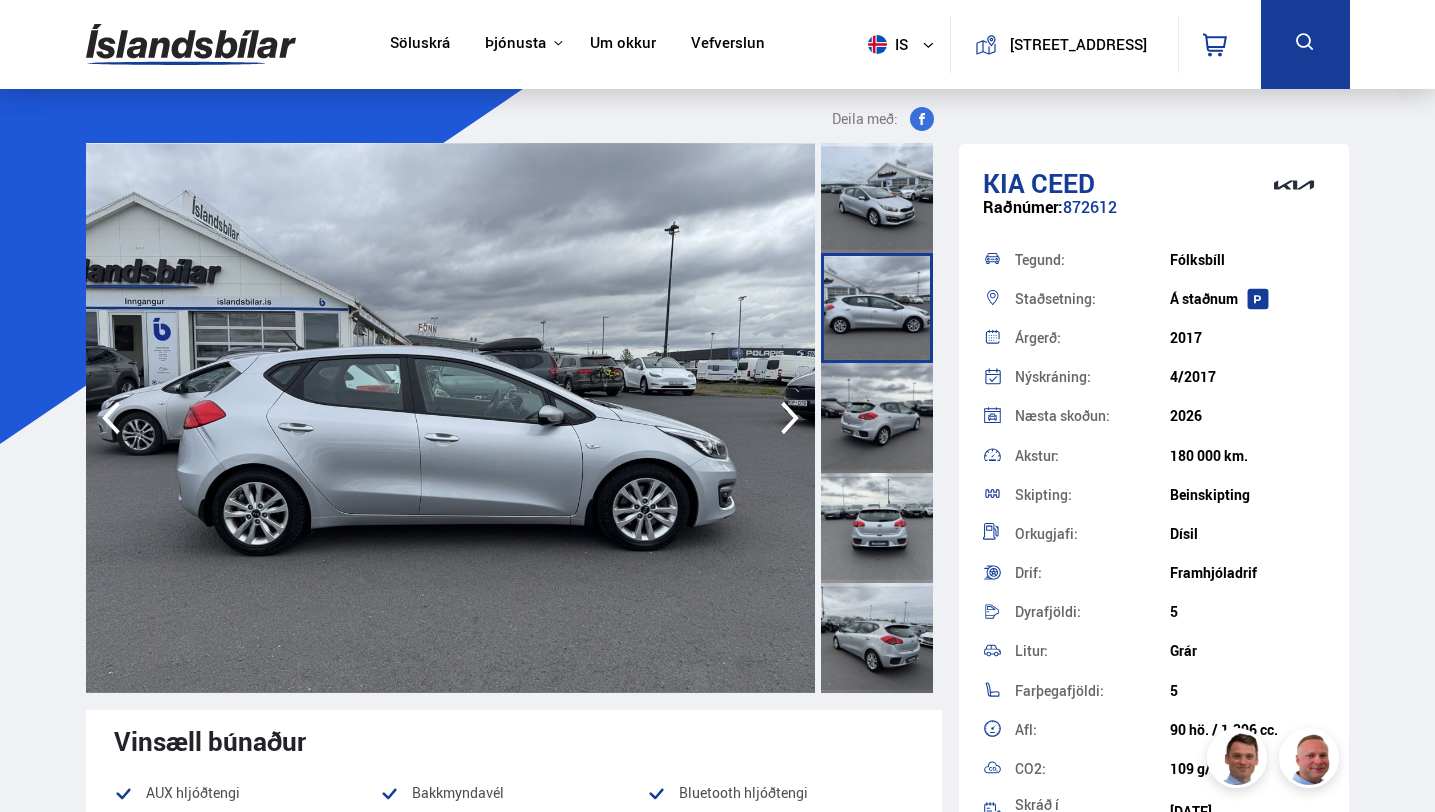 click 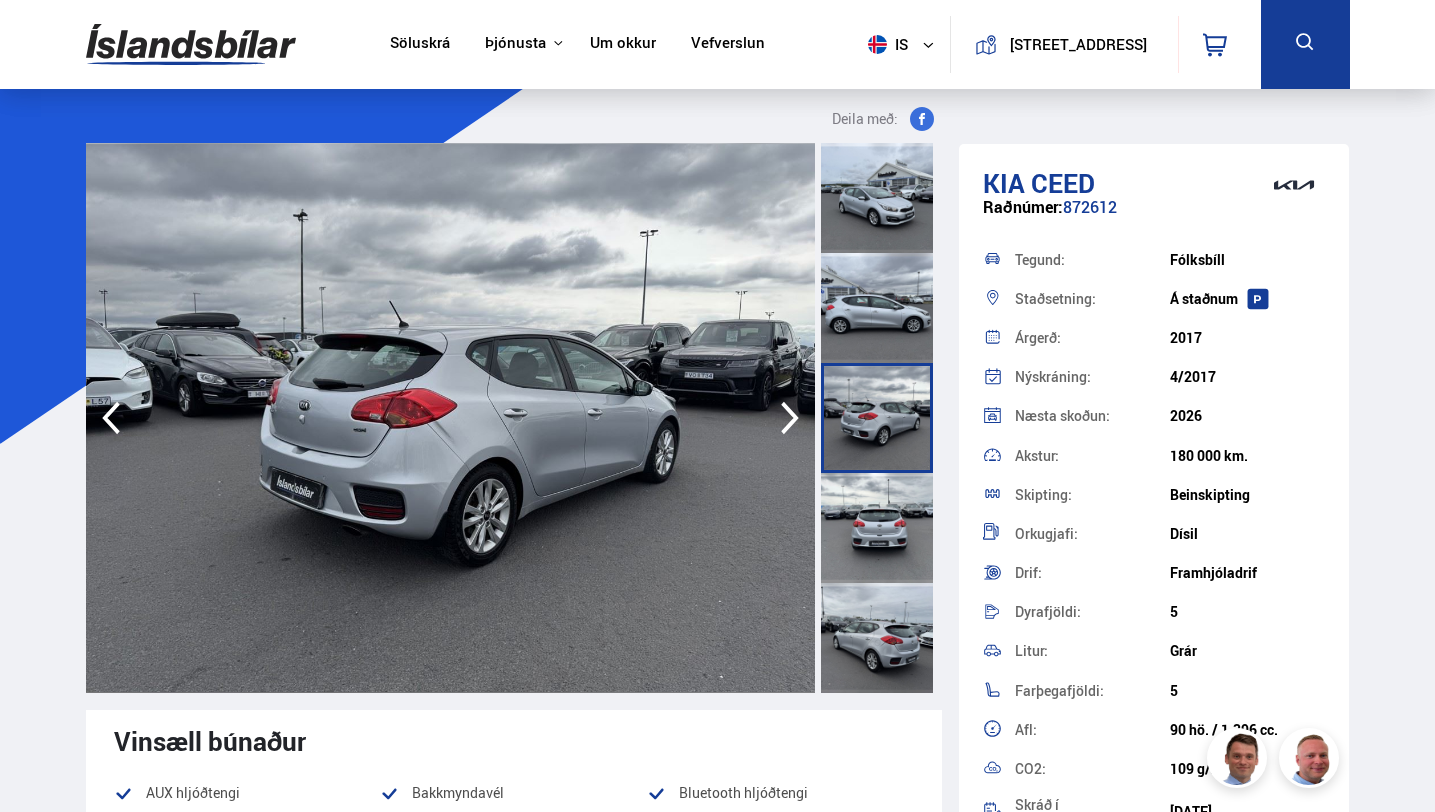 click 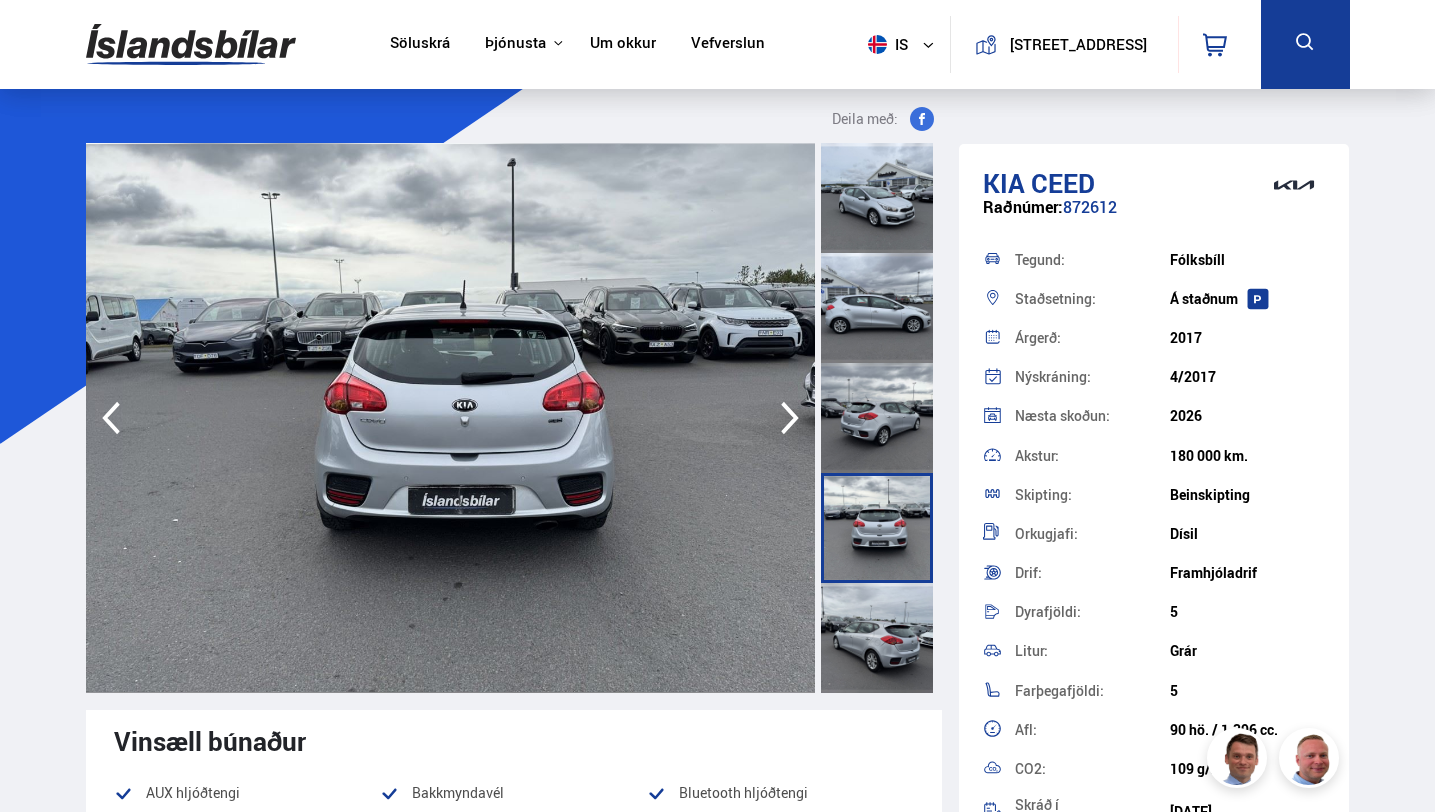 click 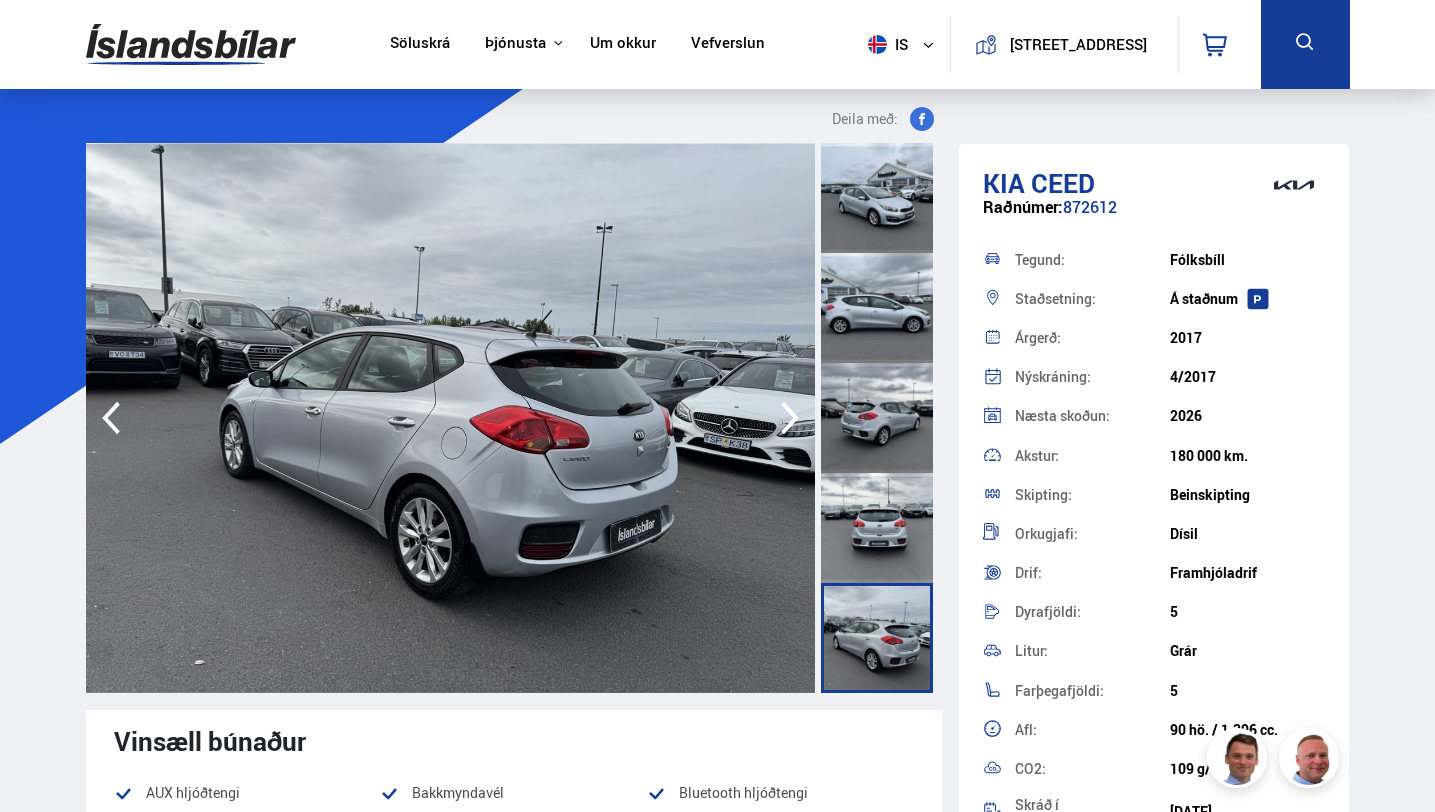 click 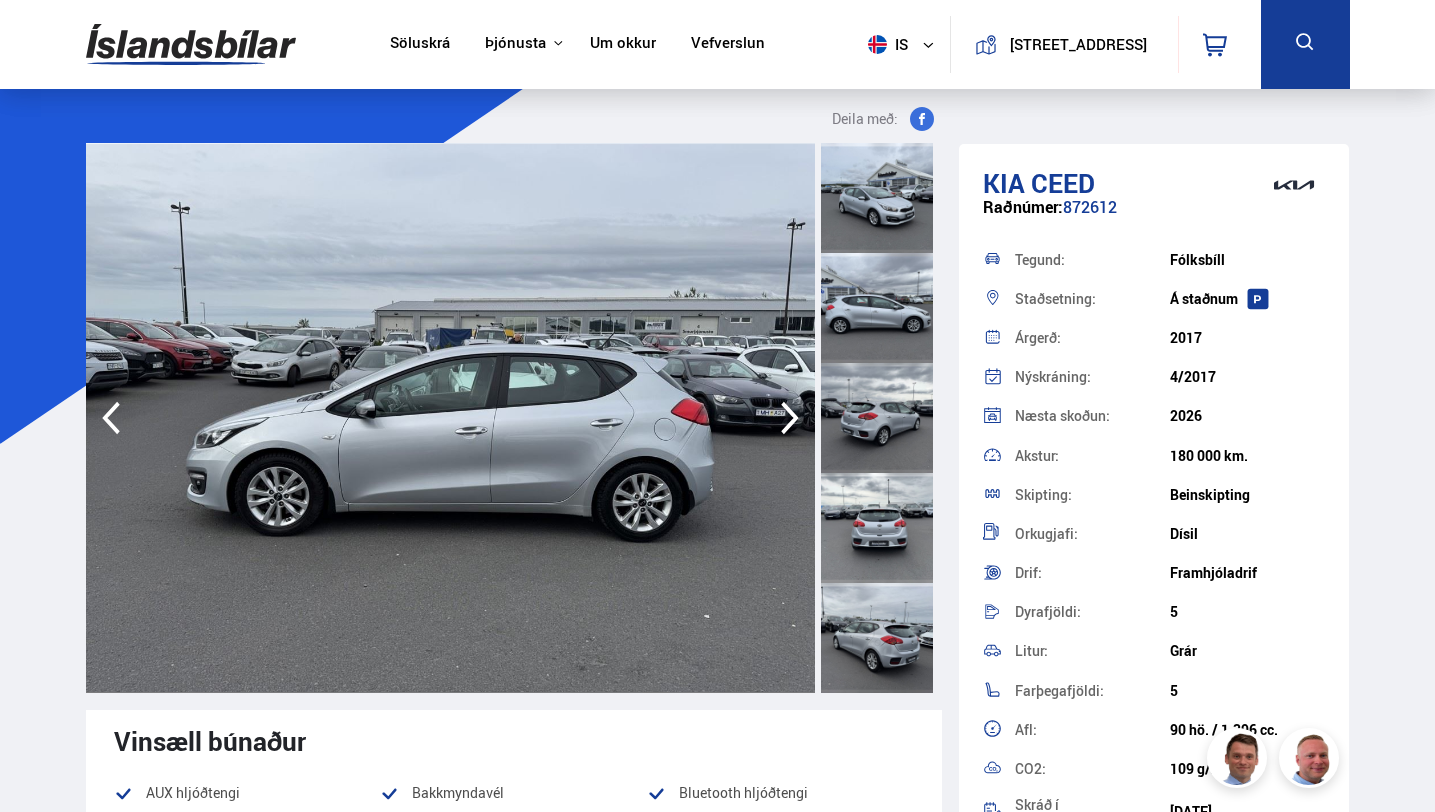 click 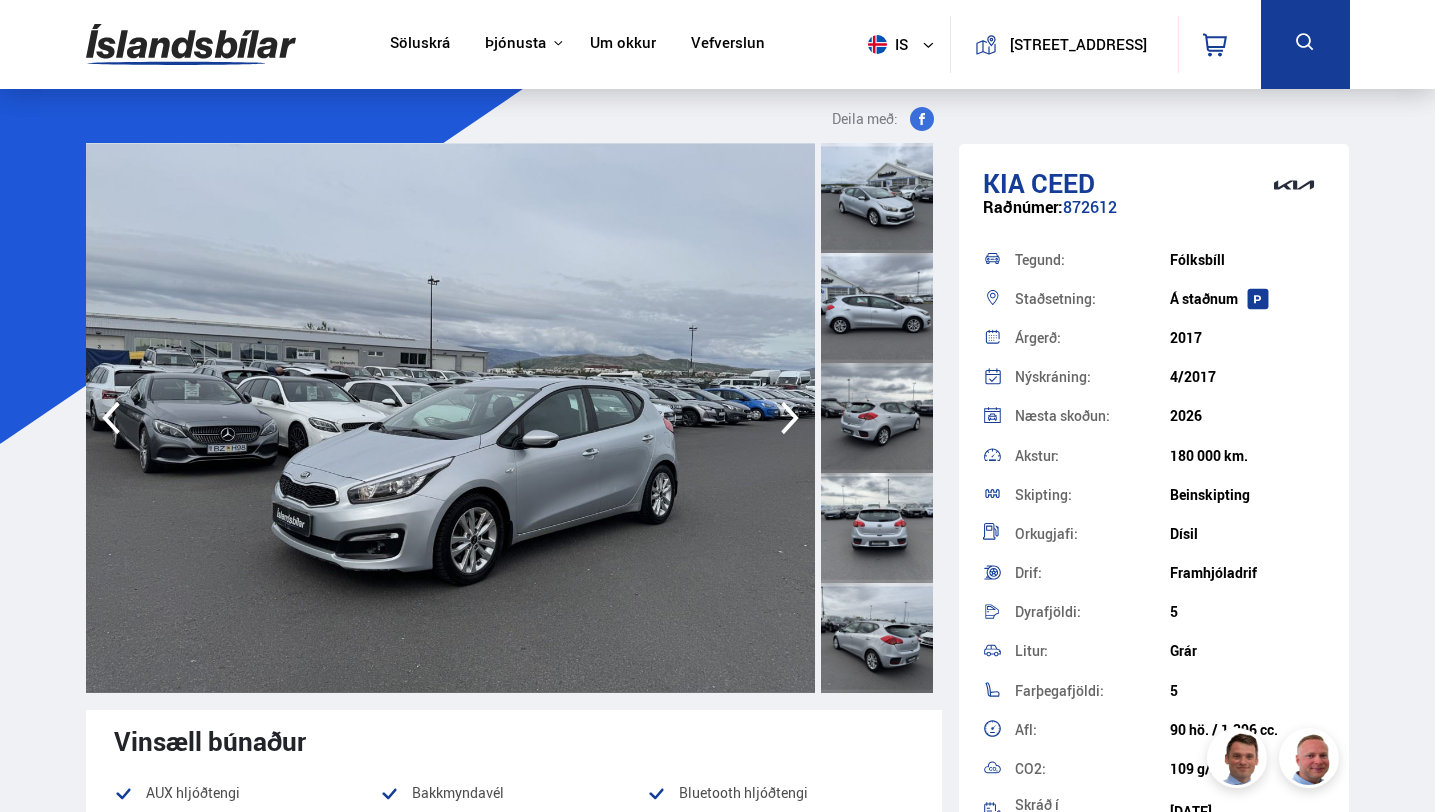 click 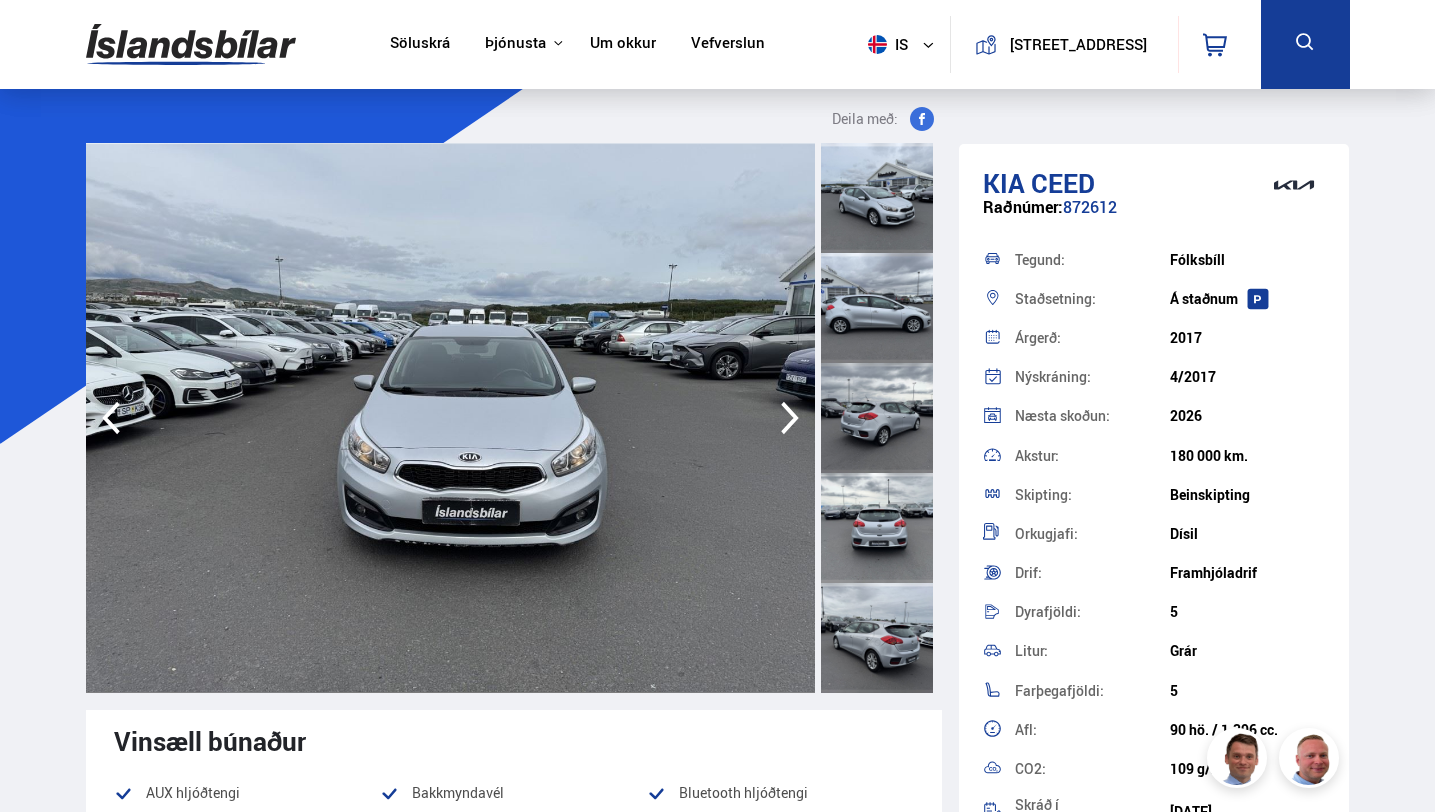 click 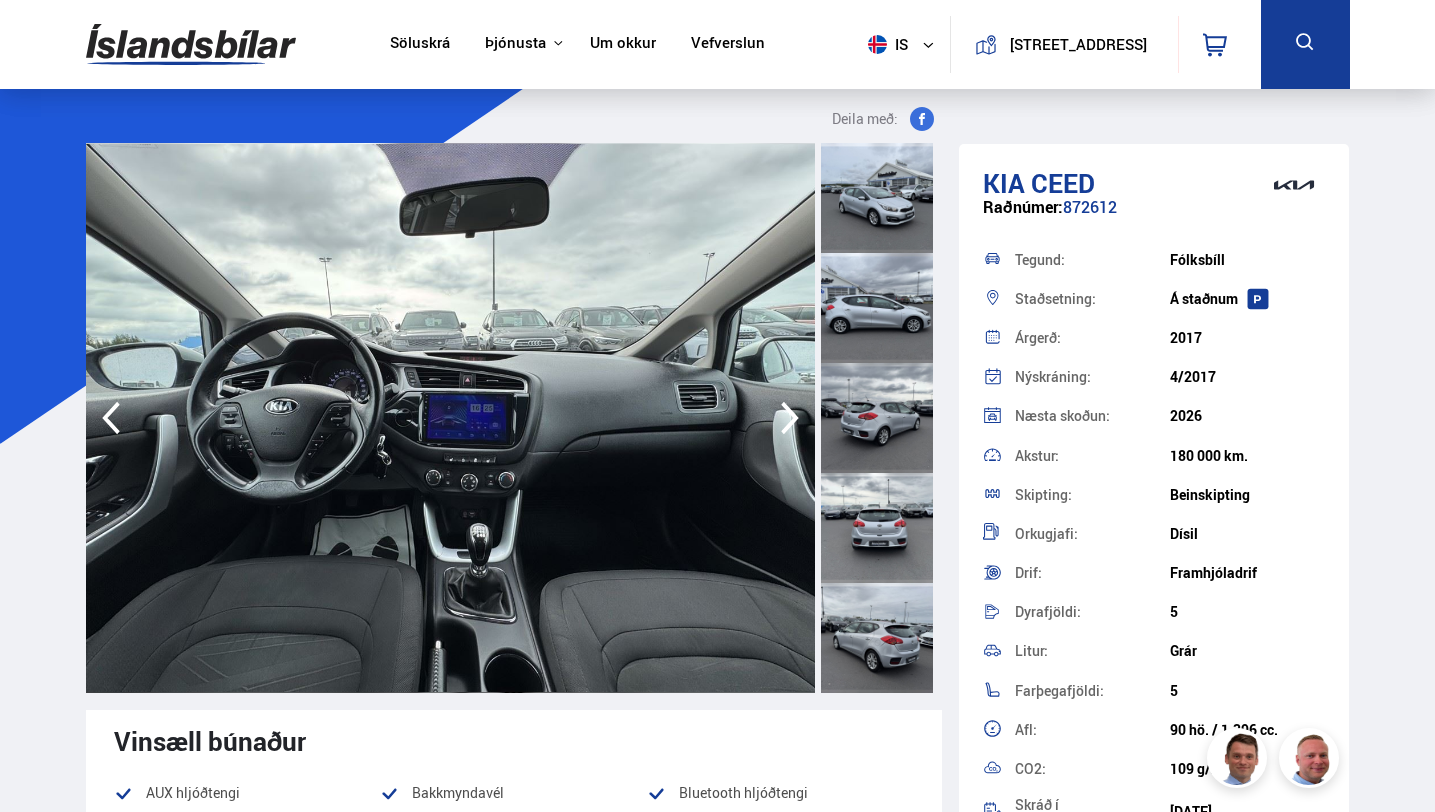 click 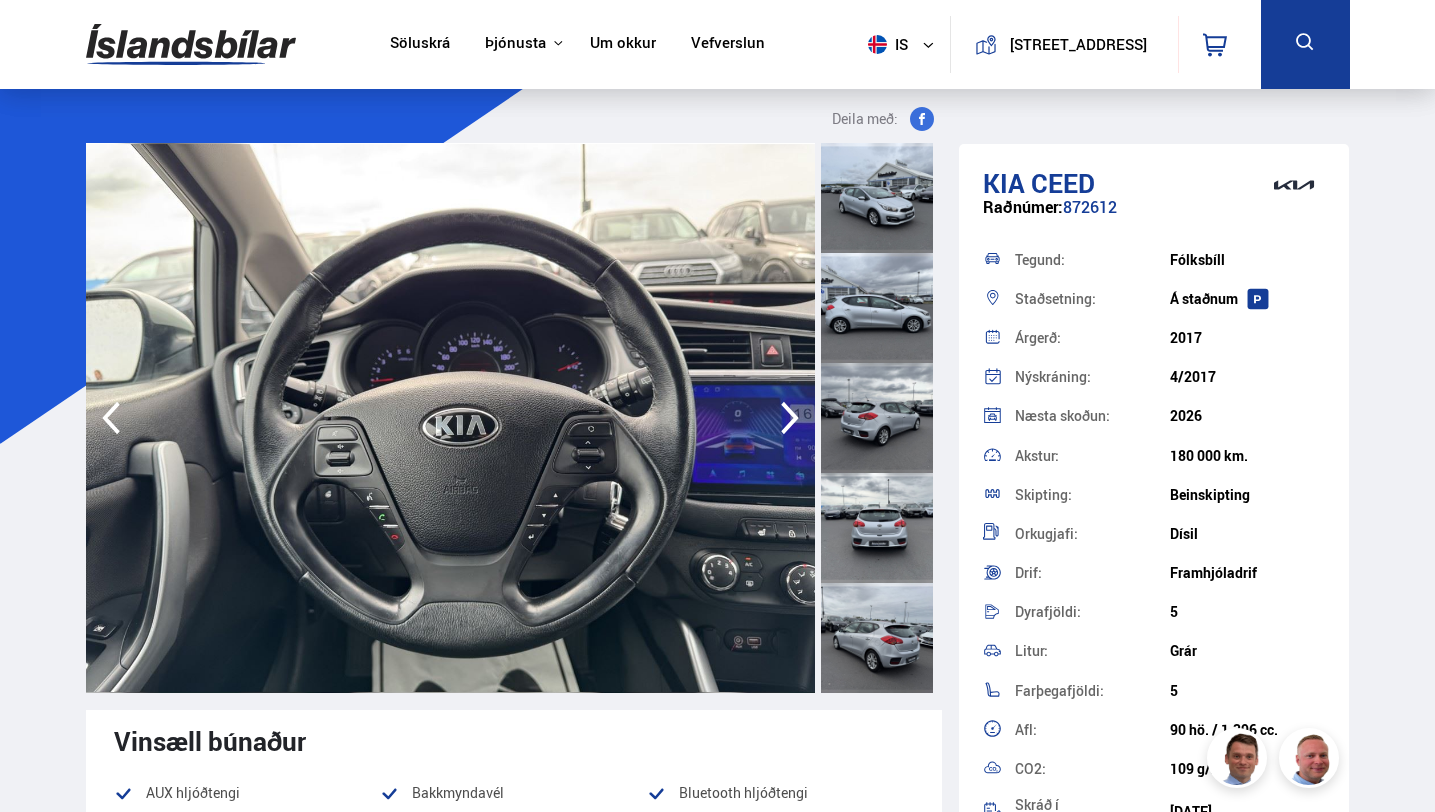 click 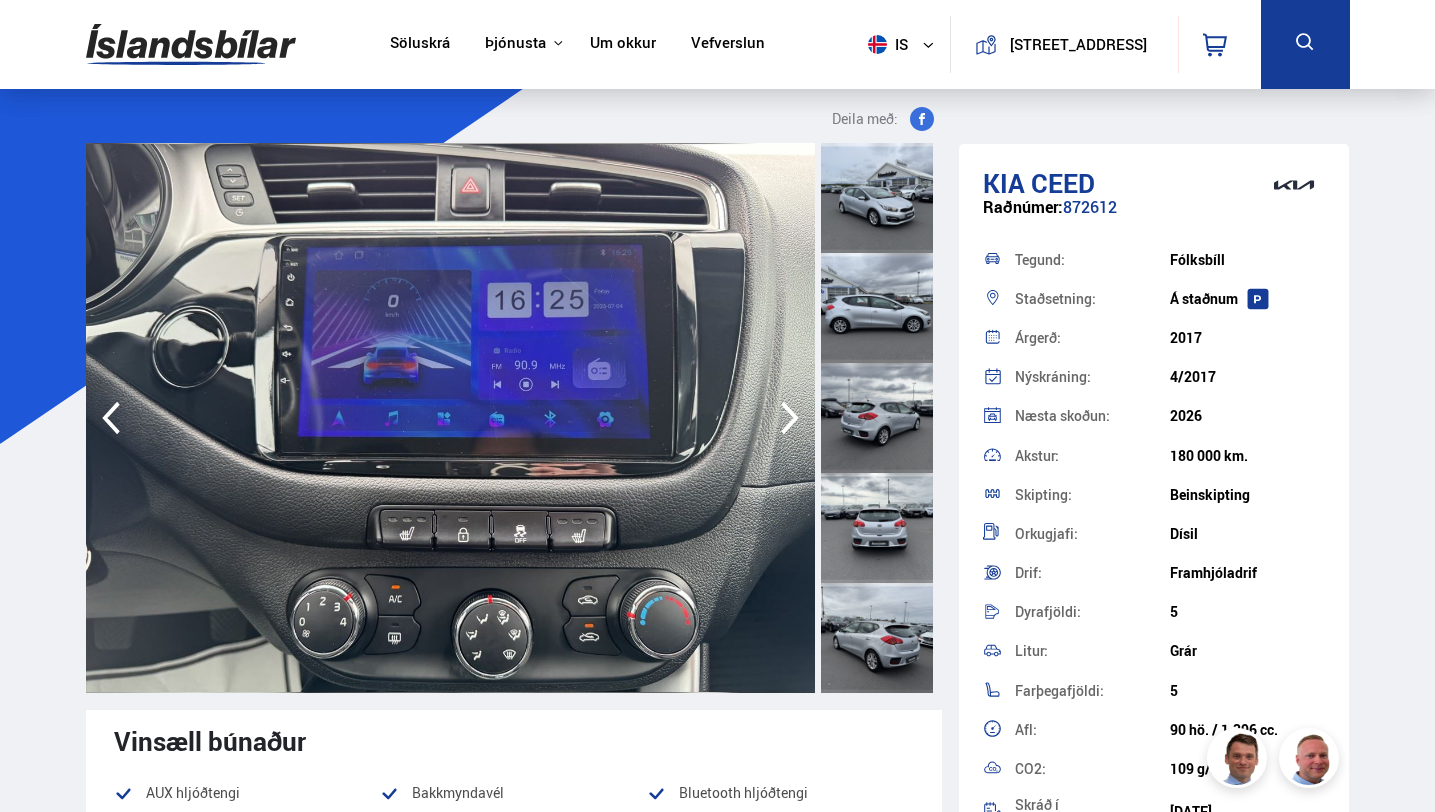 click 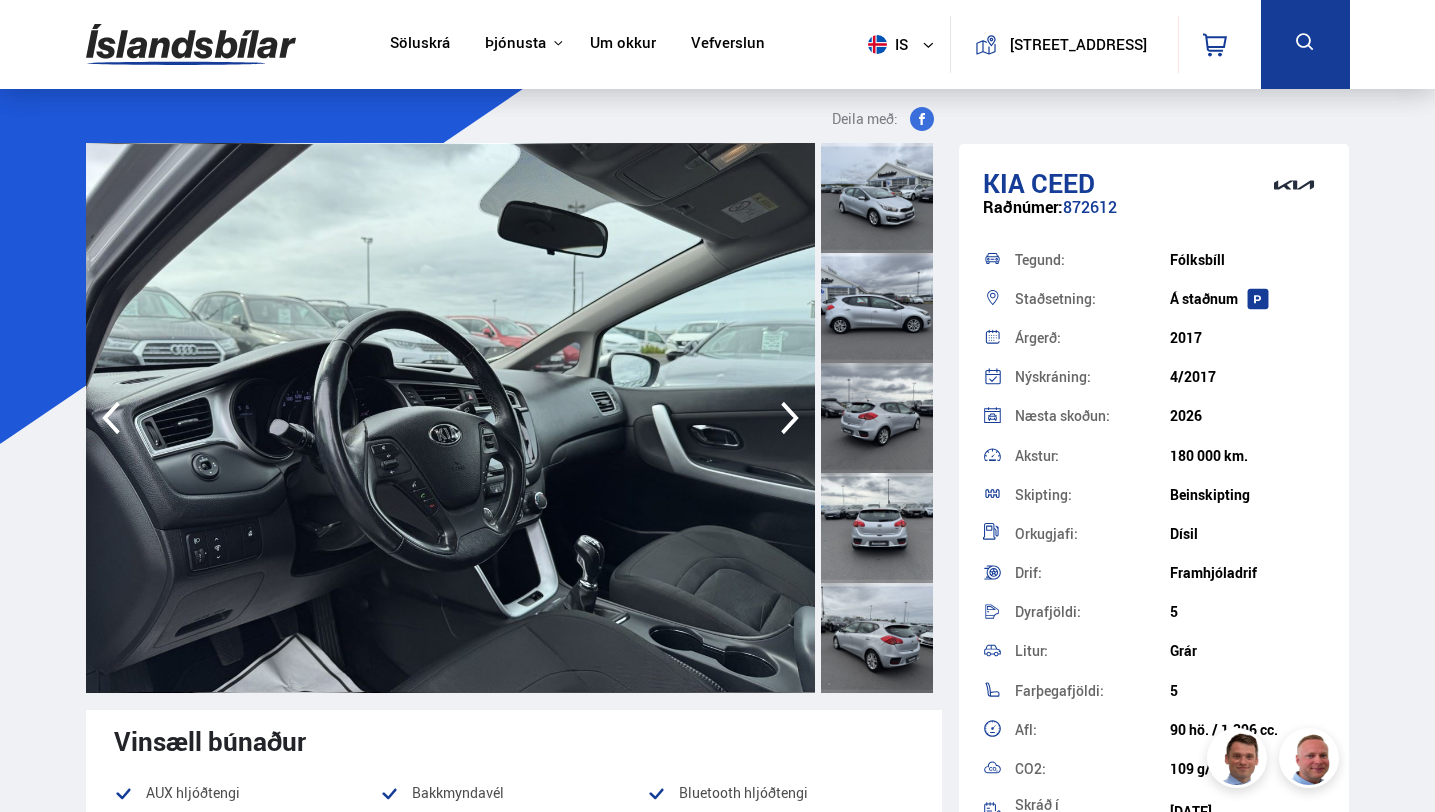 click 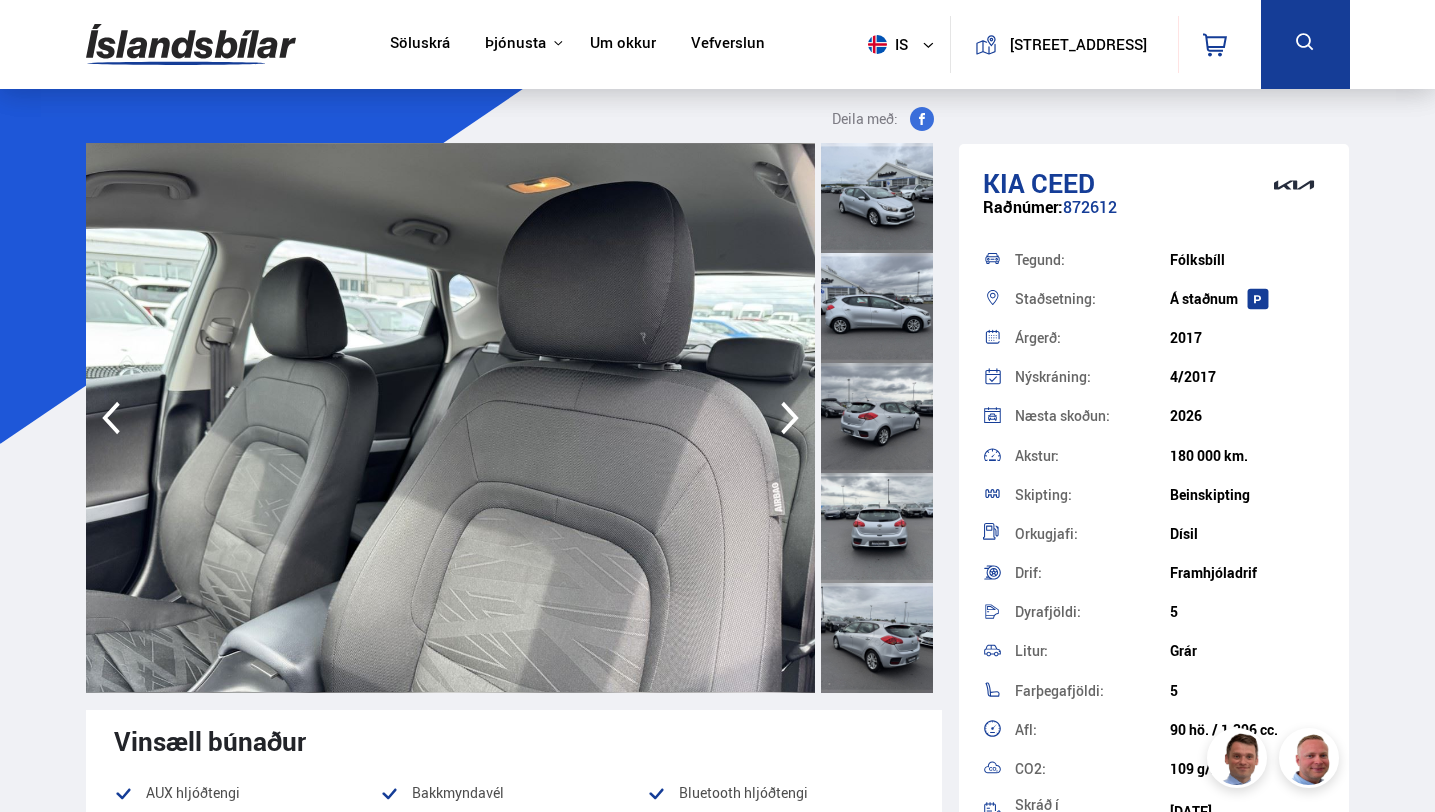 click 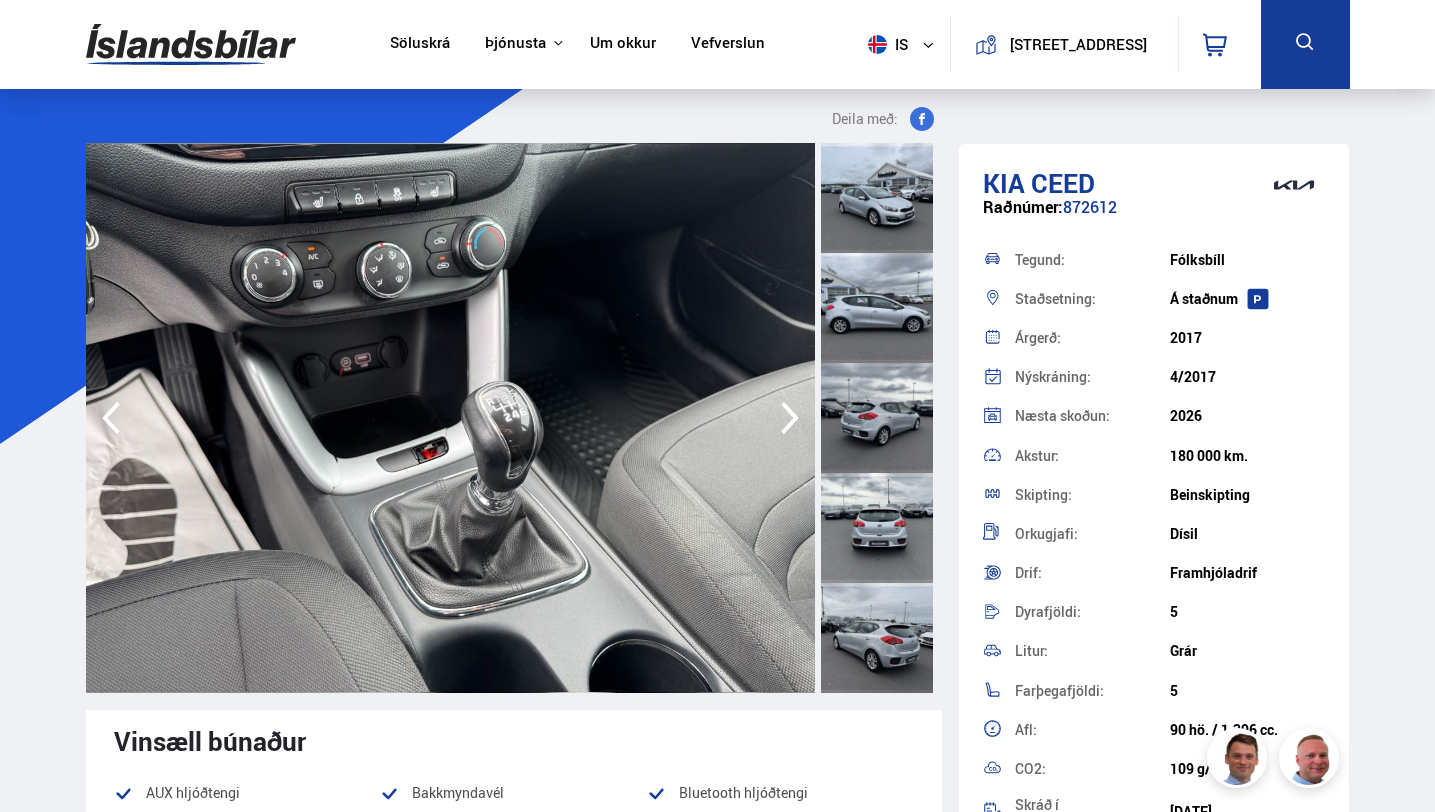 click 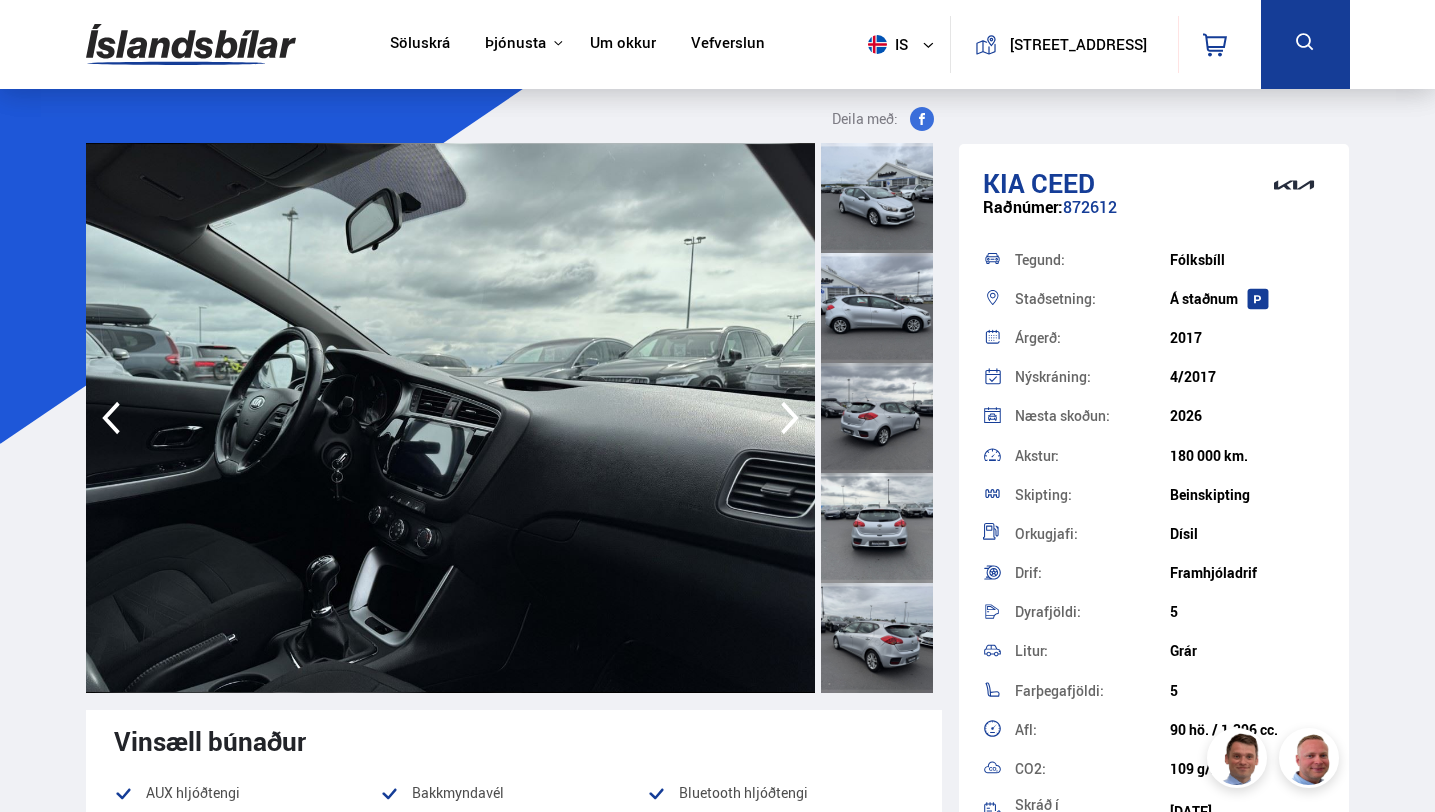 click 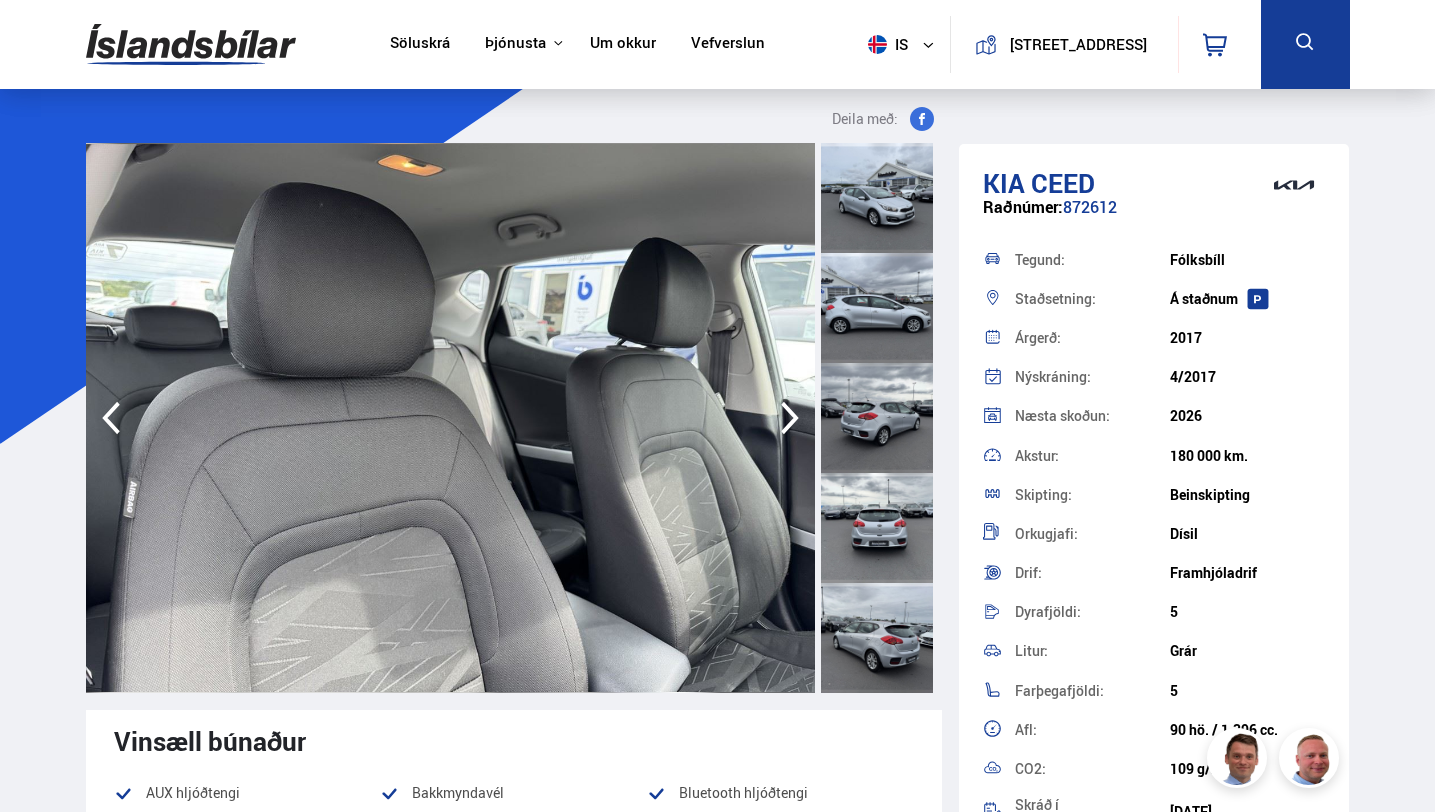 click 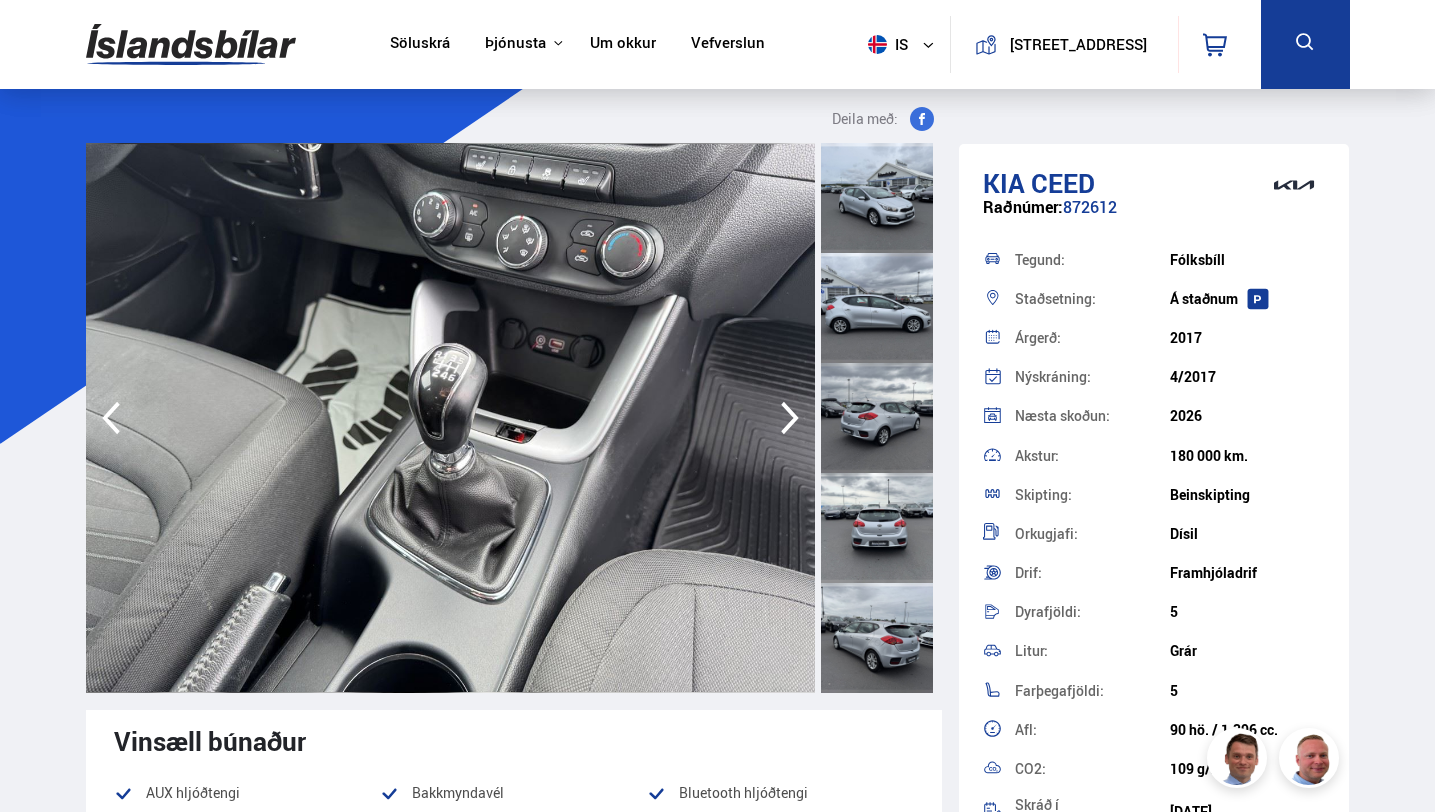 click 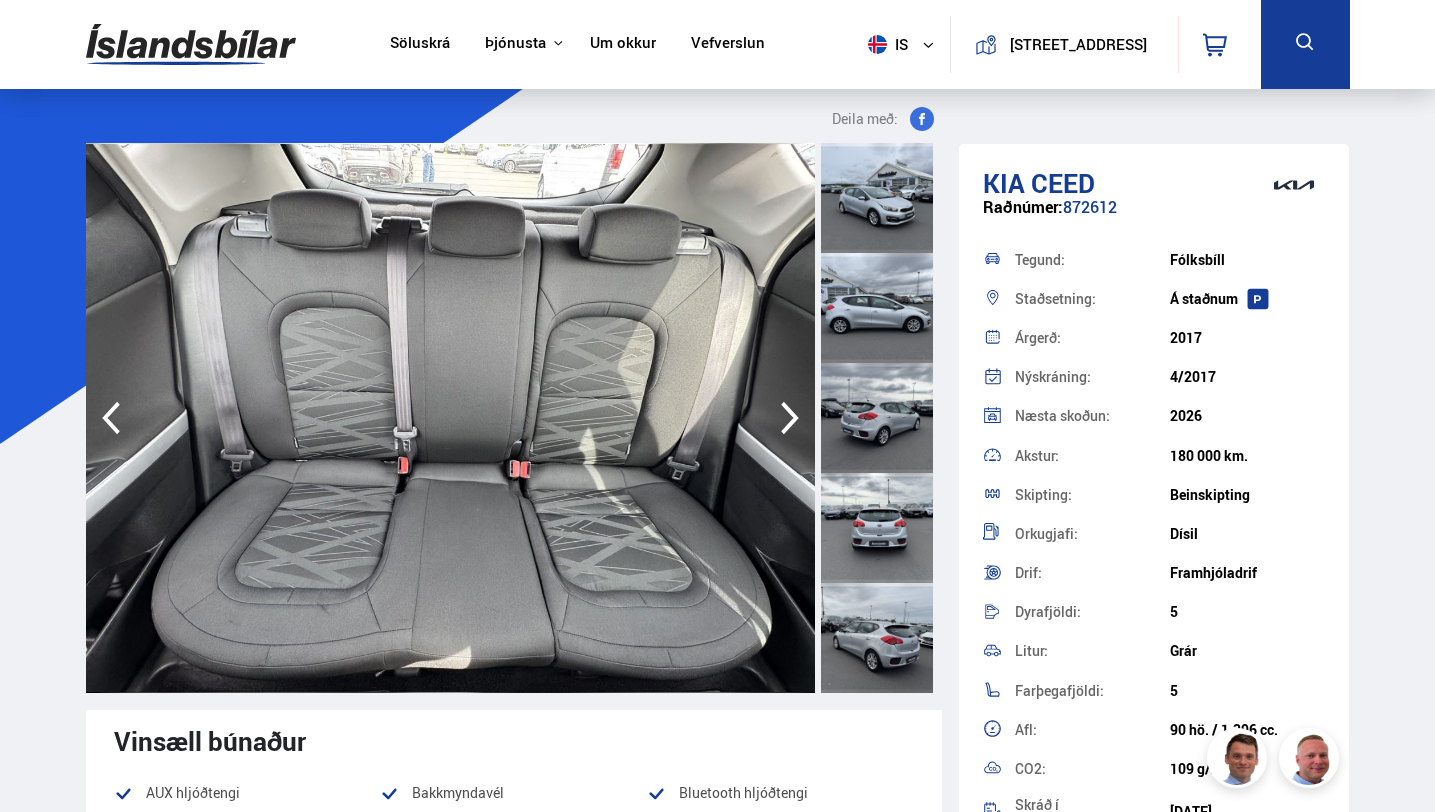 click 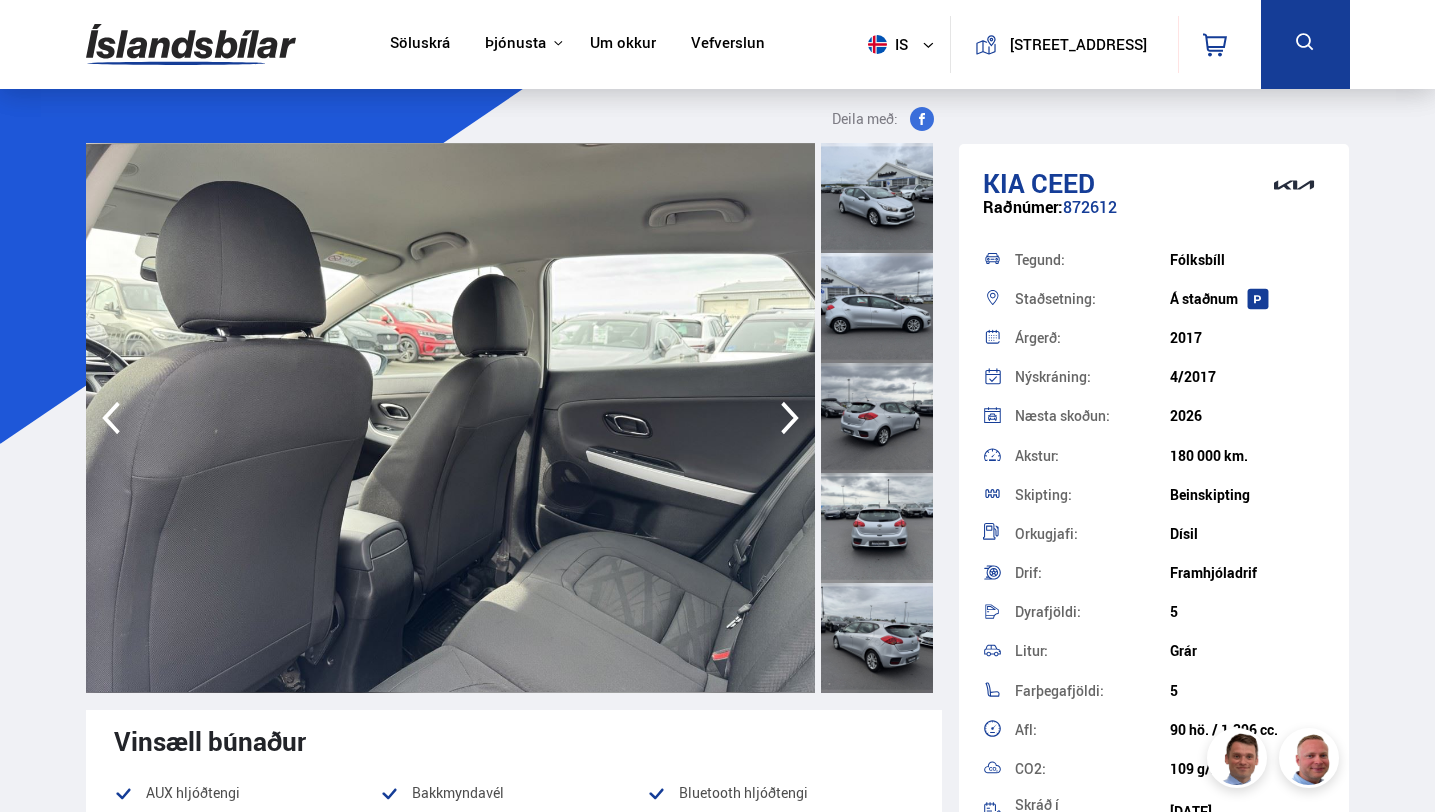 click 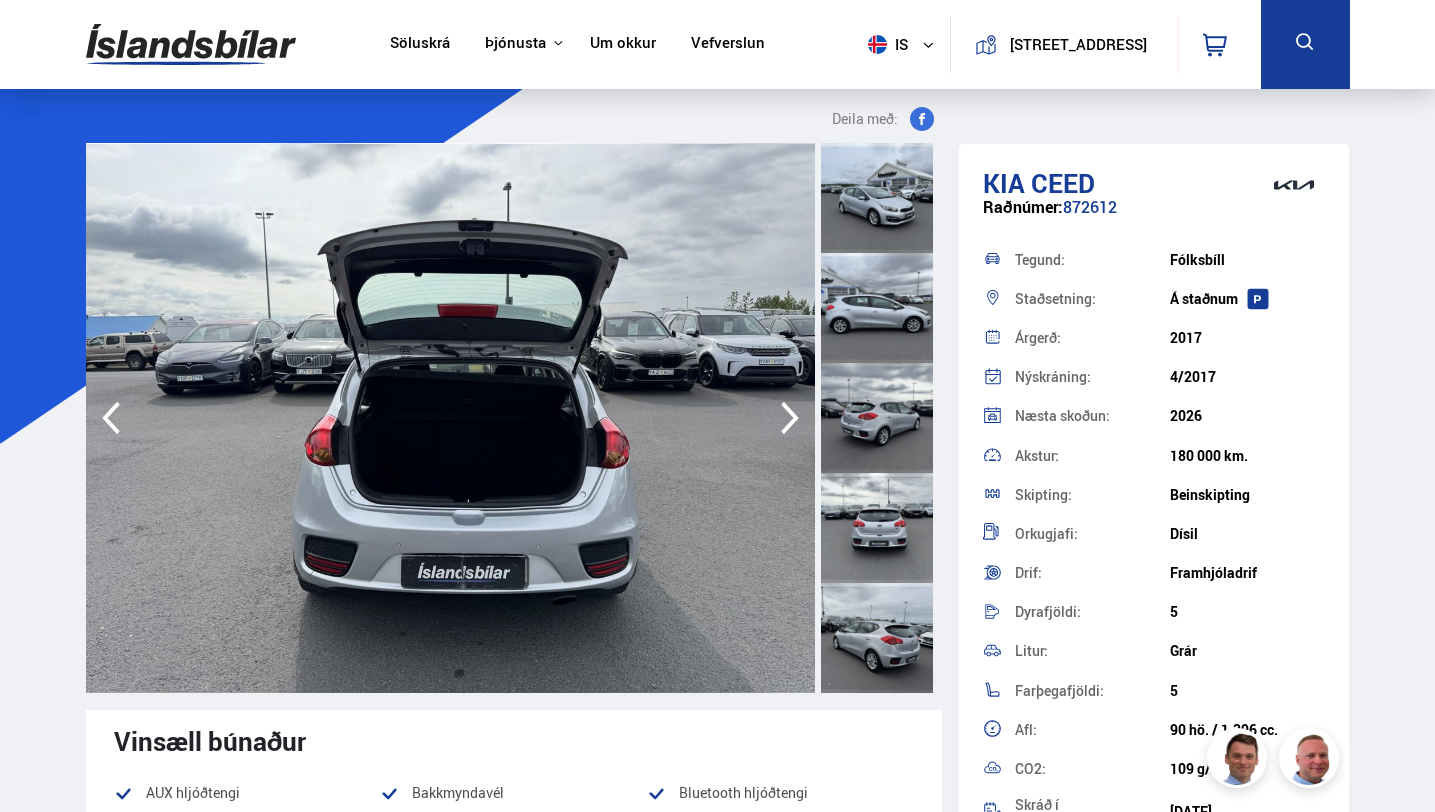 click 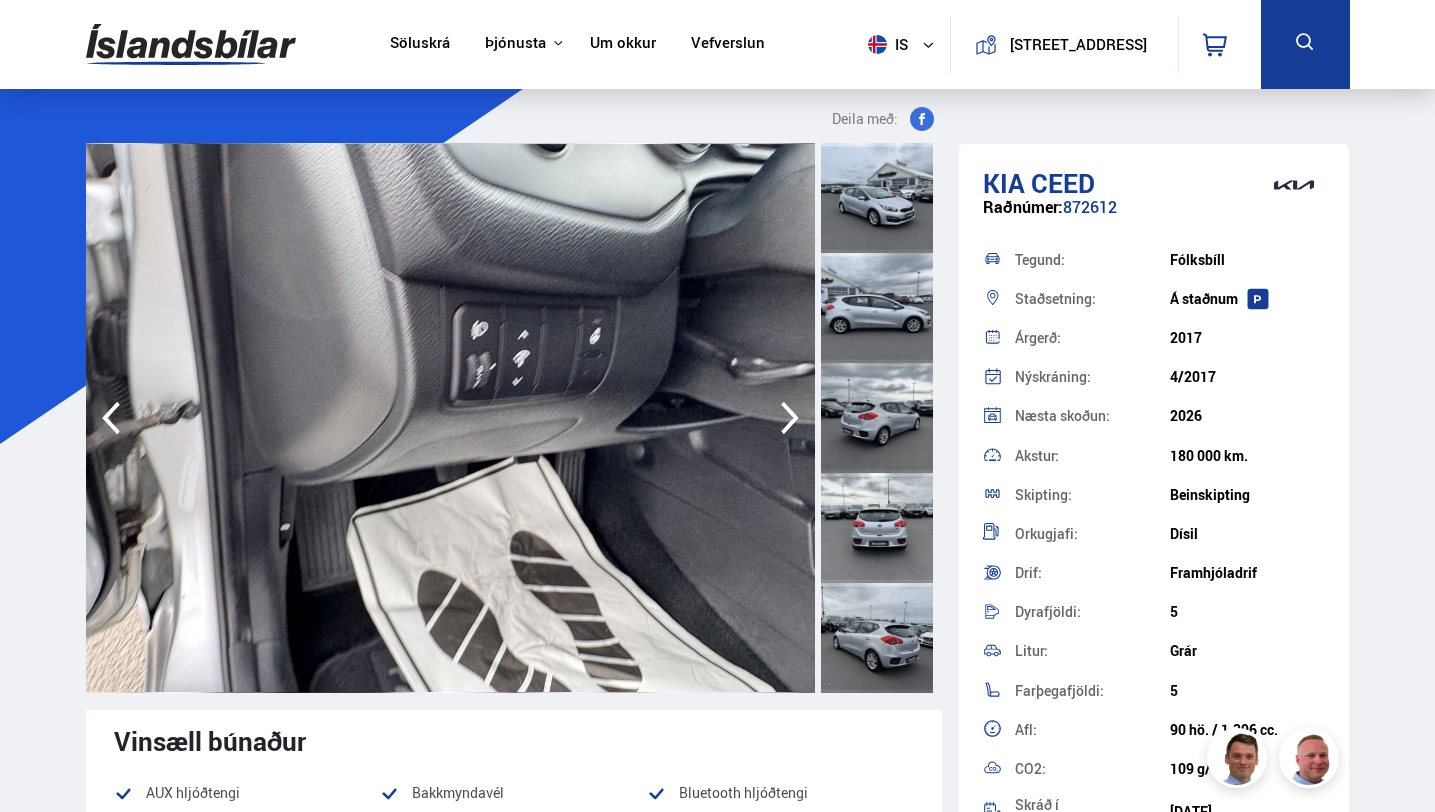 click 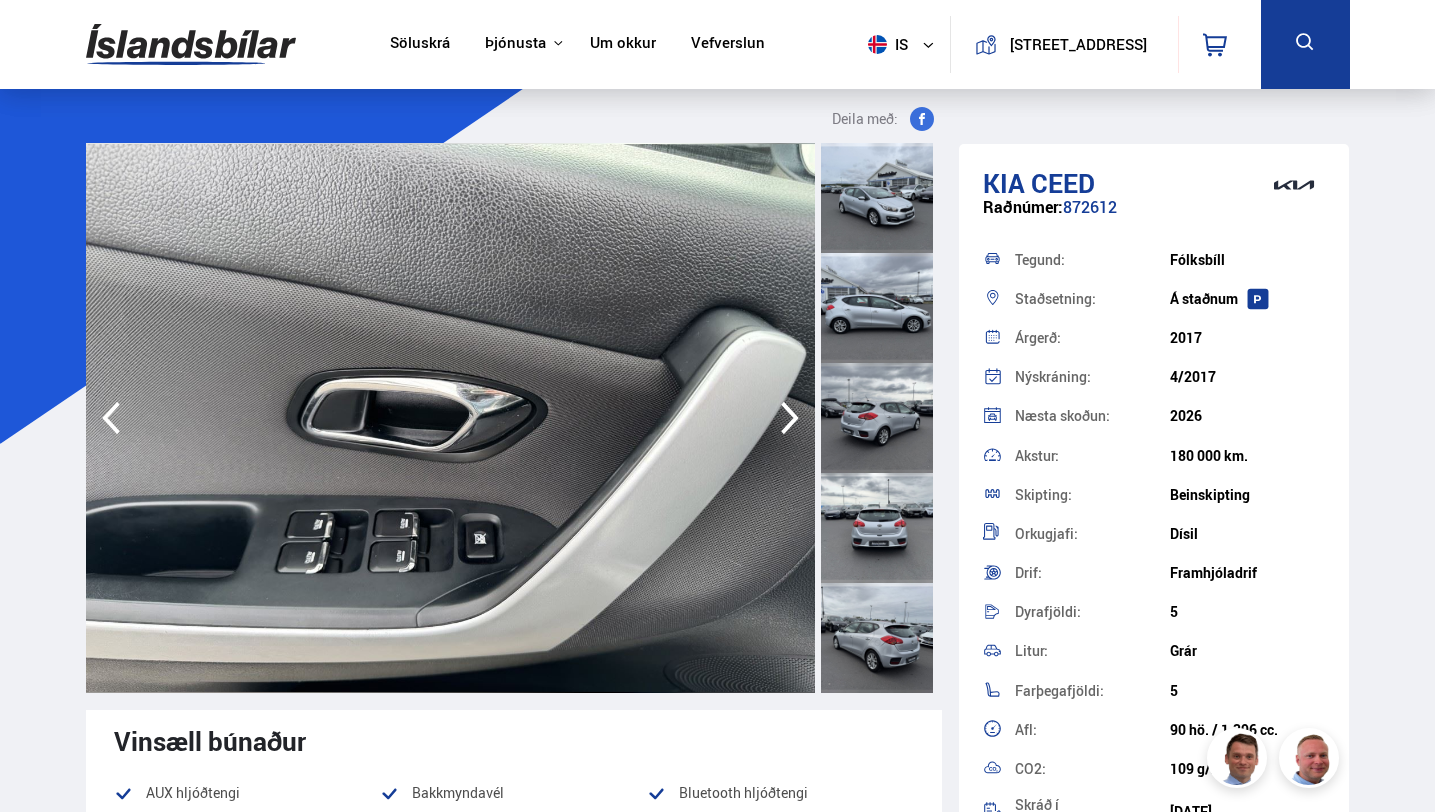 click 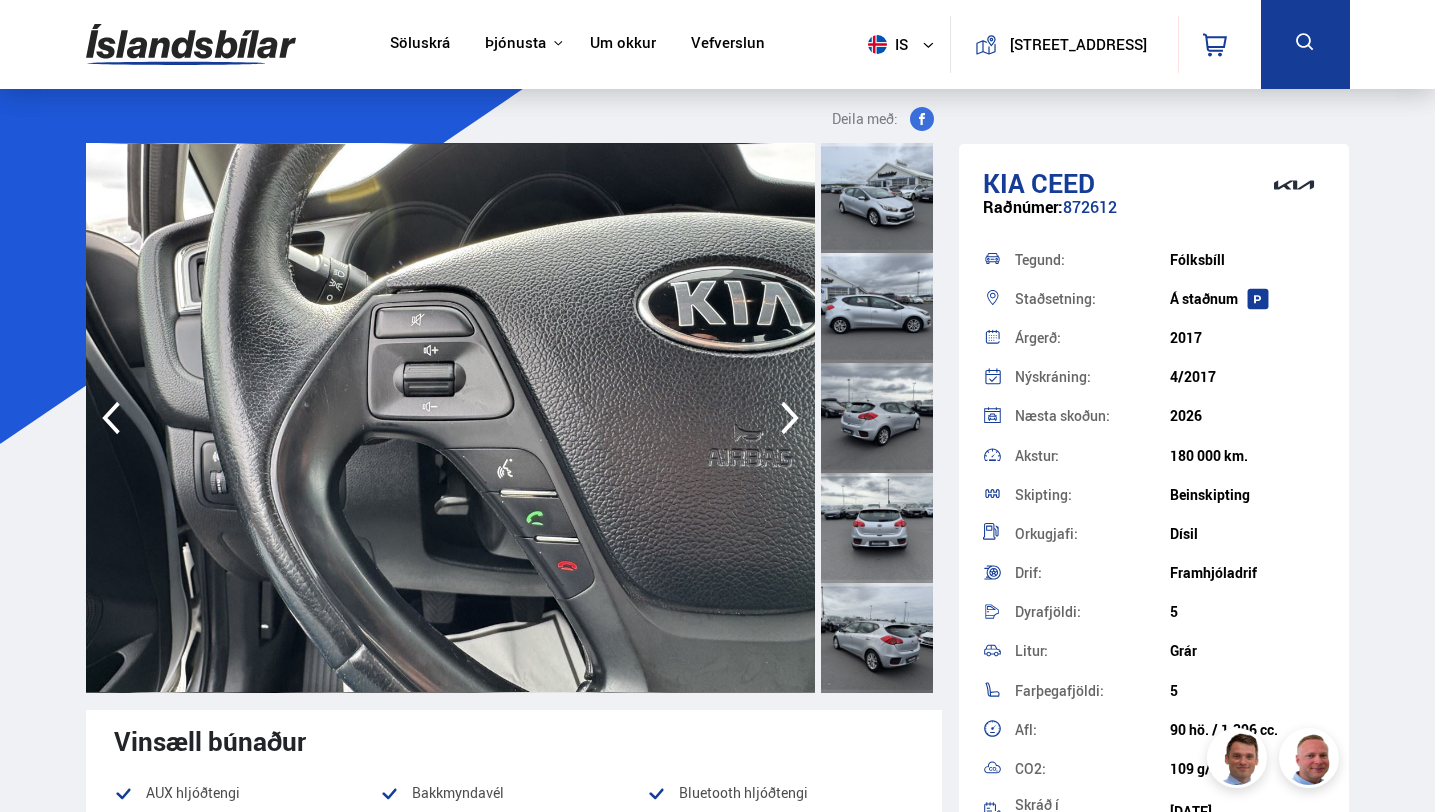 click 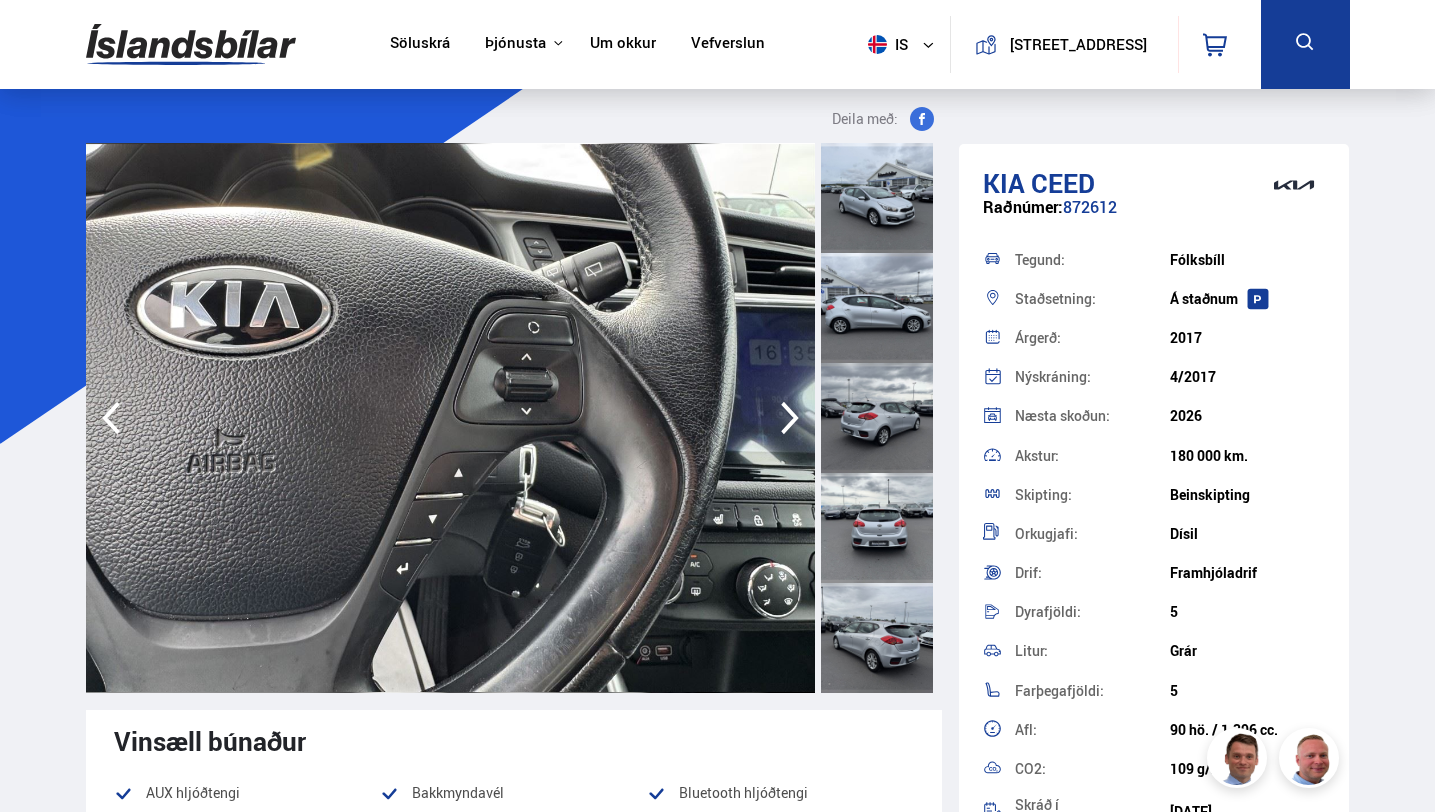 click 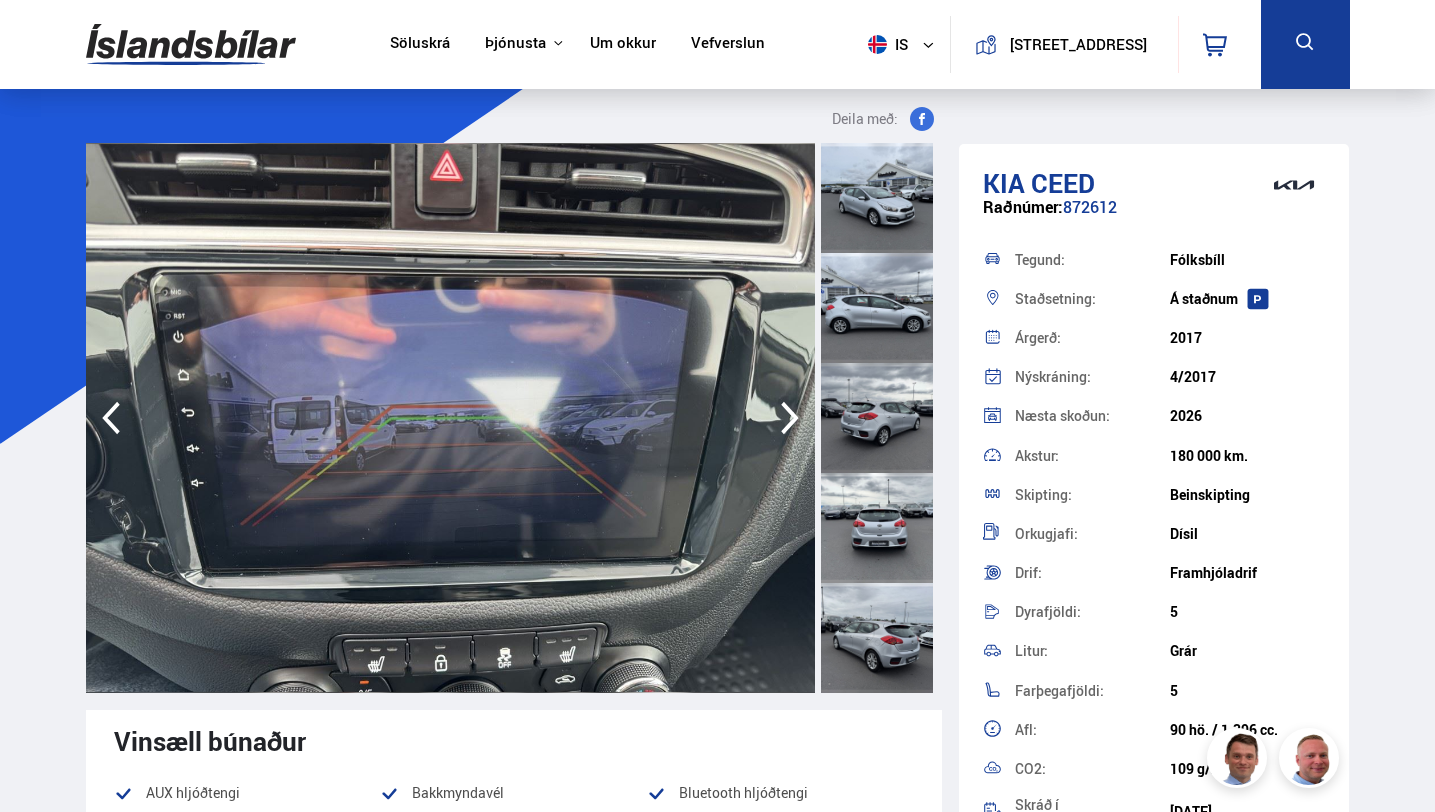 click at bounding box center [877, 308] 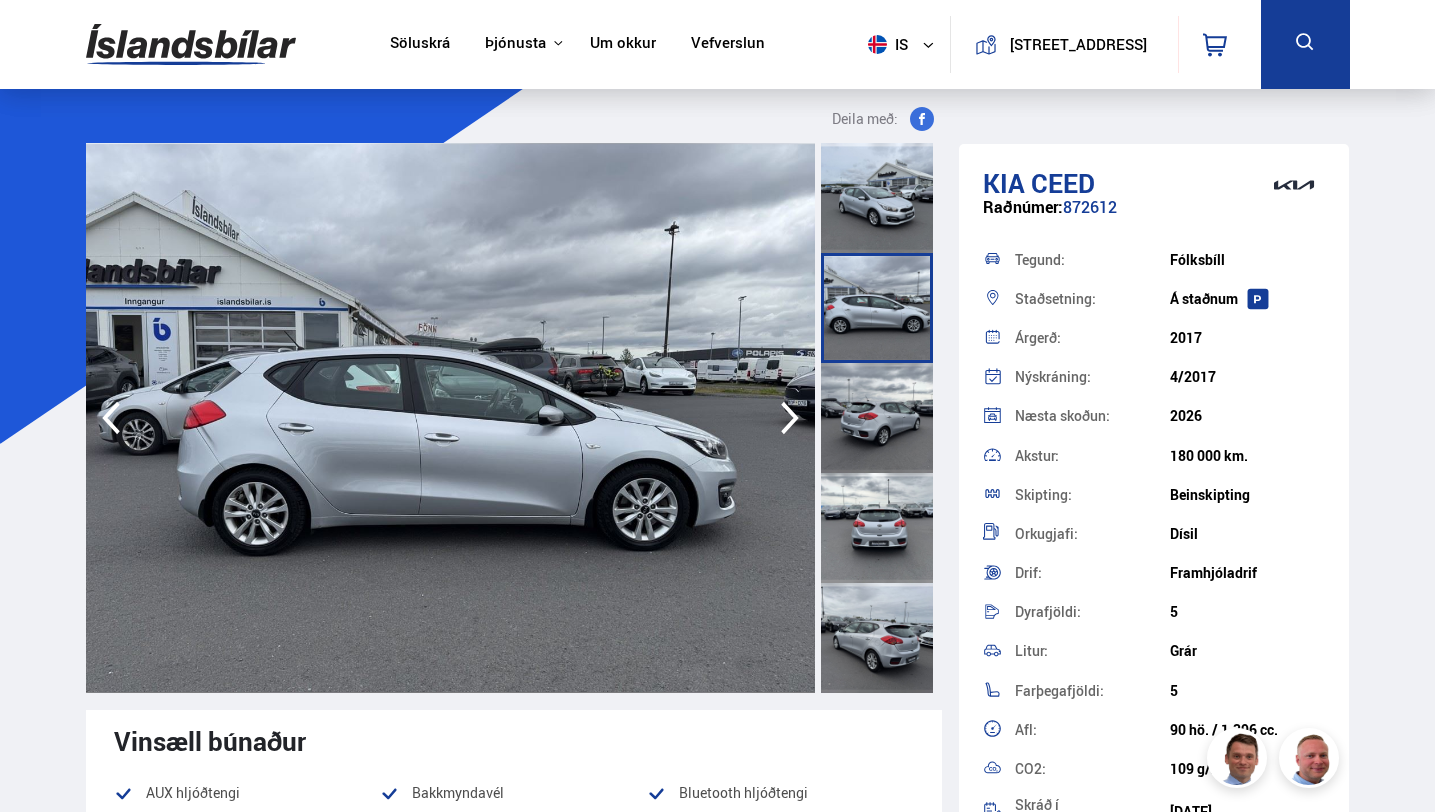click at bounding box center (877, 418) 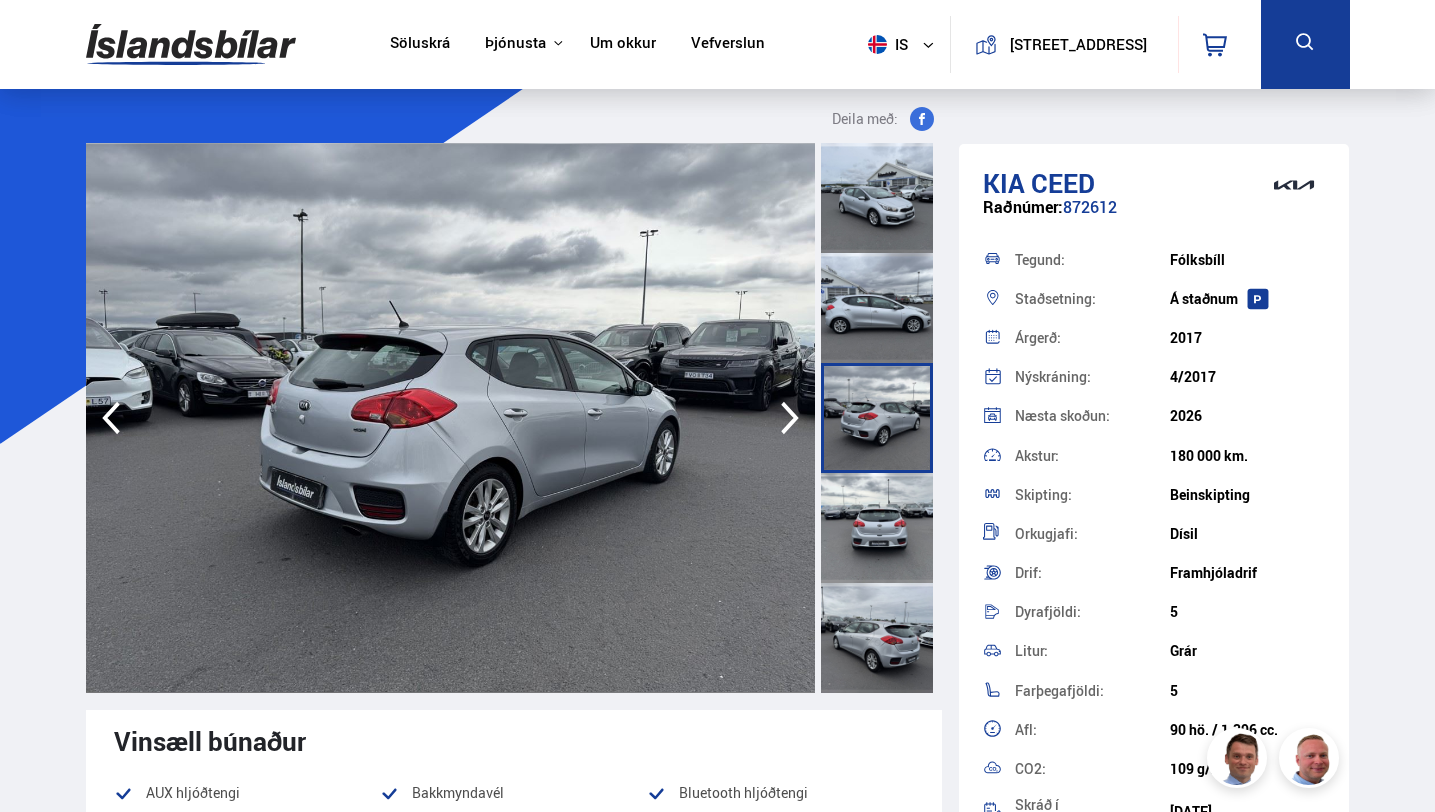 click at bounding box center (877, 528) 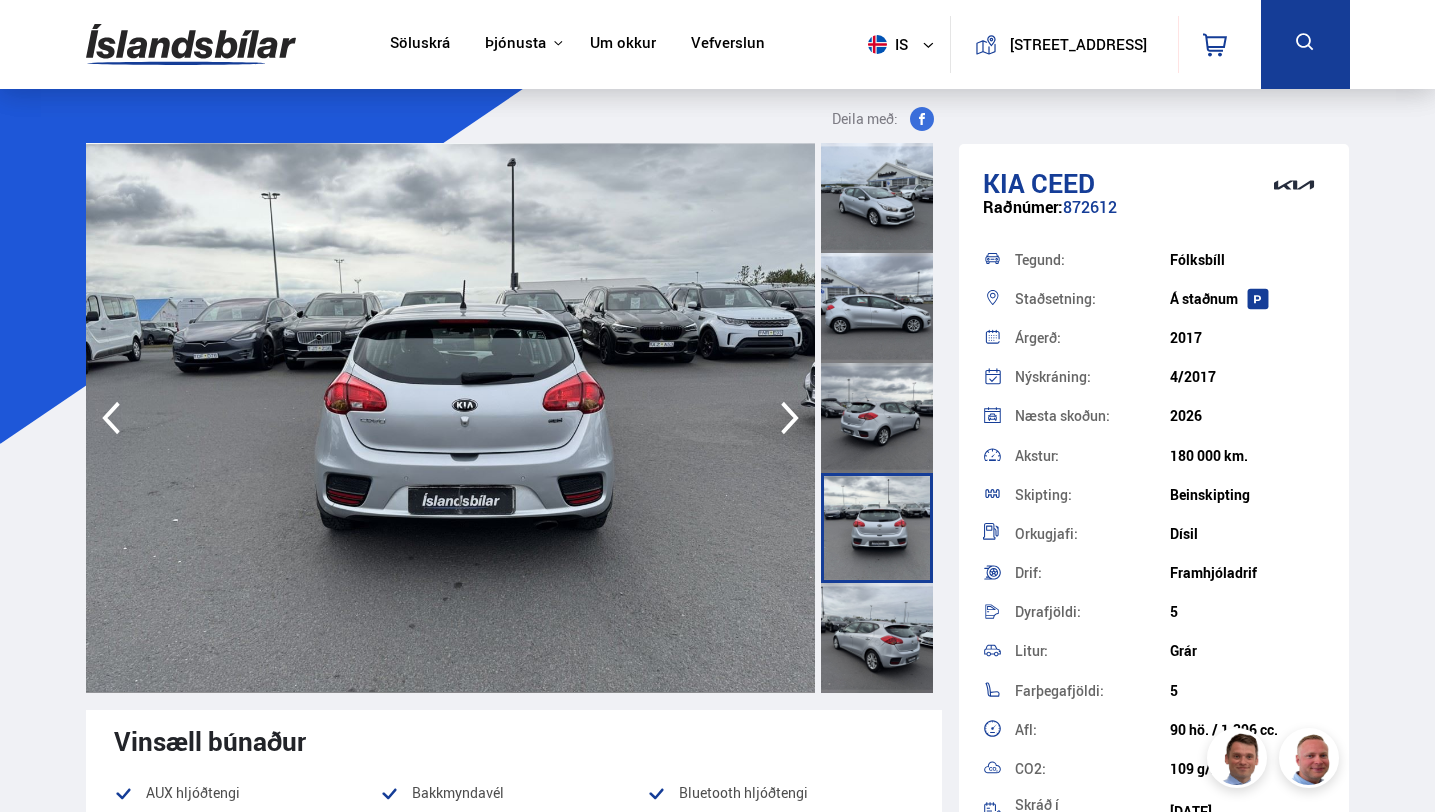 click at bounding box center (877, 638) 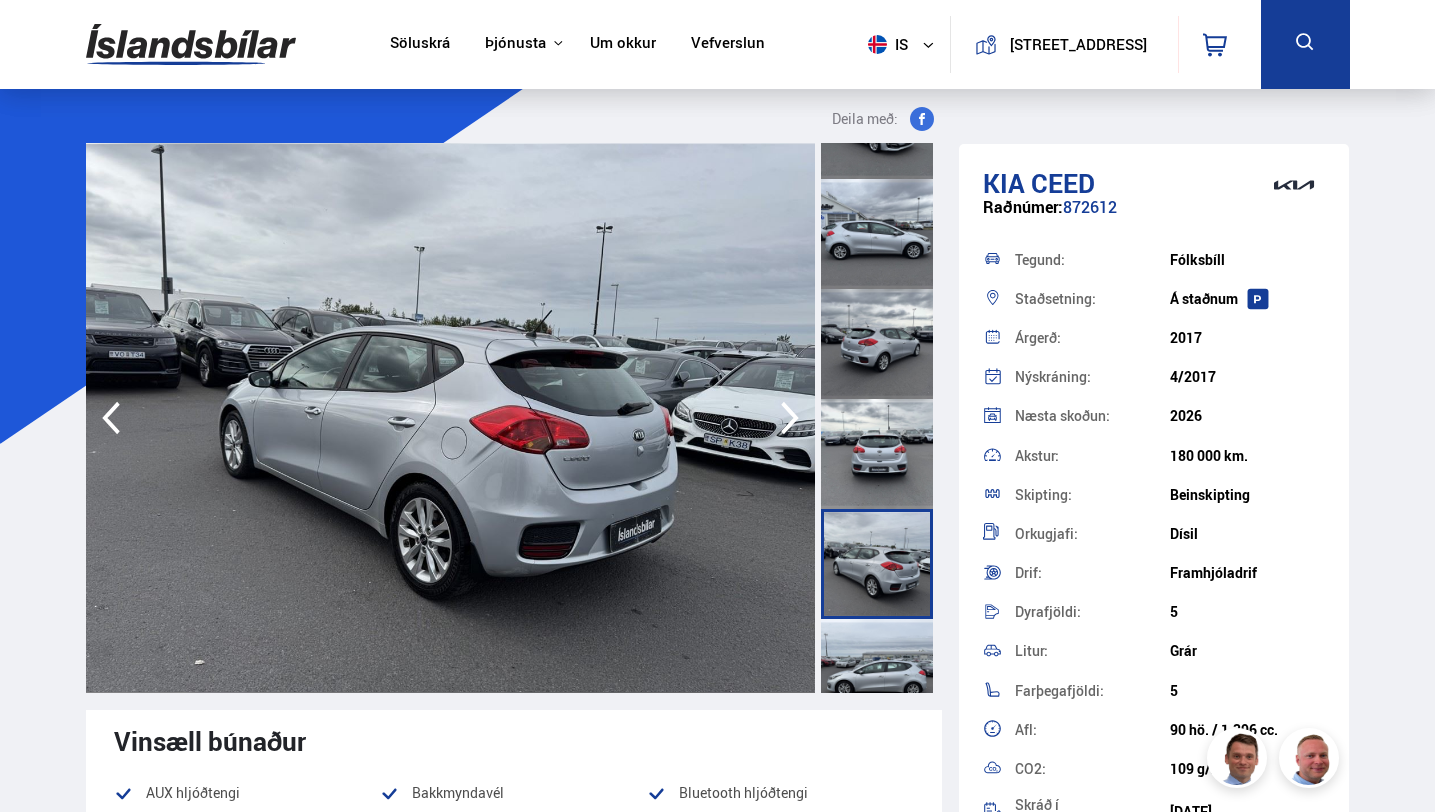 scroll, scrollTop: 80, scrollLeft: 0, axis: vertical 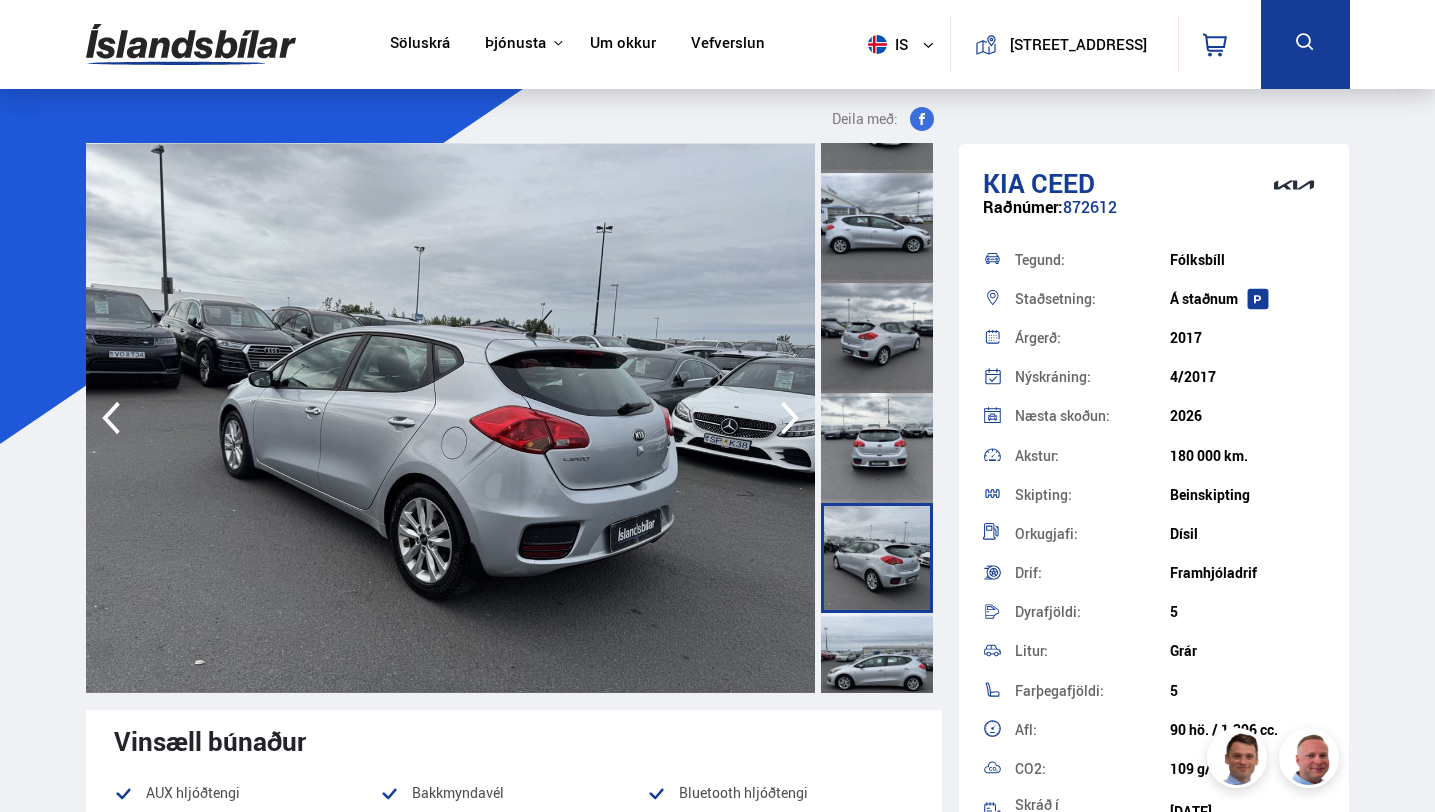 click at bounding box center (877, 668) 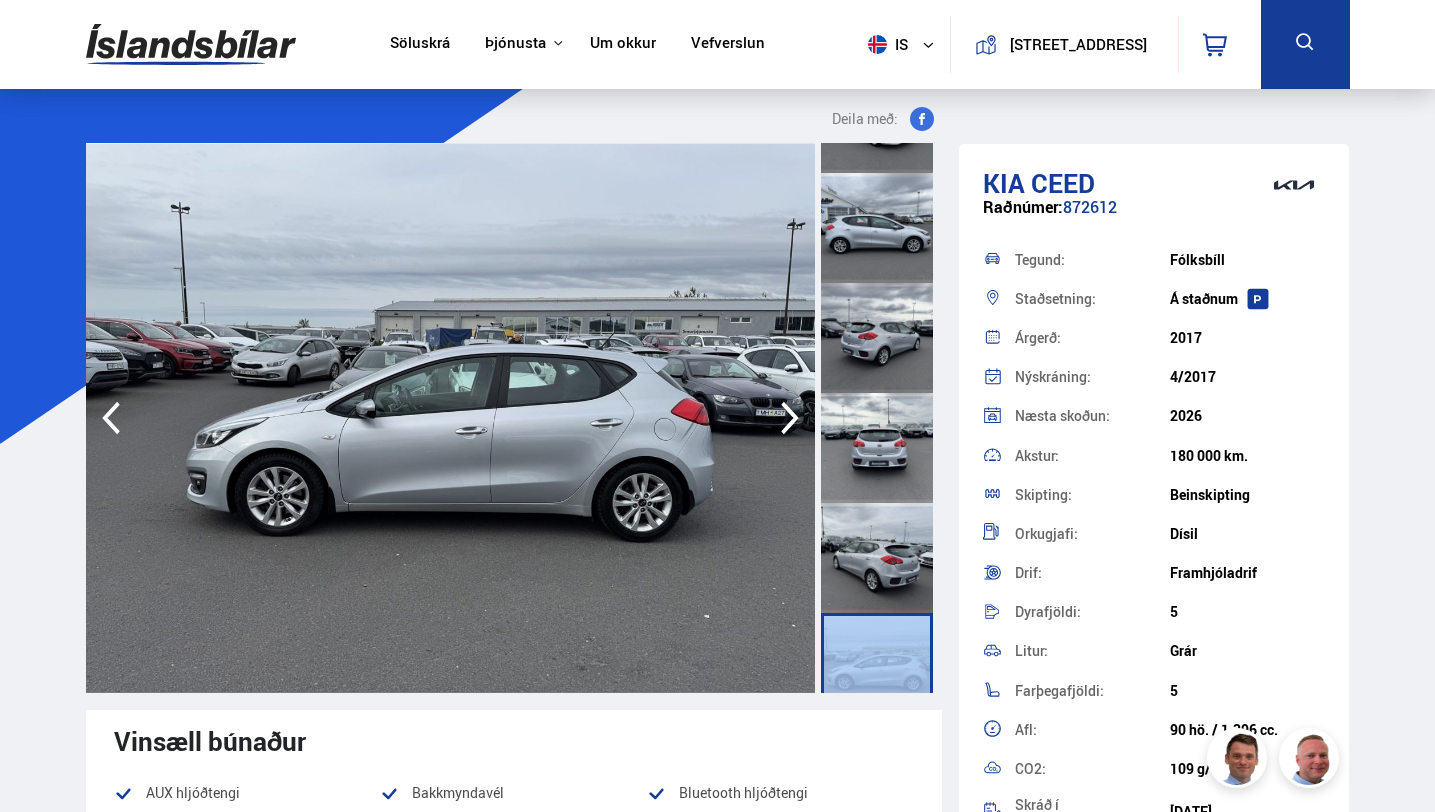 click at bounding box center [877, 668] 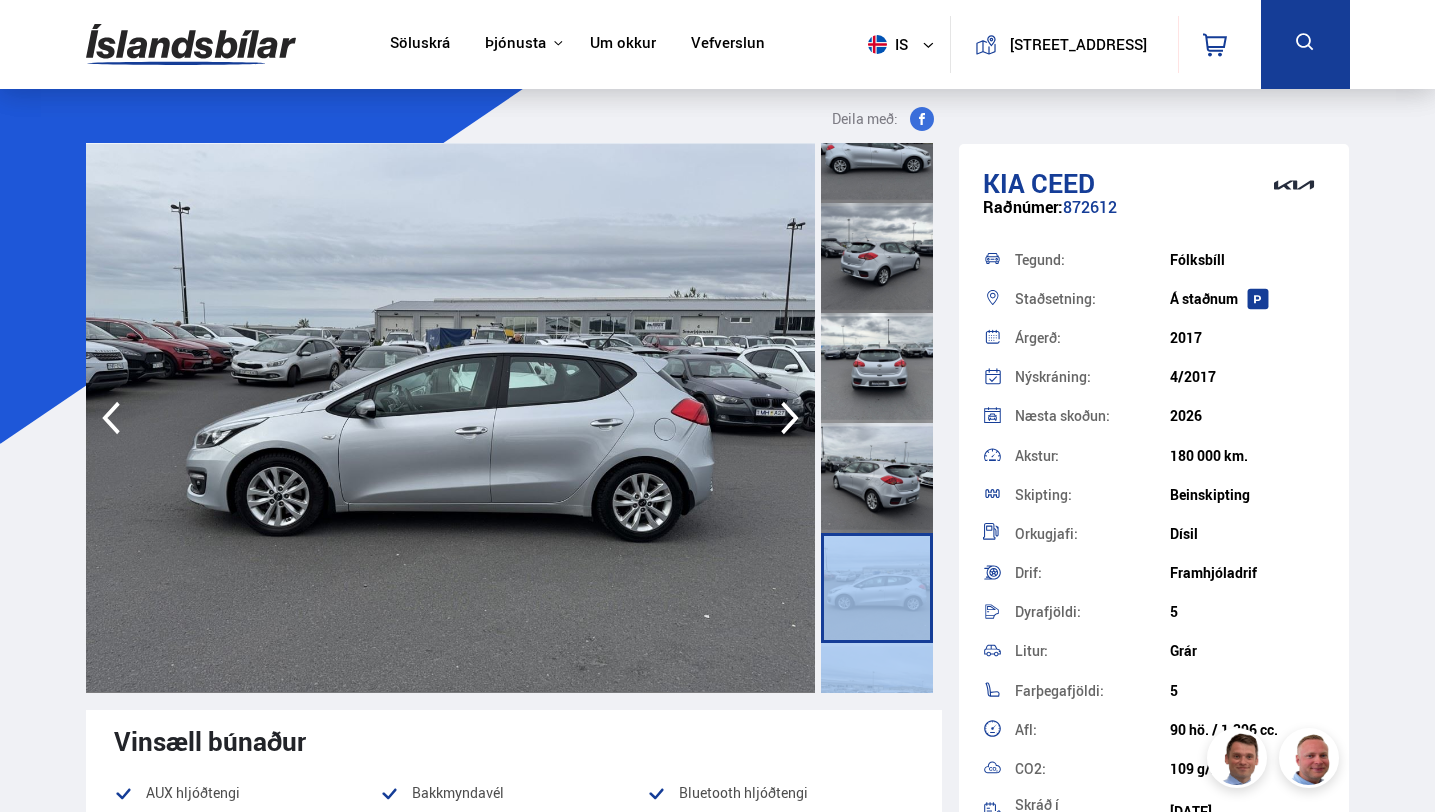 scroll, scrollTop: 200, scrollLeft: 0, axis: vertical 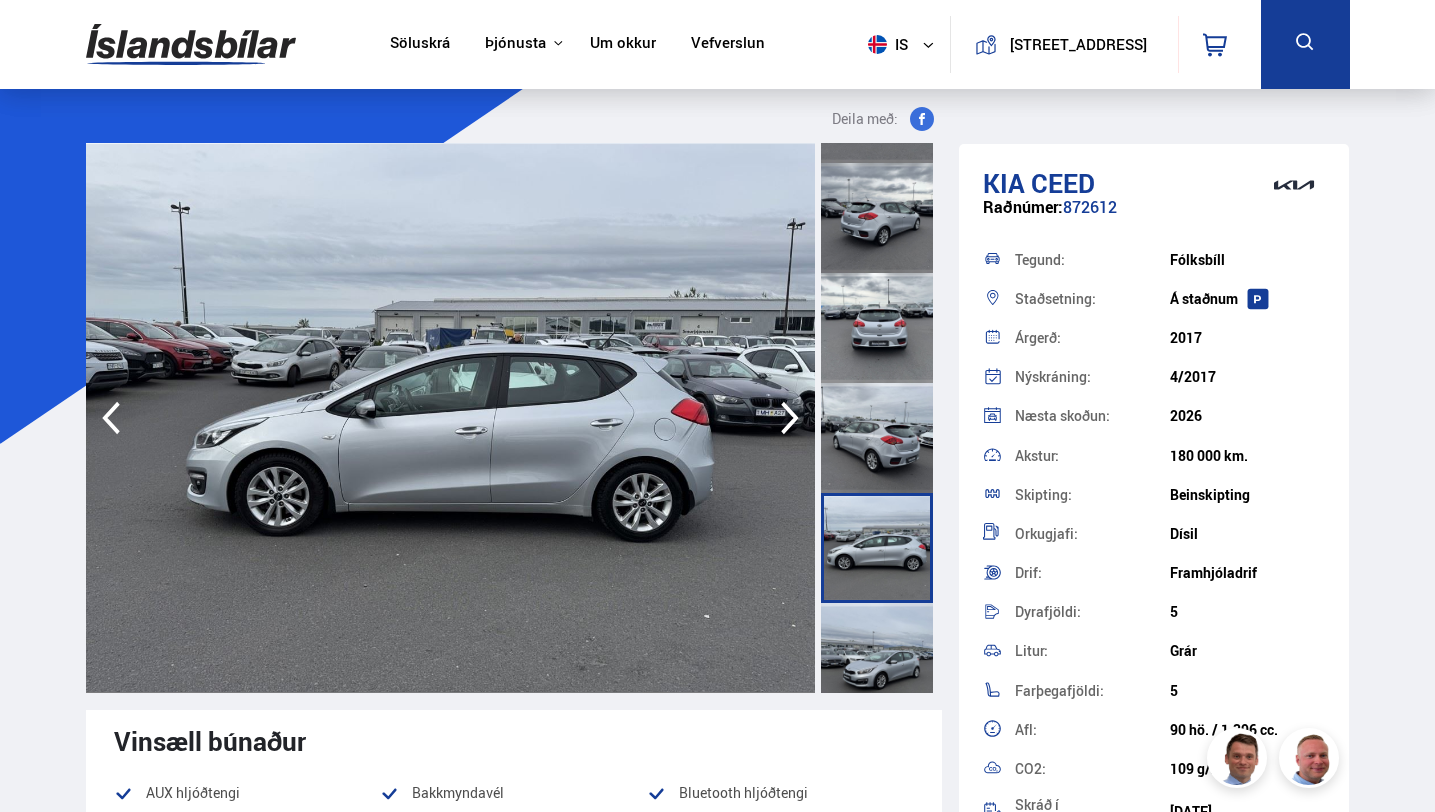 click at bounding box center (877, 658) 